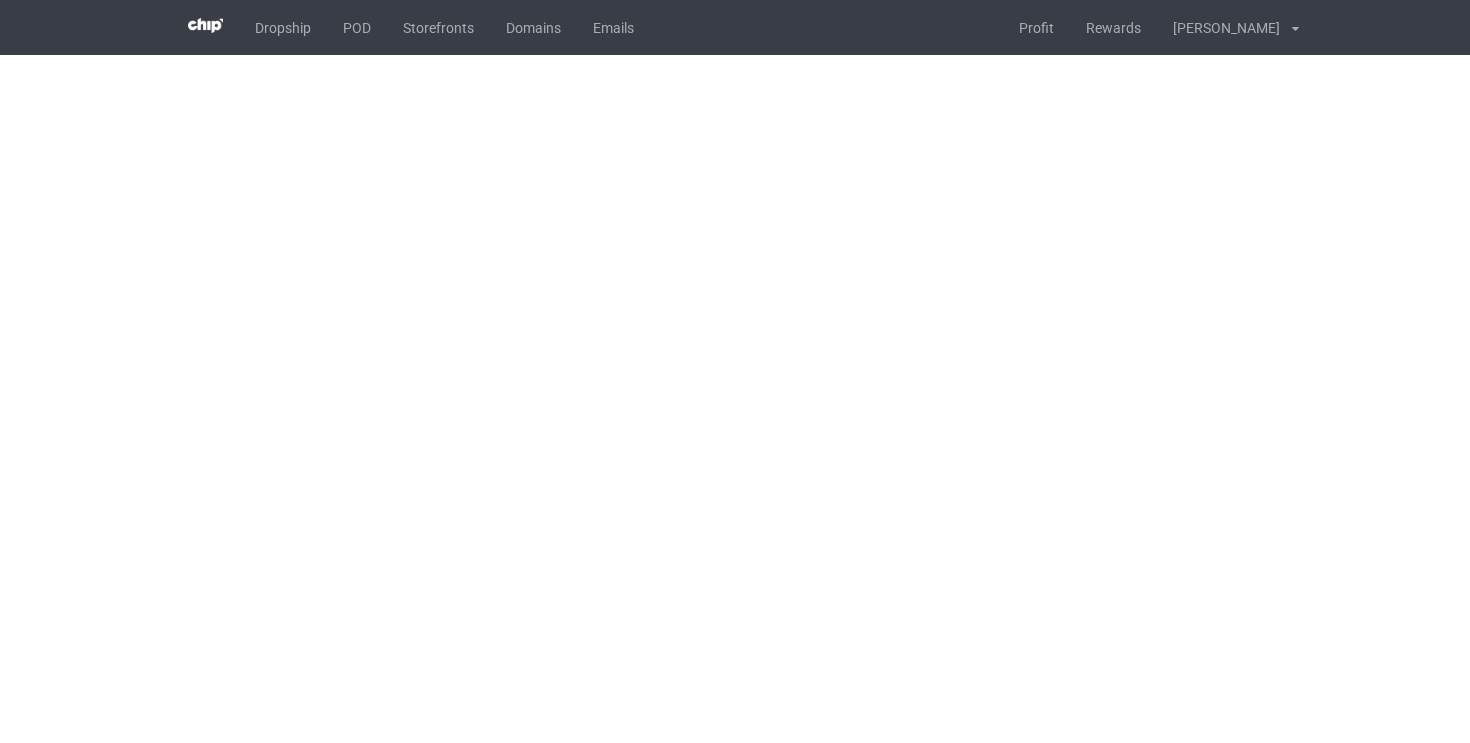 scroll, scrollTop: 0, scrollLeft: 0, axis: both 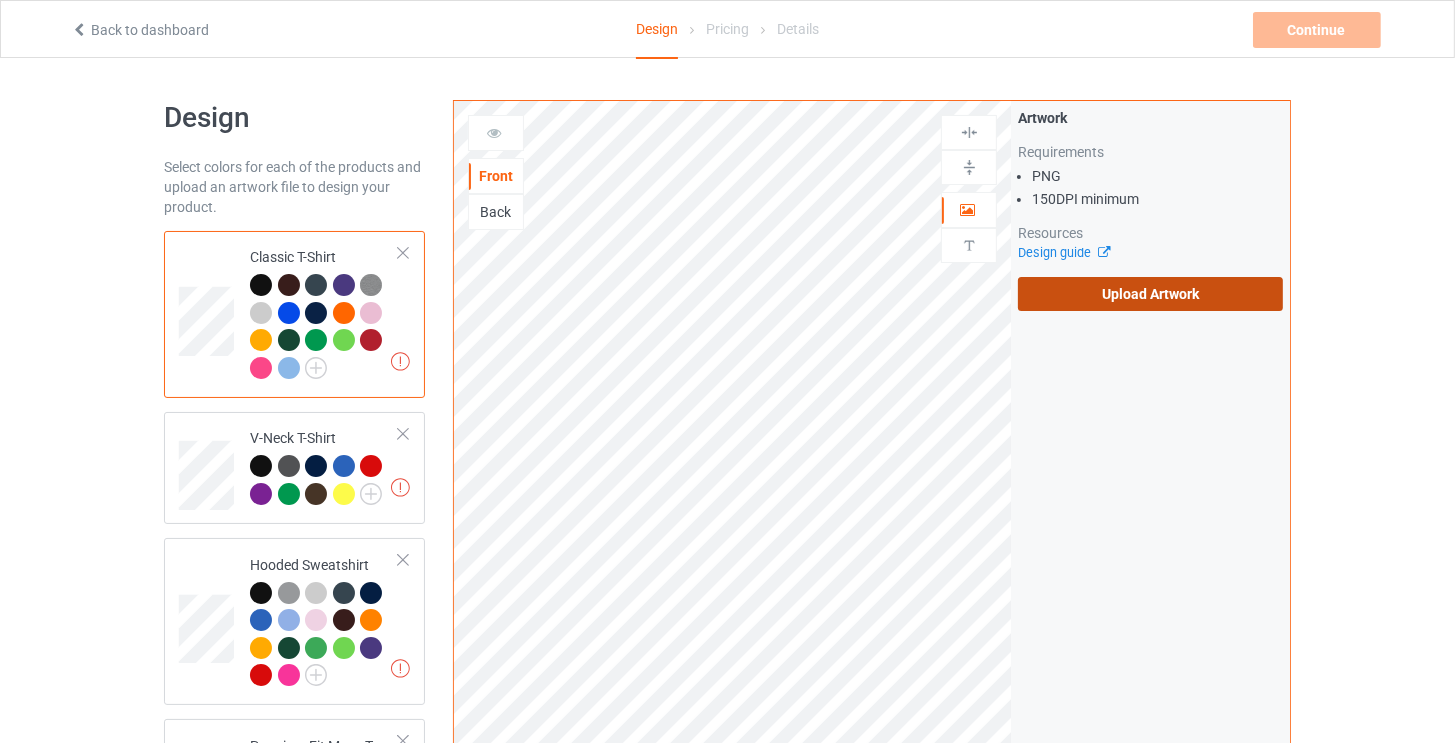 click on "Upload Artwork" at bounding box center (1150, 294) 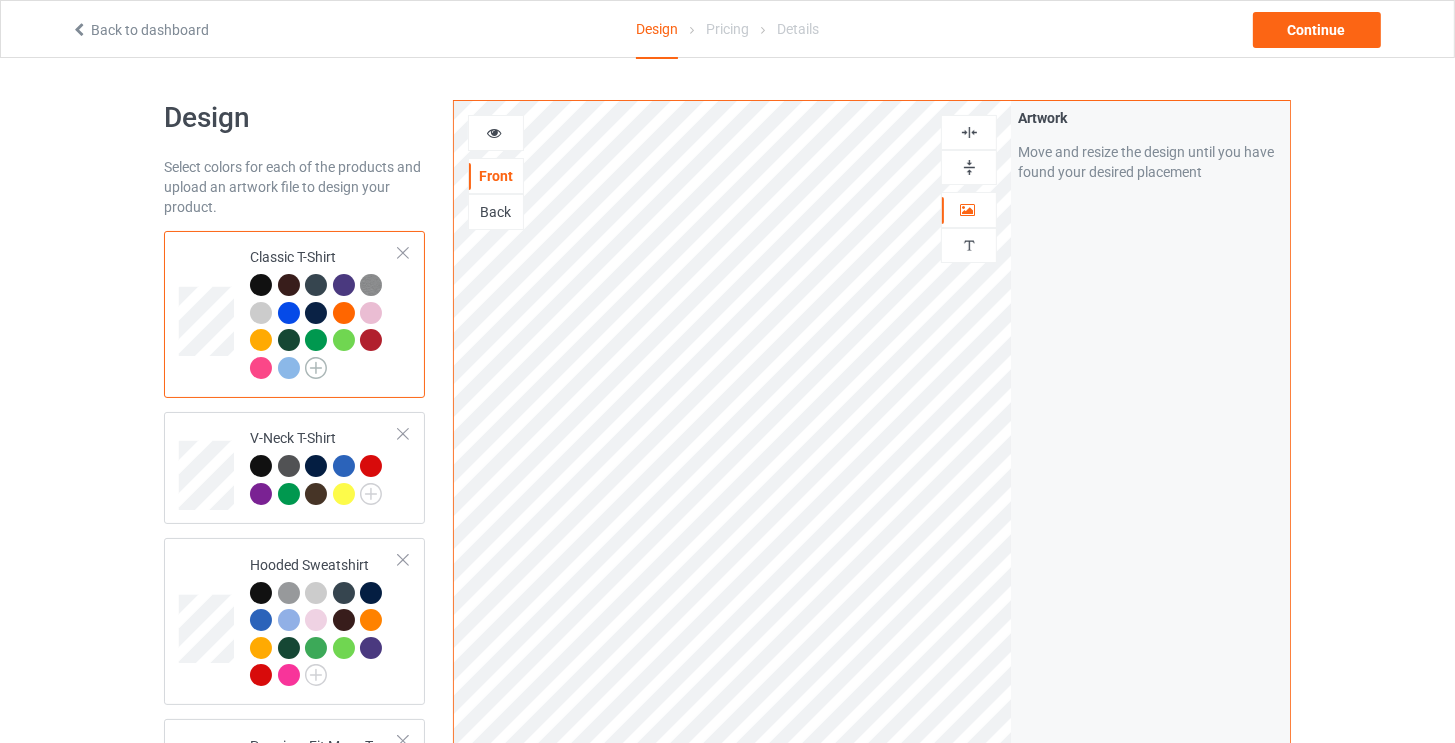 click at bounding box center (316, 368) 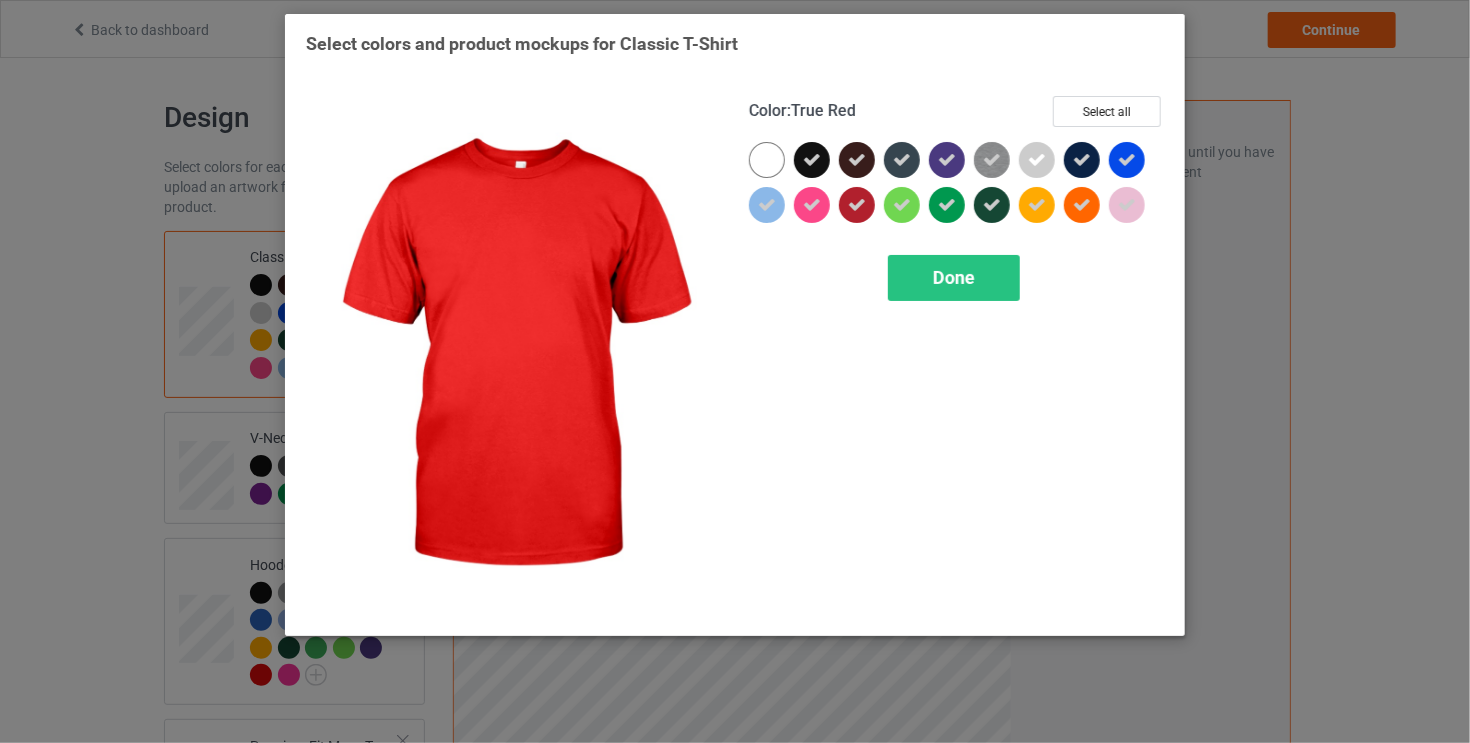 click at bounding box center (857, 205) 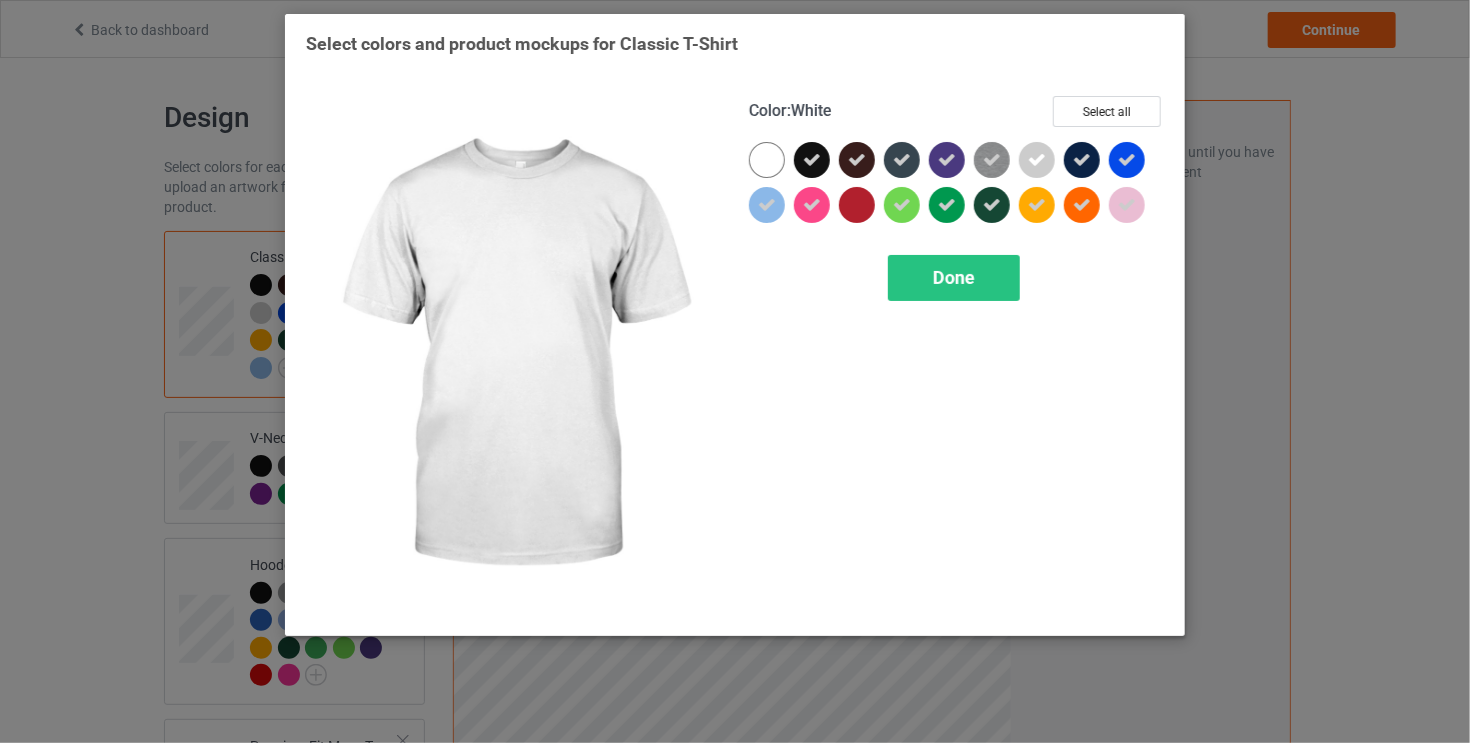 click at bounding box center [767, 160] 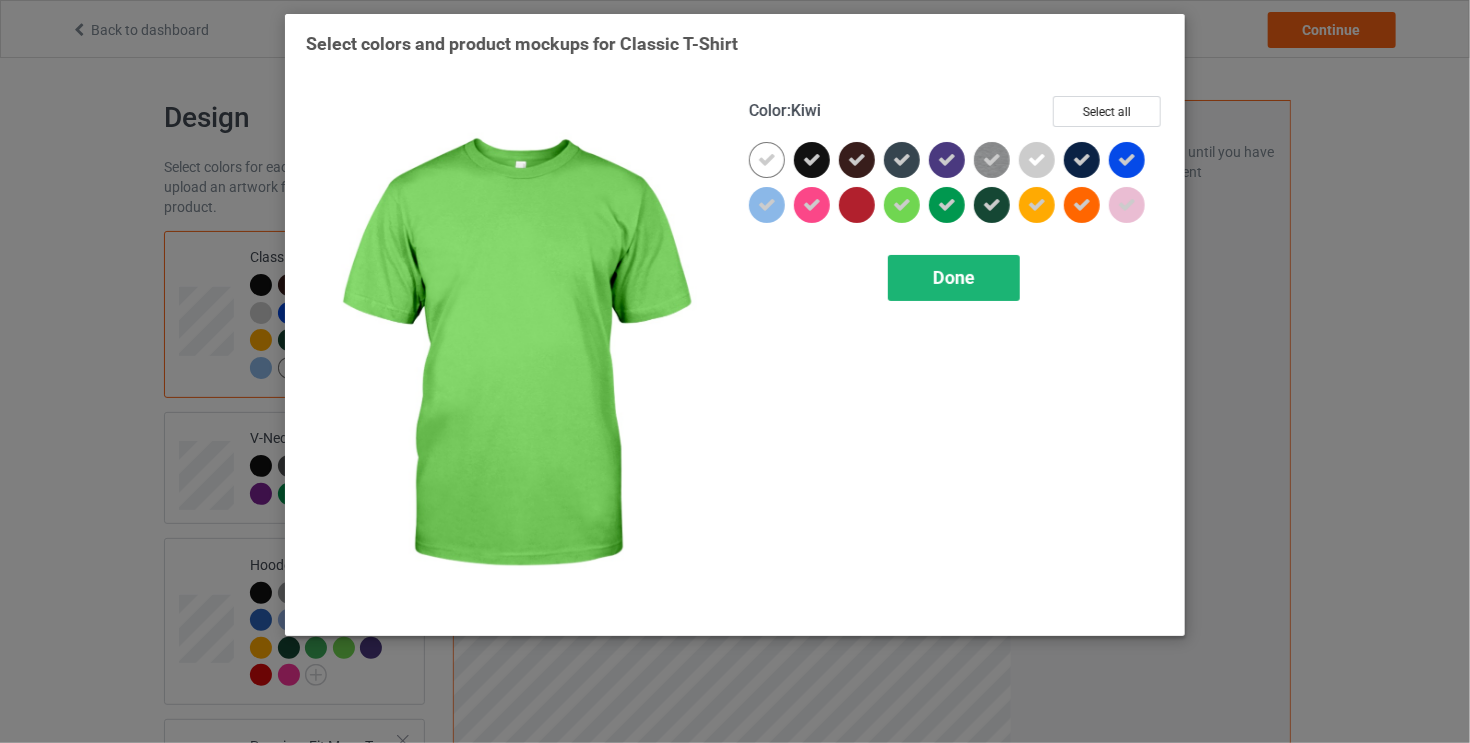 click on "Done" at bounding box center [954, 277] 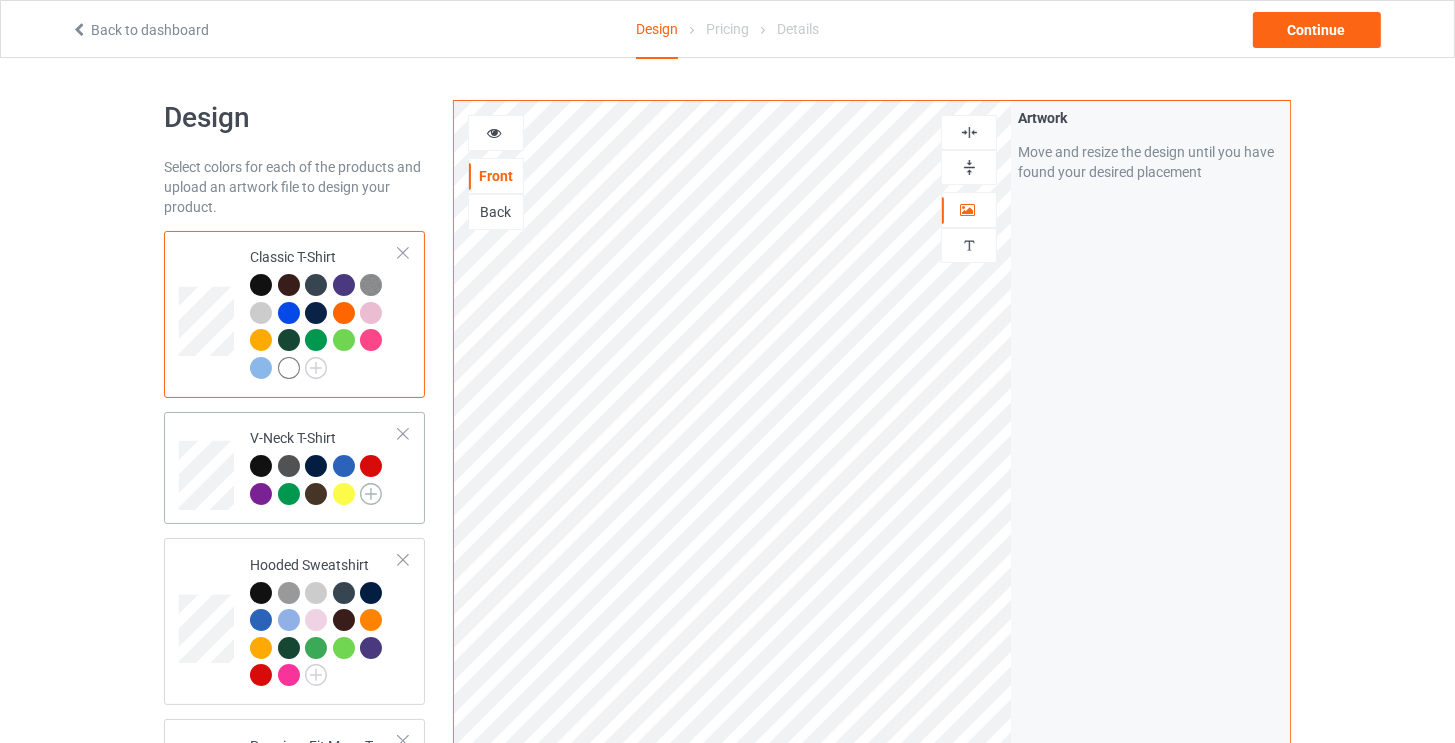 click at bounding box center (371, 494) 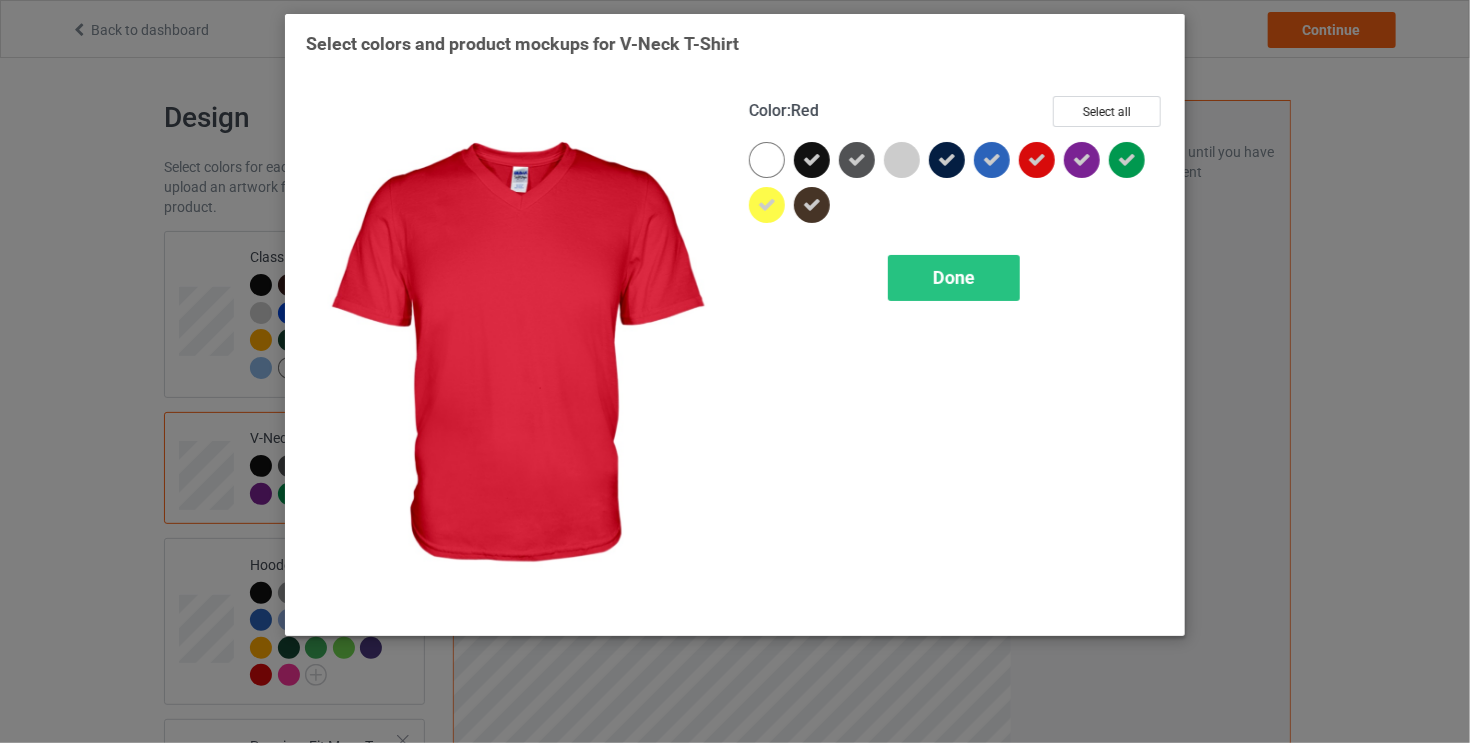 click at bounding box center (1037, 160) 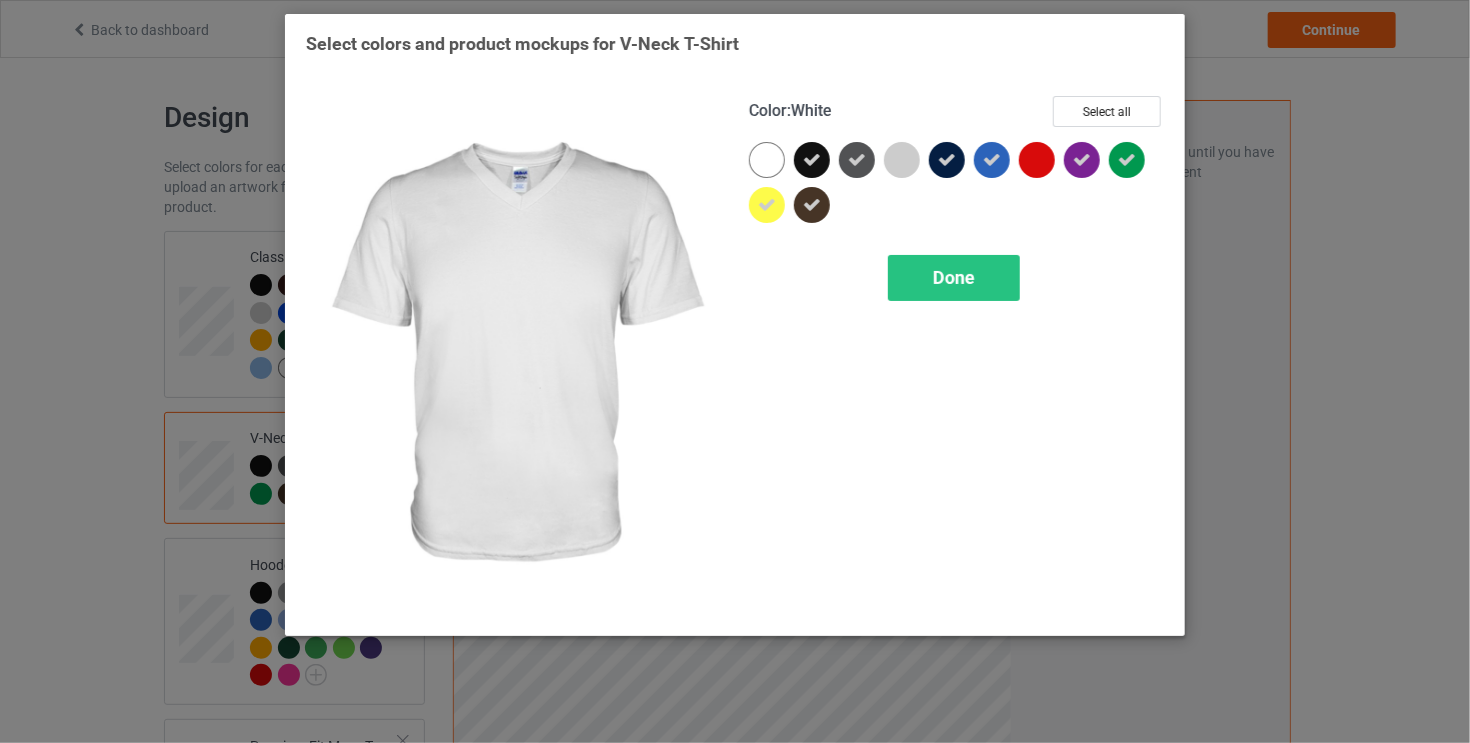 click at bounding box center (767, 160) 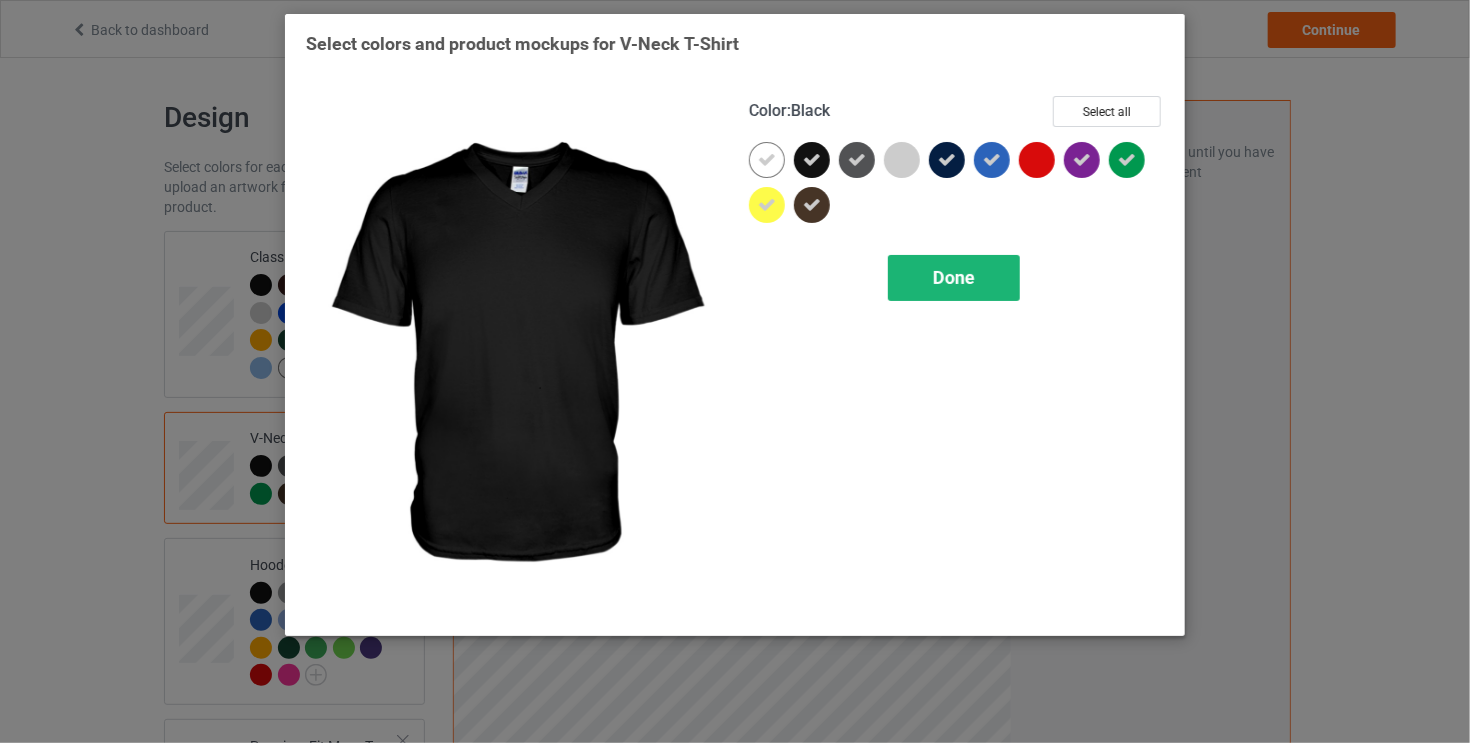 click on "Done" at bounding box center (954, 277) 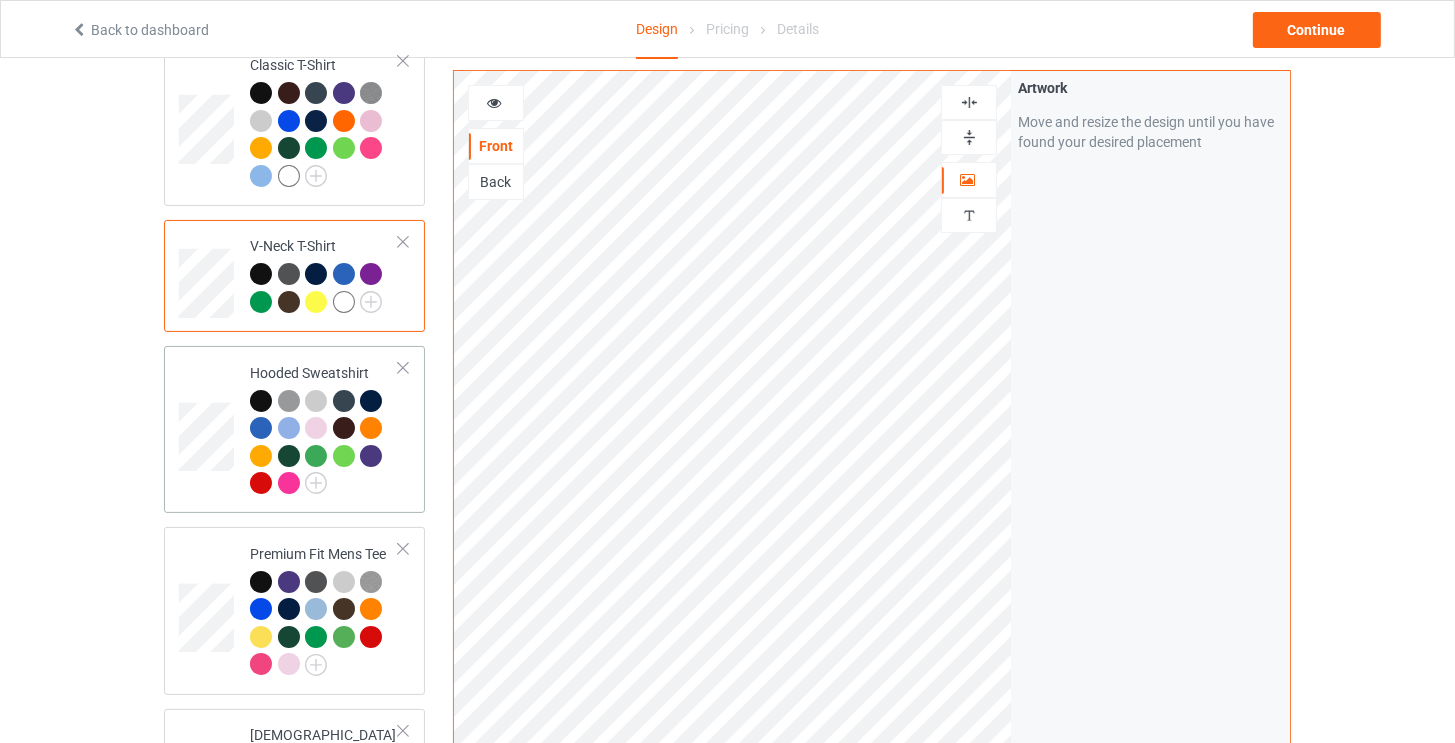scroll, scrollTop: 200, scrollLeft: 0, axis: vertical 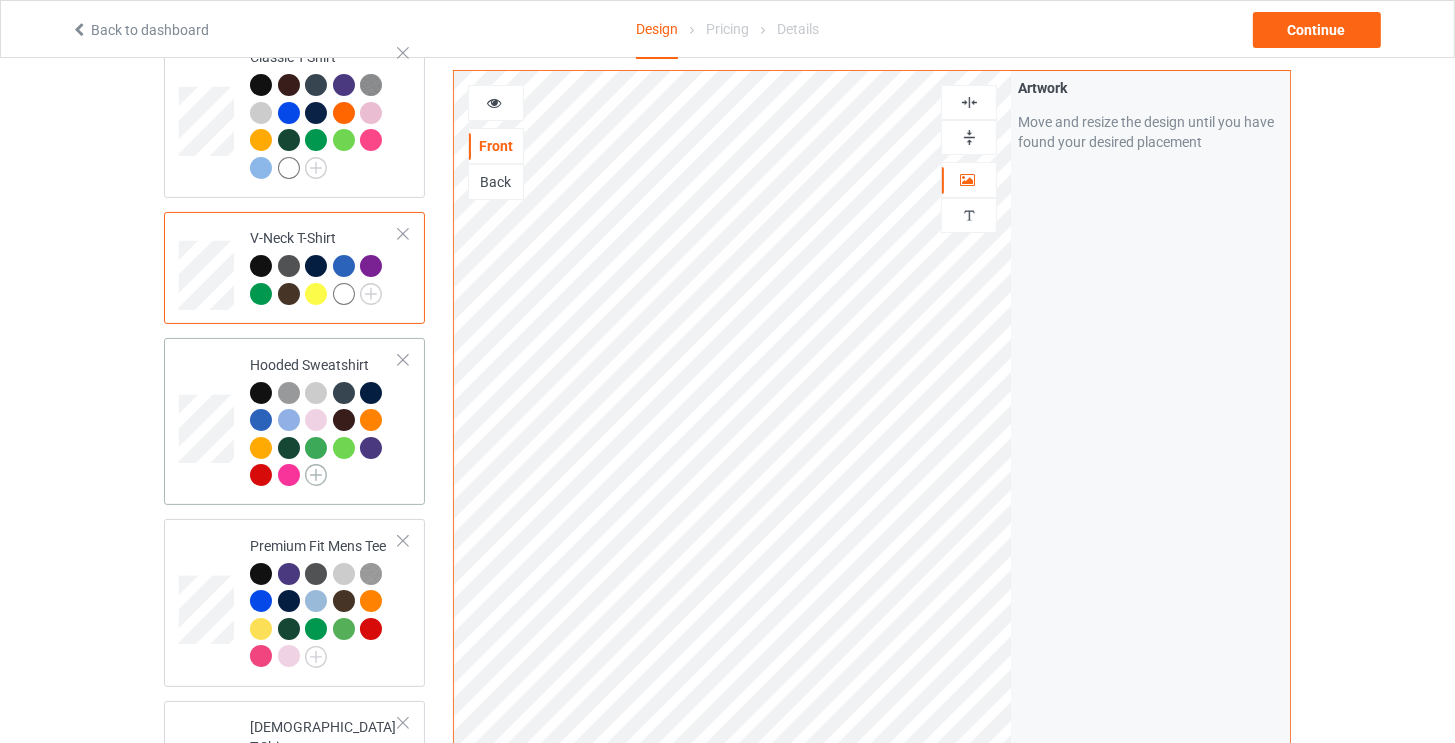 click at bounding box center [316, 475] 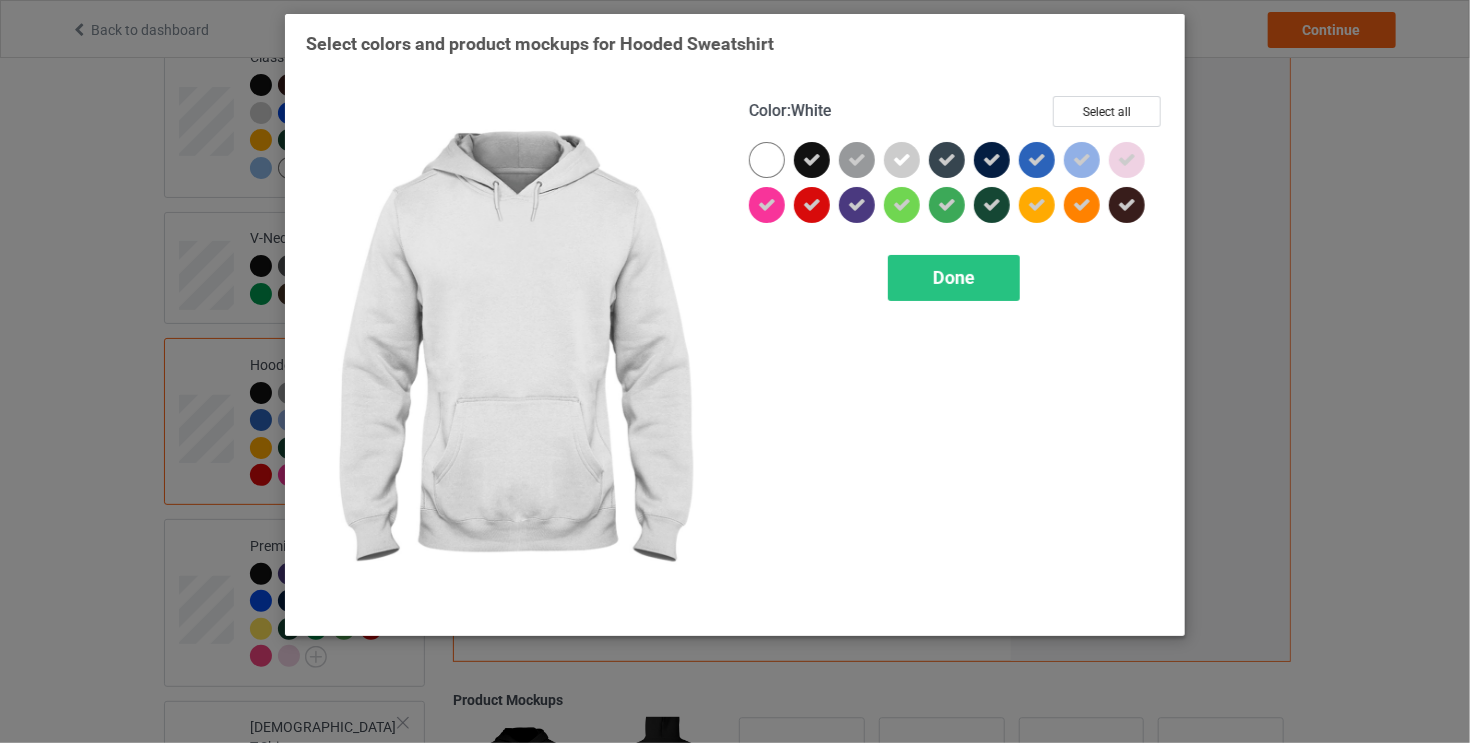 click at bounding box center [767, 160] 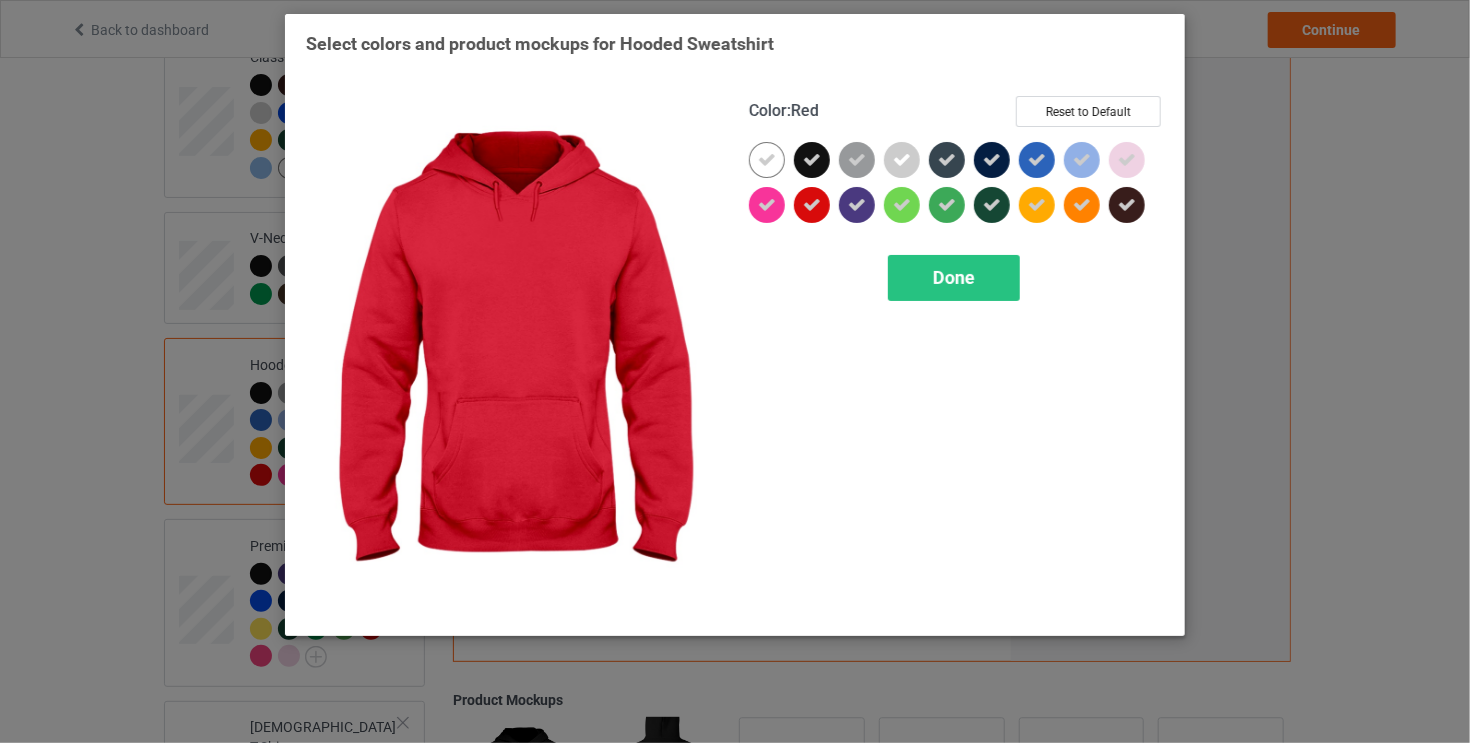 click at bounding box center (812, 205) 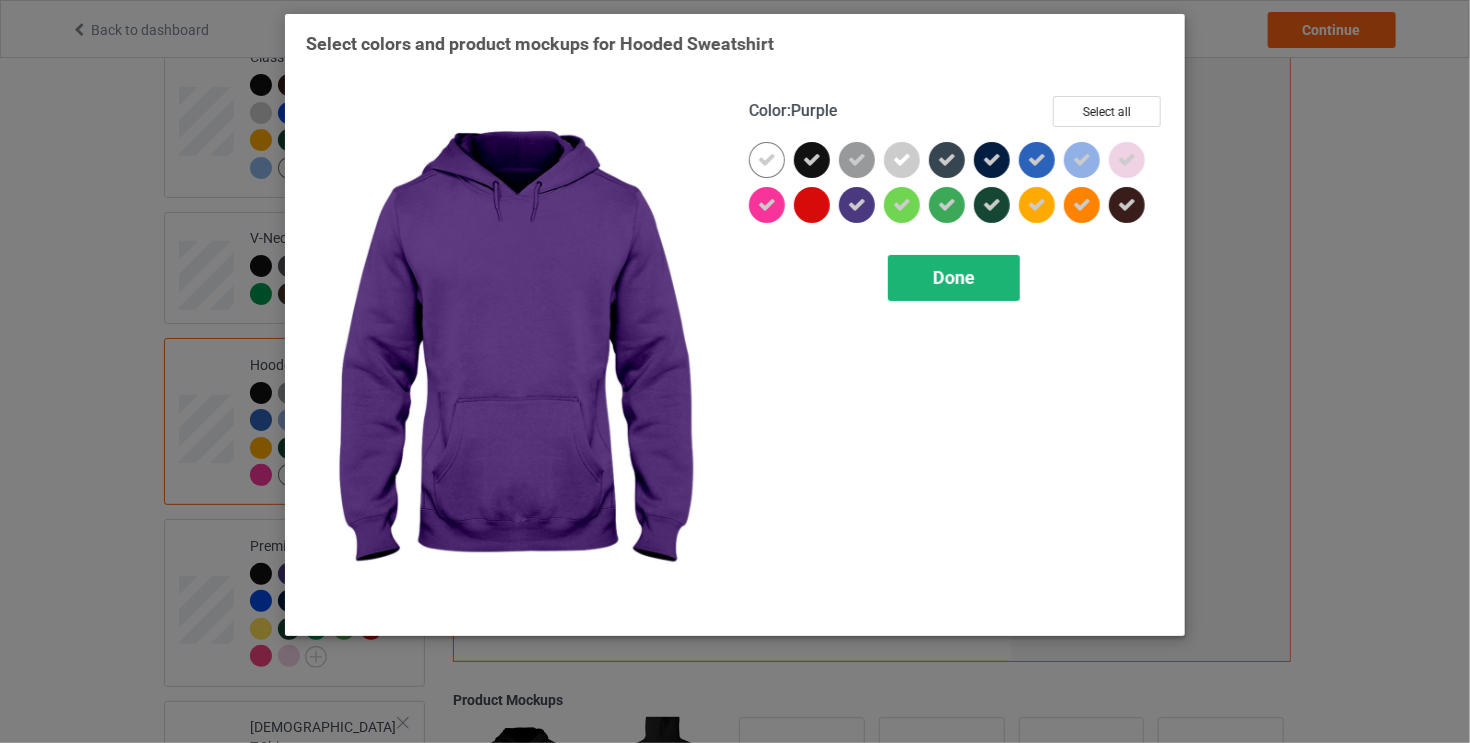 click on "Done" at bounding box center (954, 278) 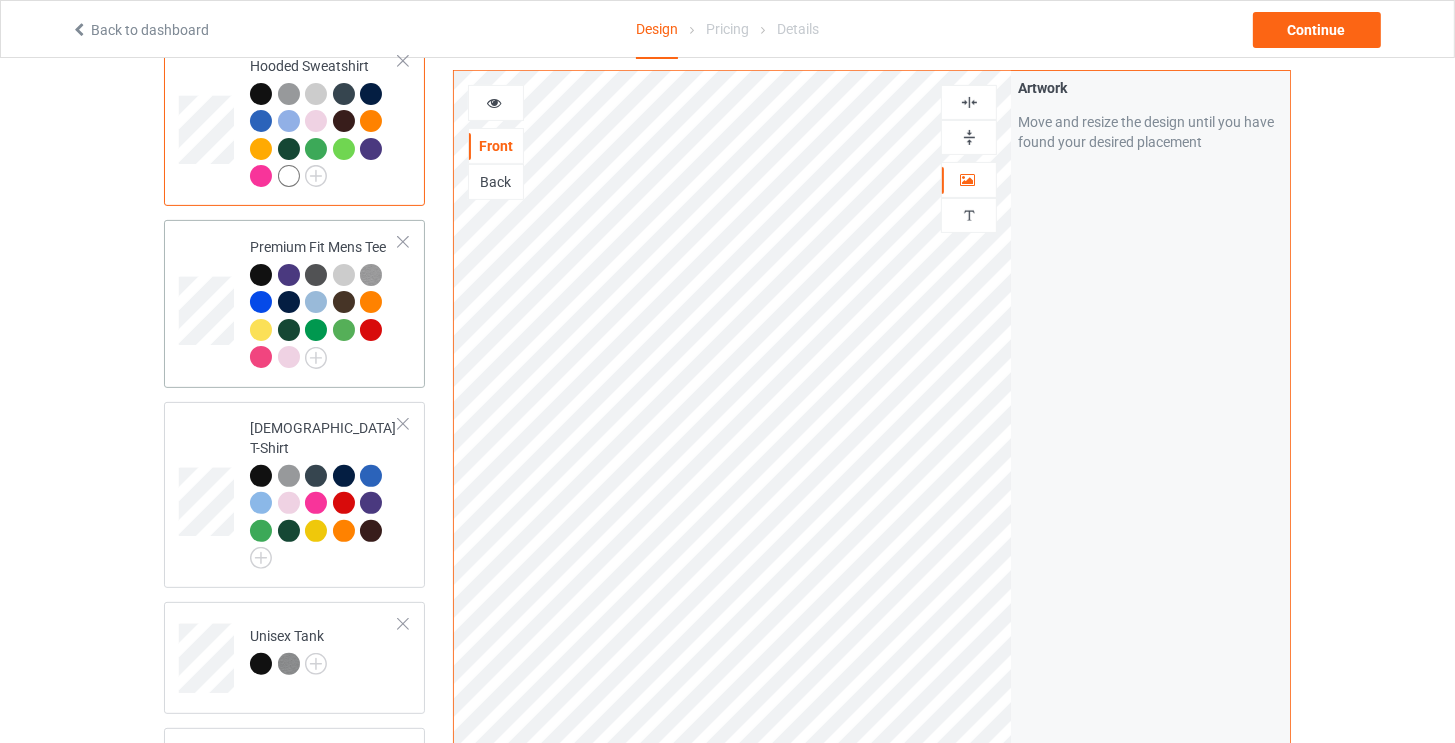 scroll, scrollTop: 500, scrollLeft: 0, axis: vertical 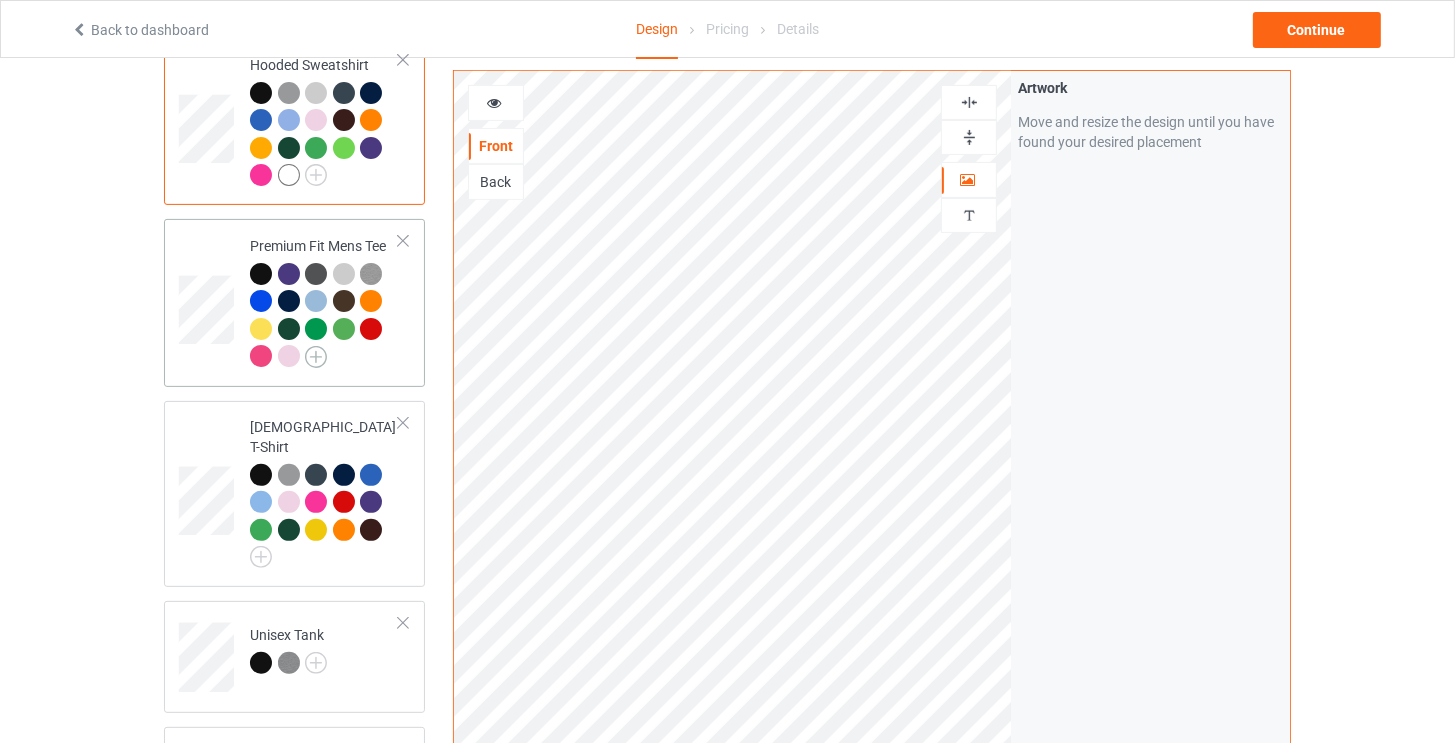 click at bounding box center (316, 357) 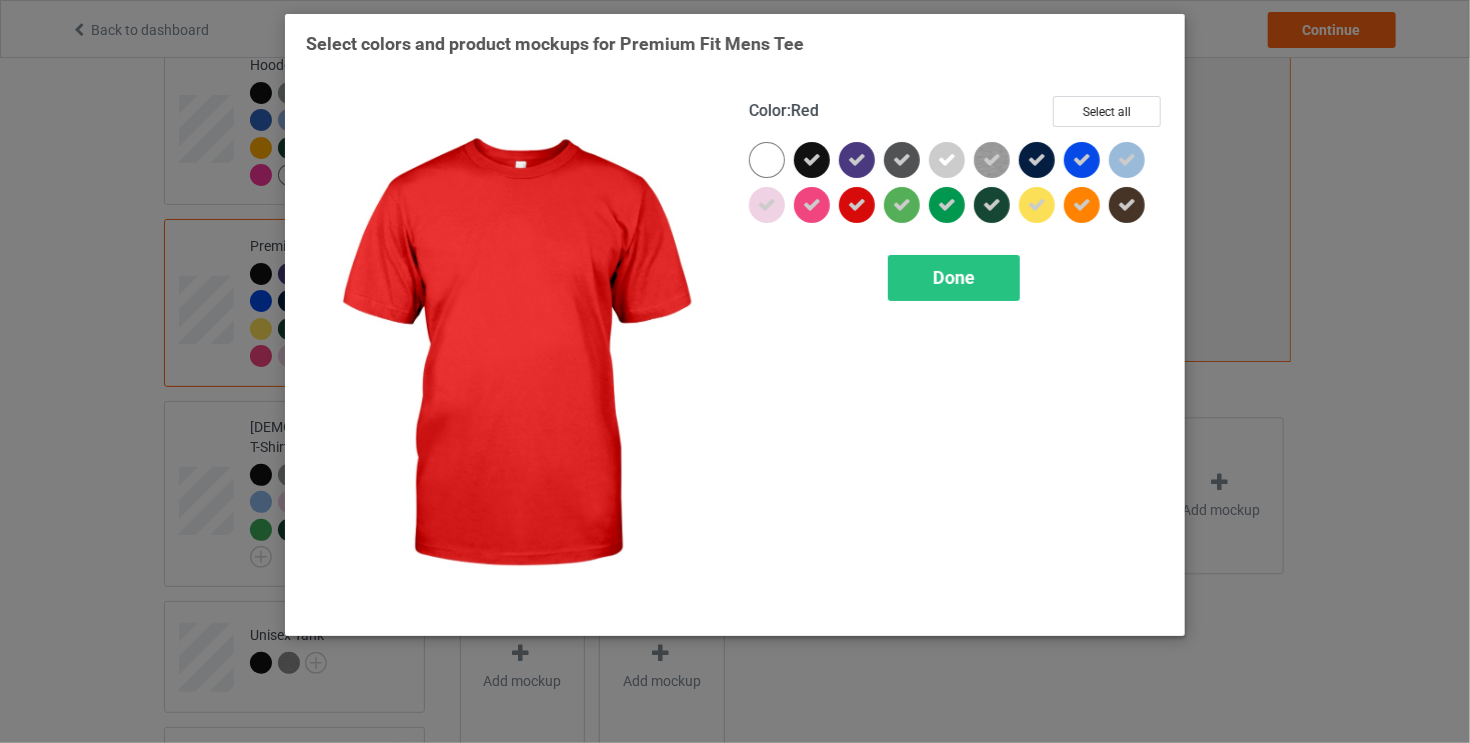 click at bounding box center (857, 205) 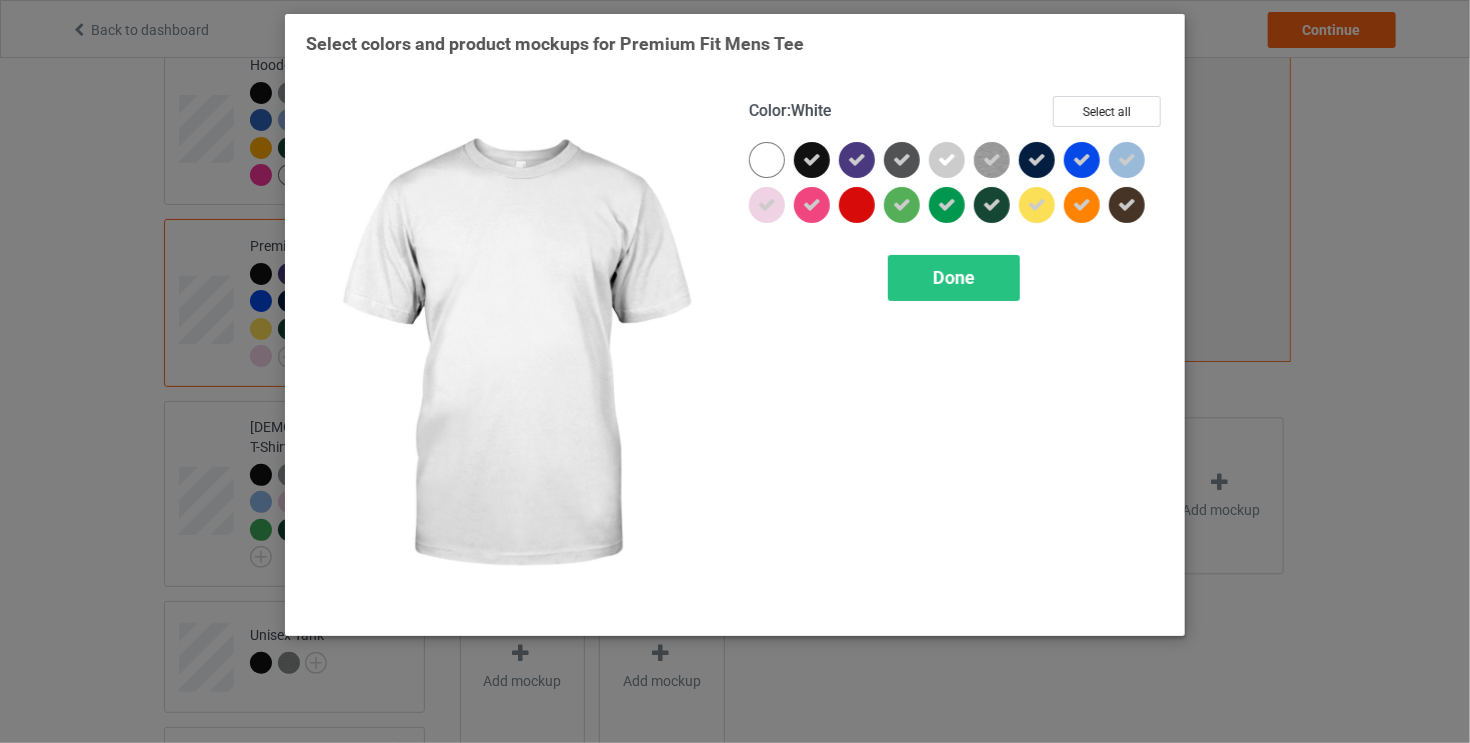 click at bounding box center [767, 160] 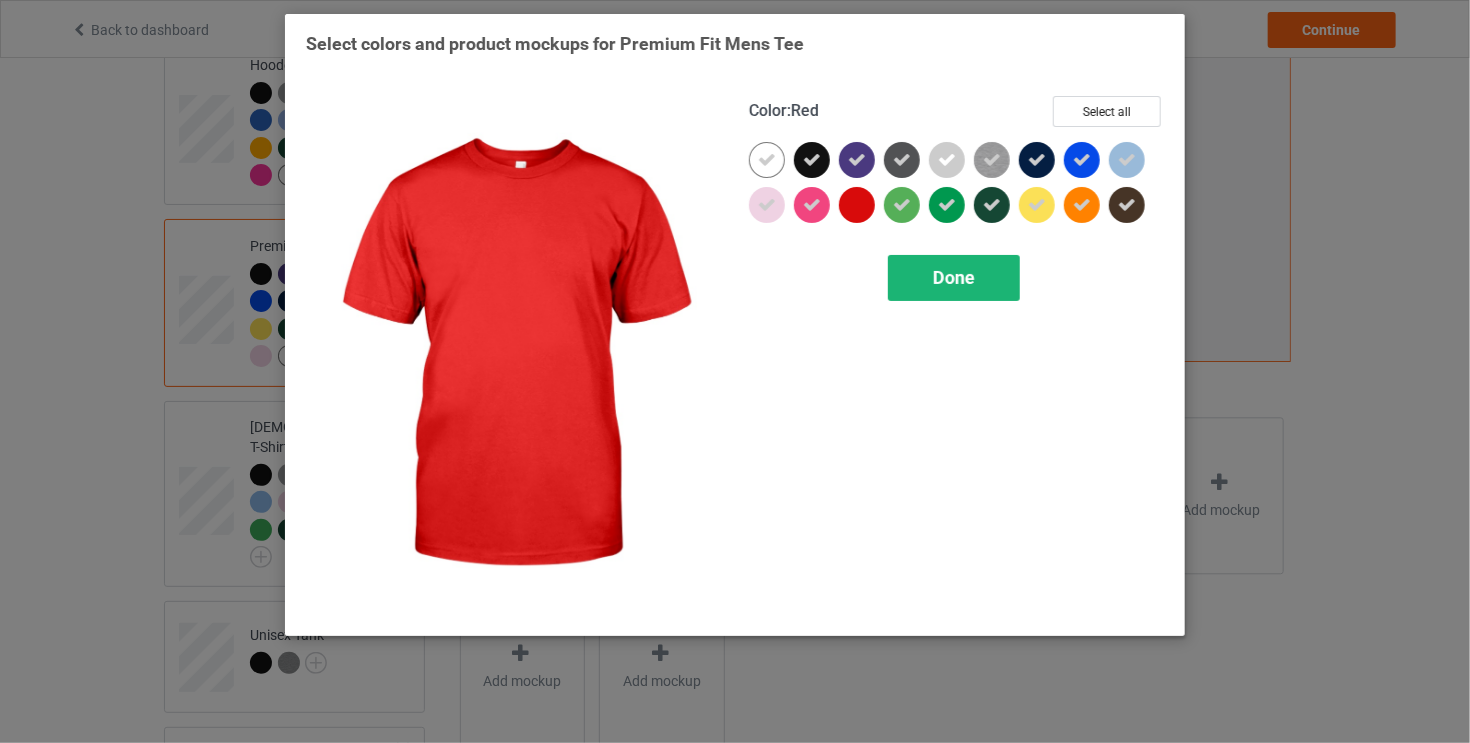 click on "Done" at bounding box center (954, 277) 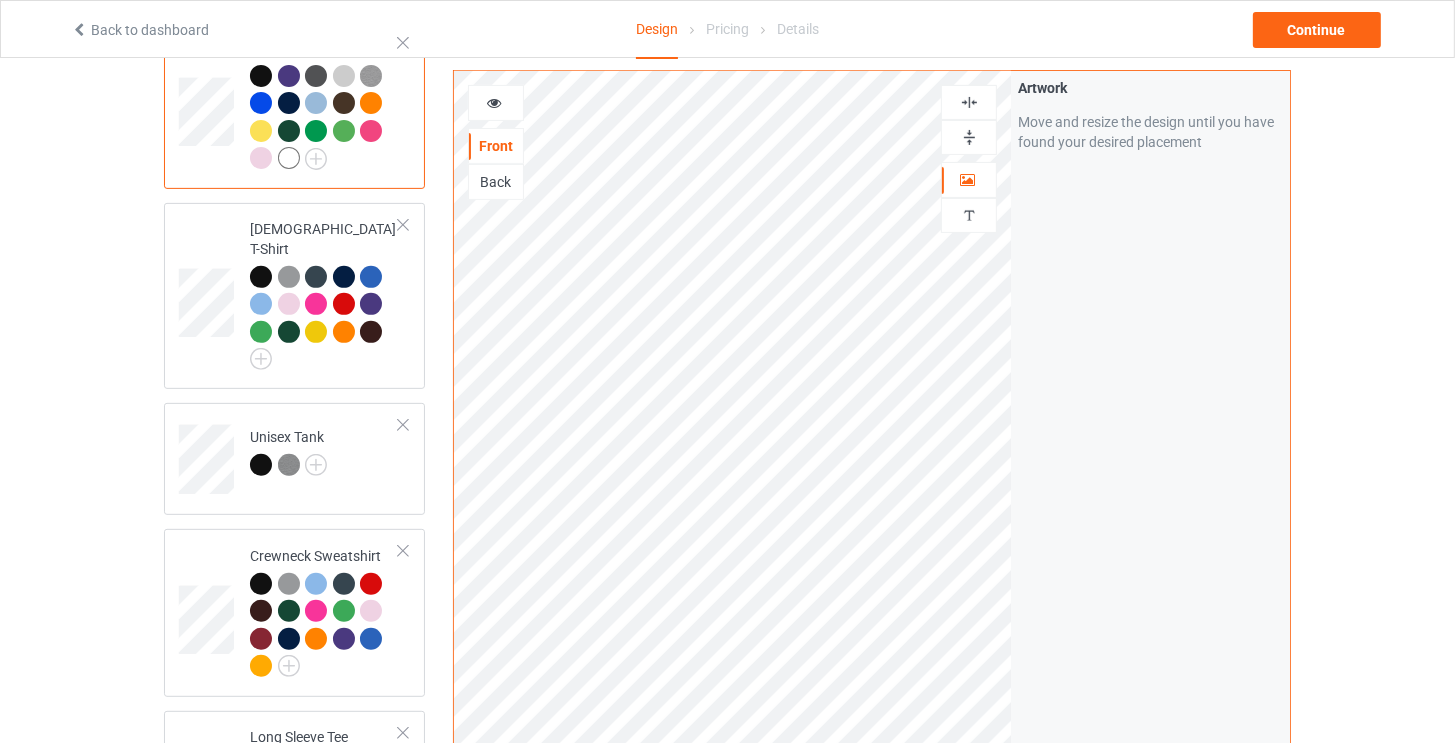 scroll, scrollTop: 700, scrollLeft: 0, axis: vertical 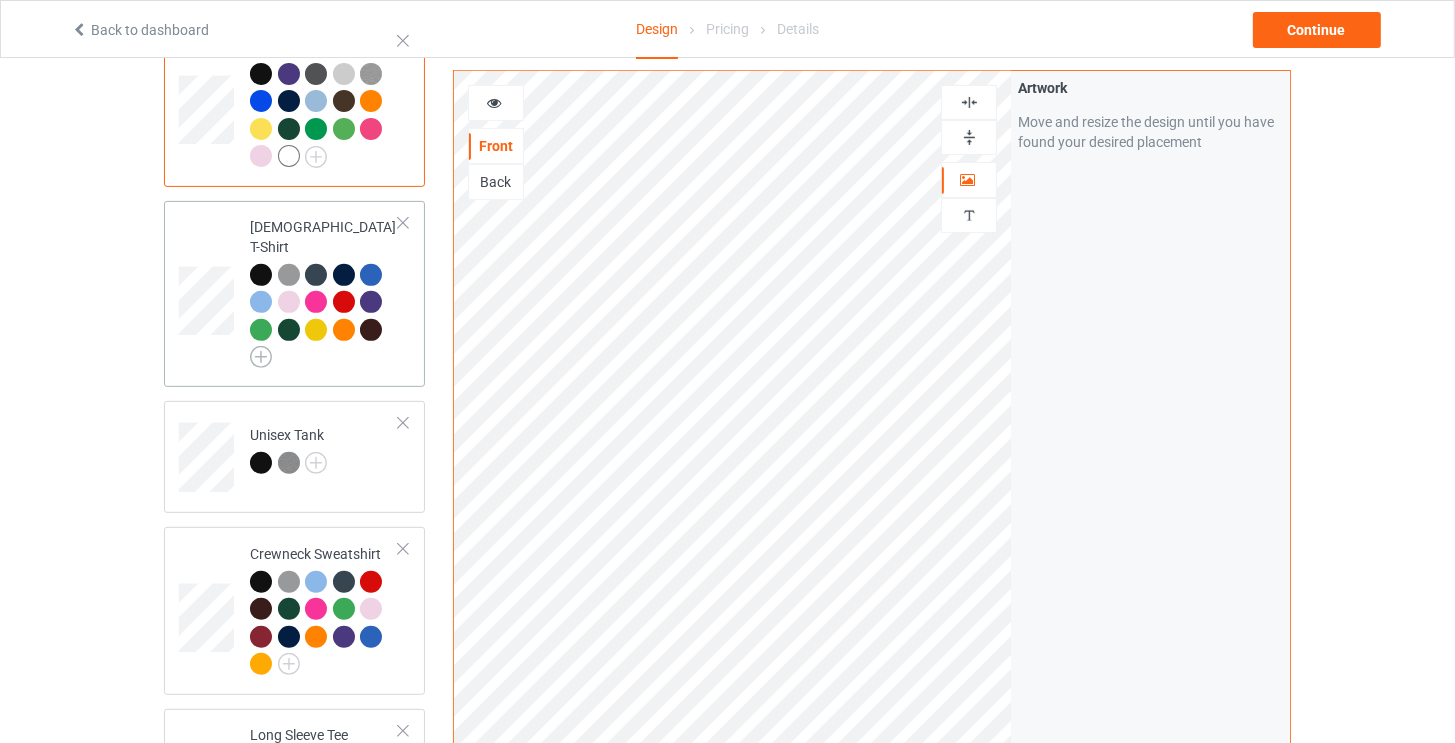 click at bounding box center (261, 357) 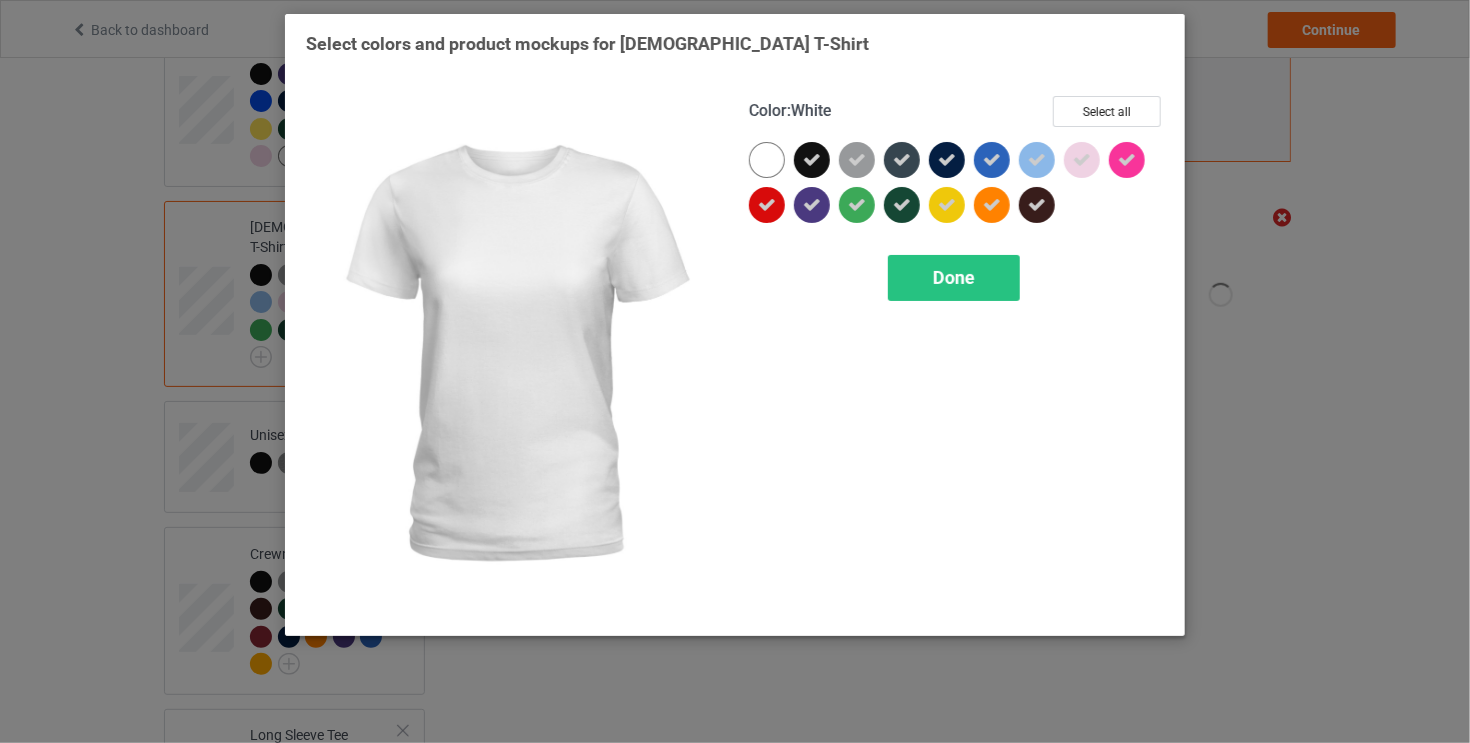 click at bounding box center [767, 160] 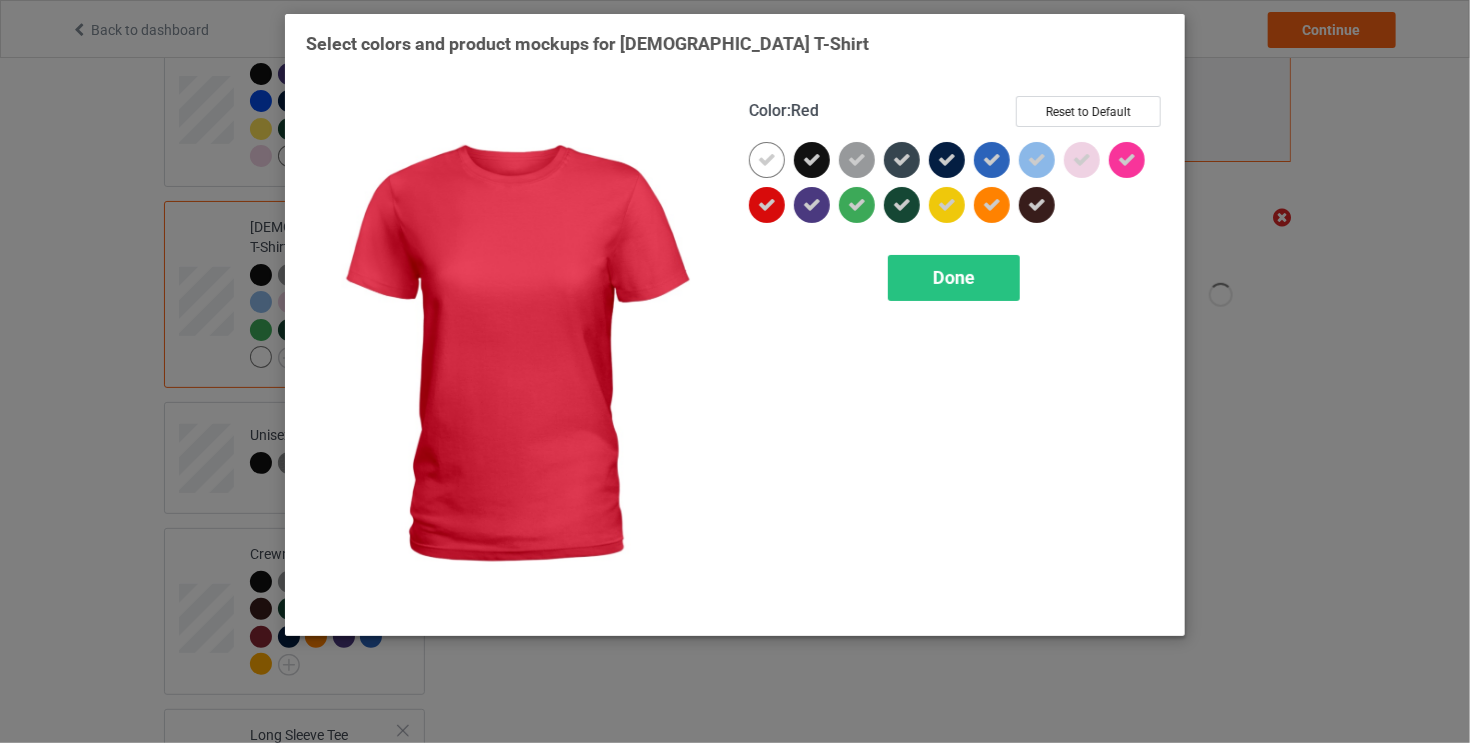 click at bounding box center [767, 205] 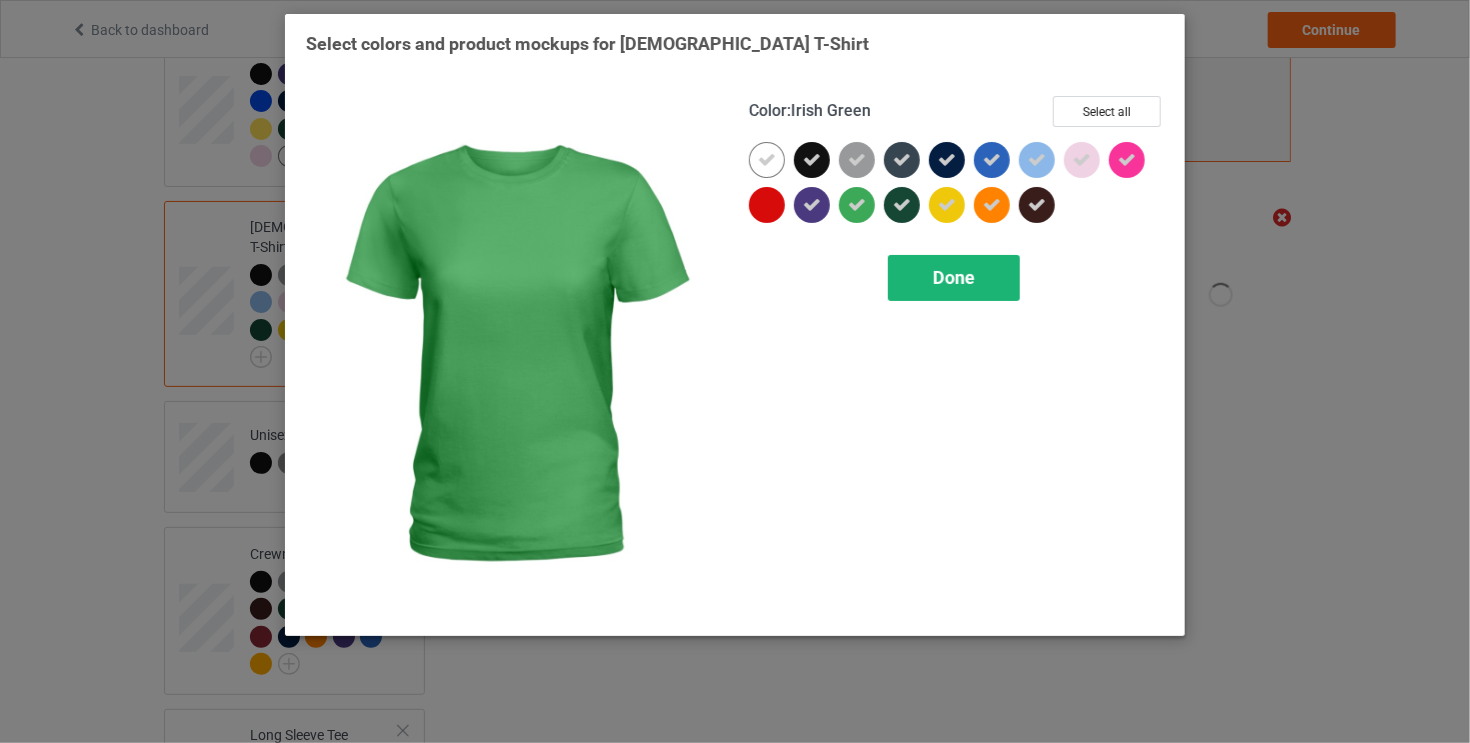 click on "Done" at bounding box center [954, 277] 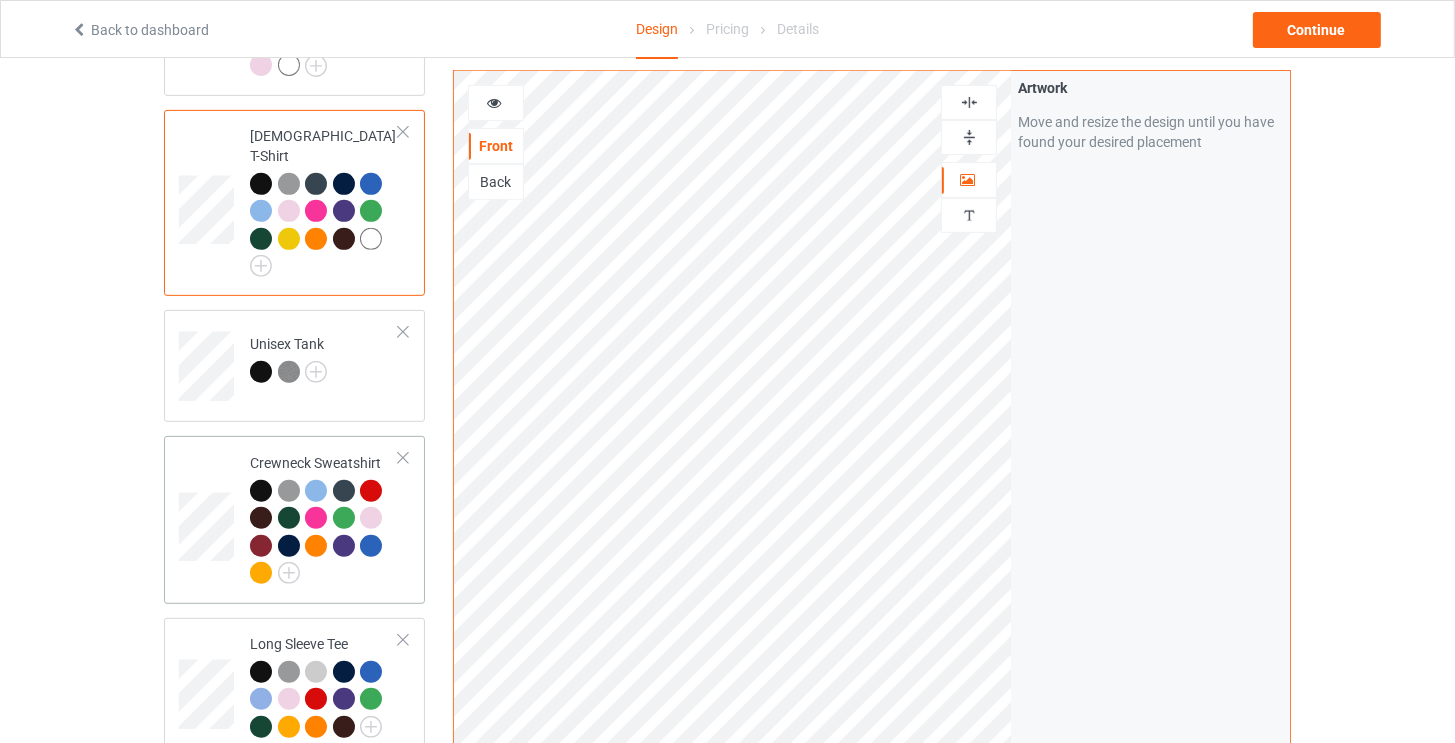 scroll, scrollTop: 900, scrollLeft: 0, axis: vertical 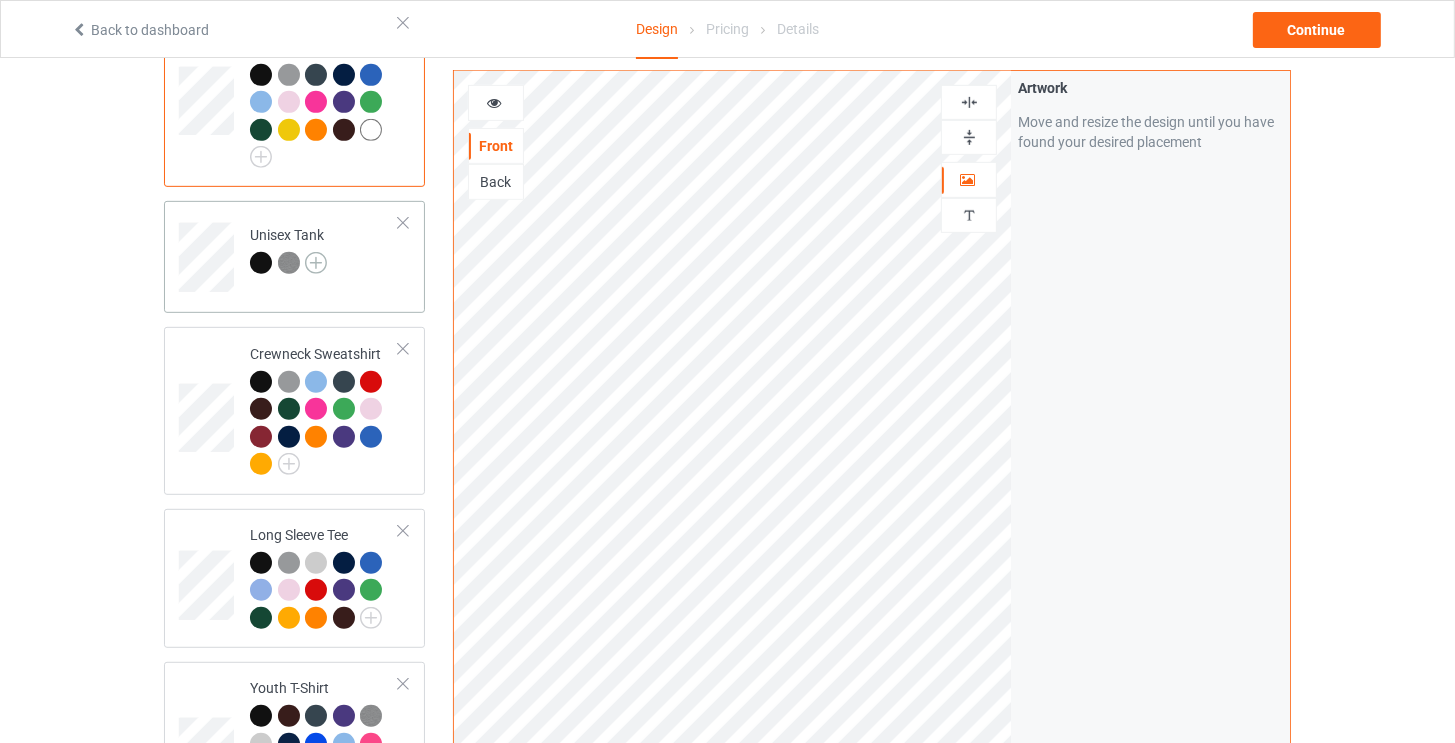click at bounding box center (316, 263) 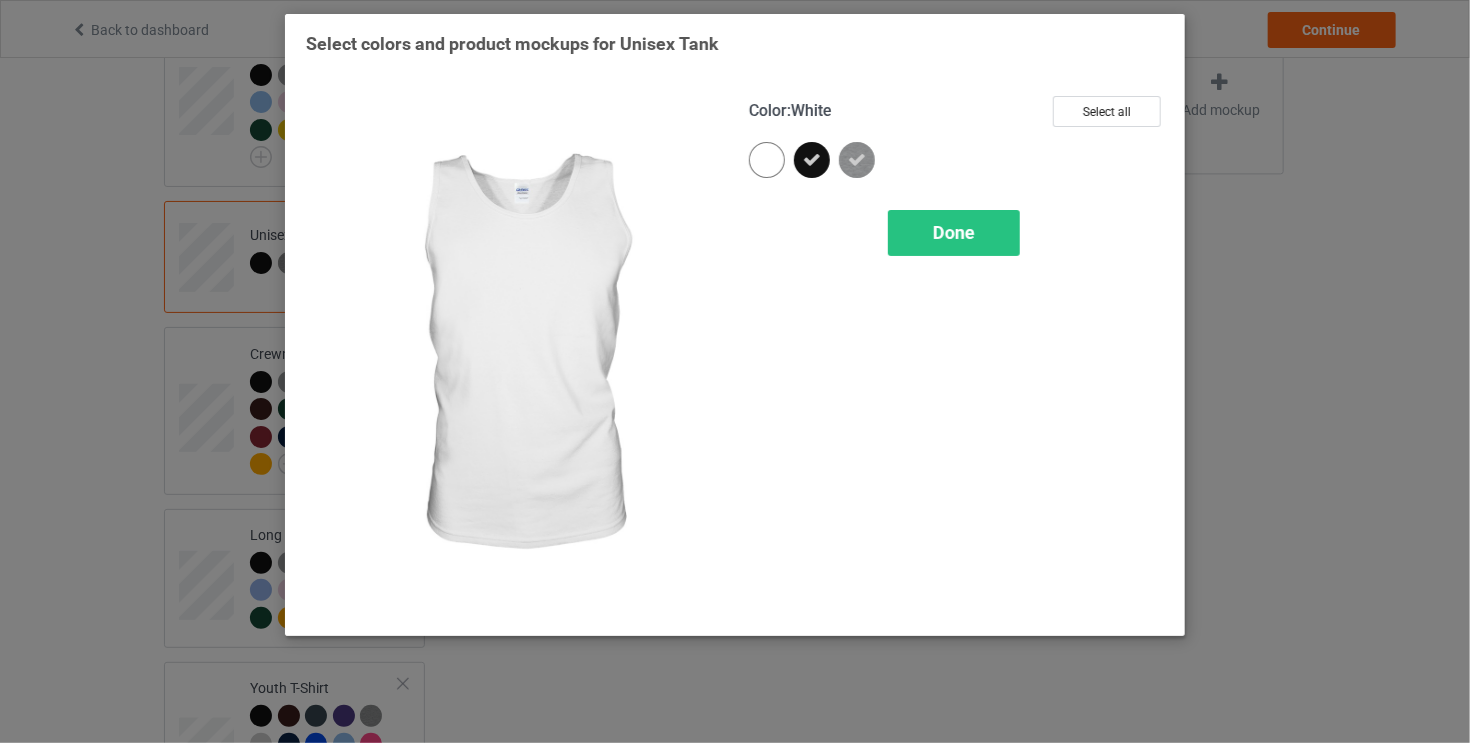 click at bounding box center (767, 160) 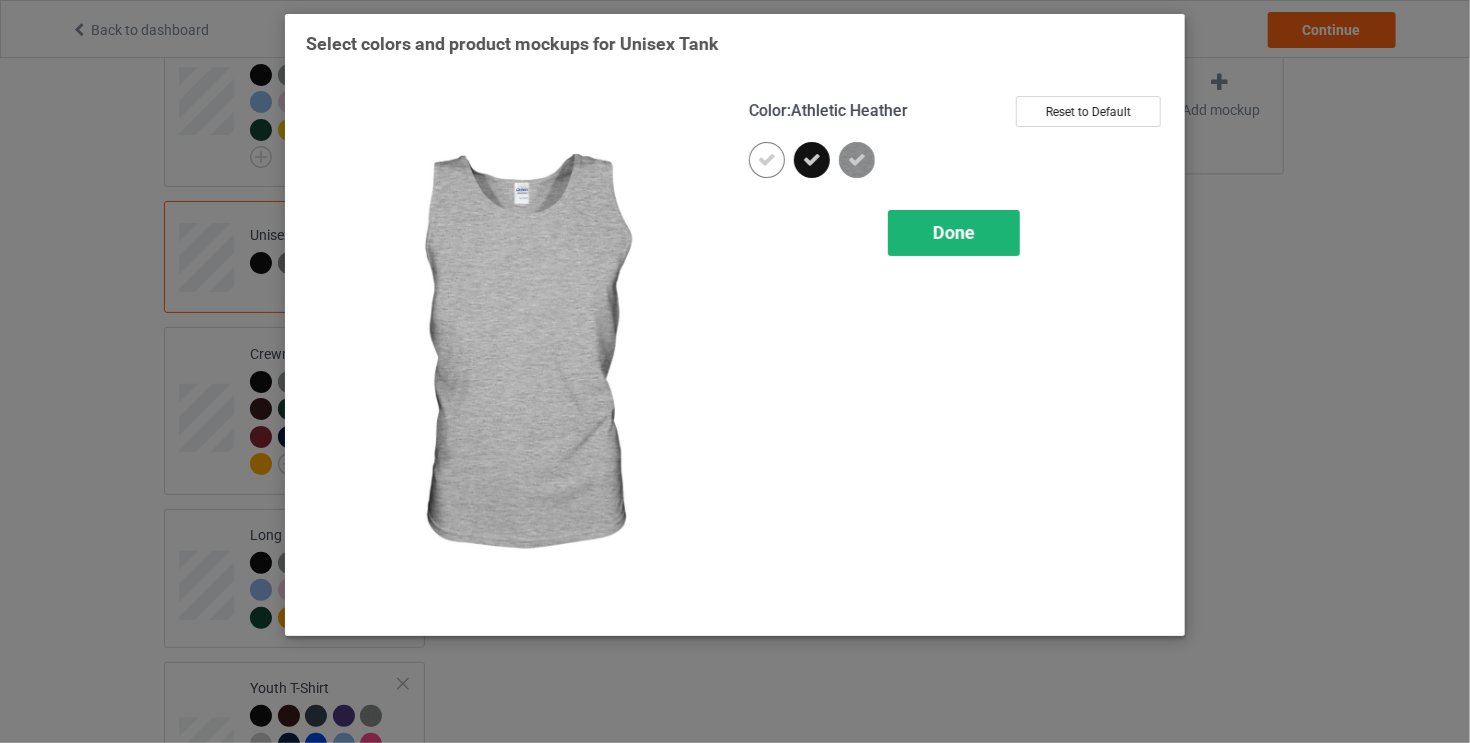 click on "Done" at bounding box center (954, 232) 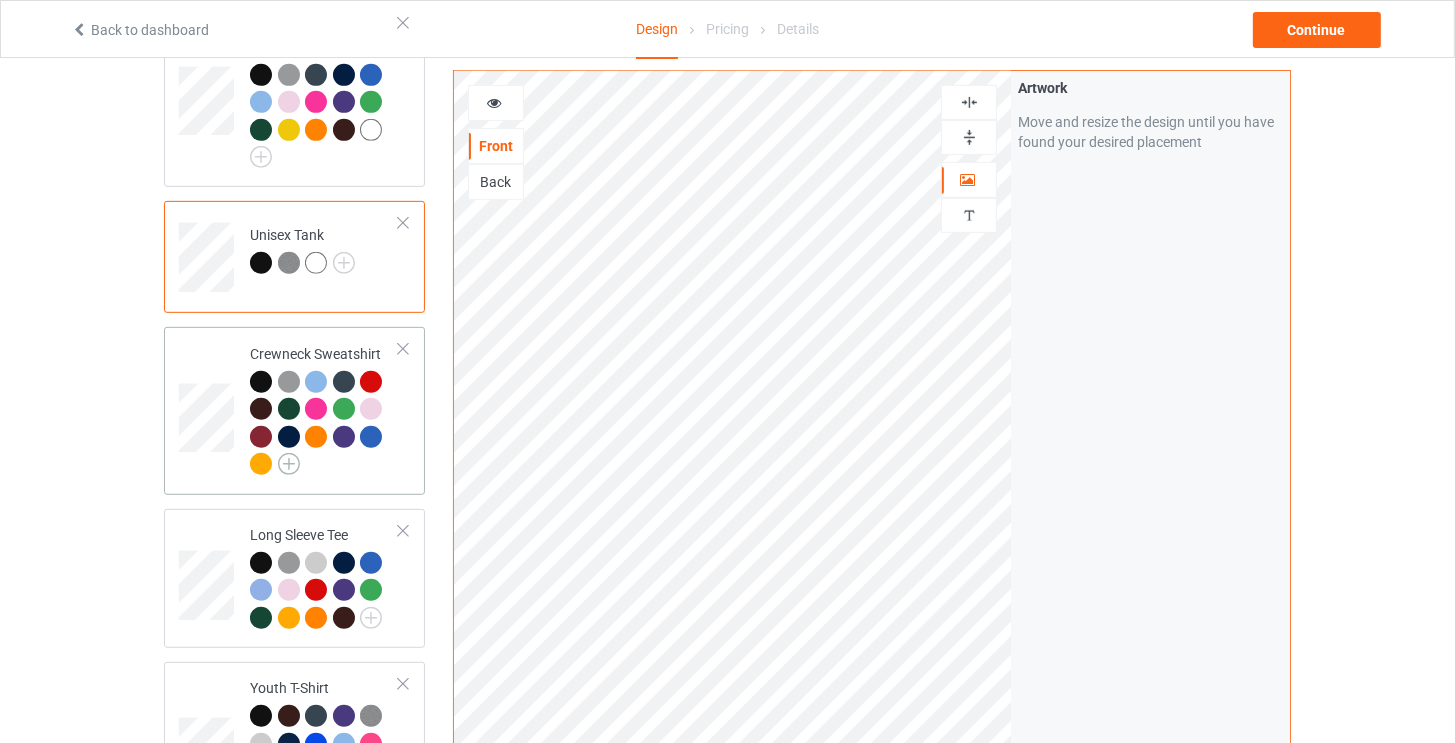 click at bounding box center [289, 464] 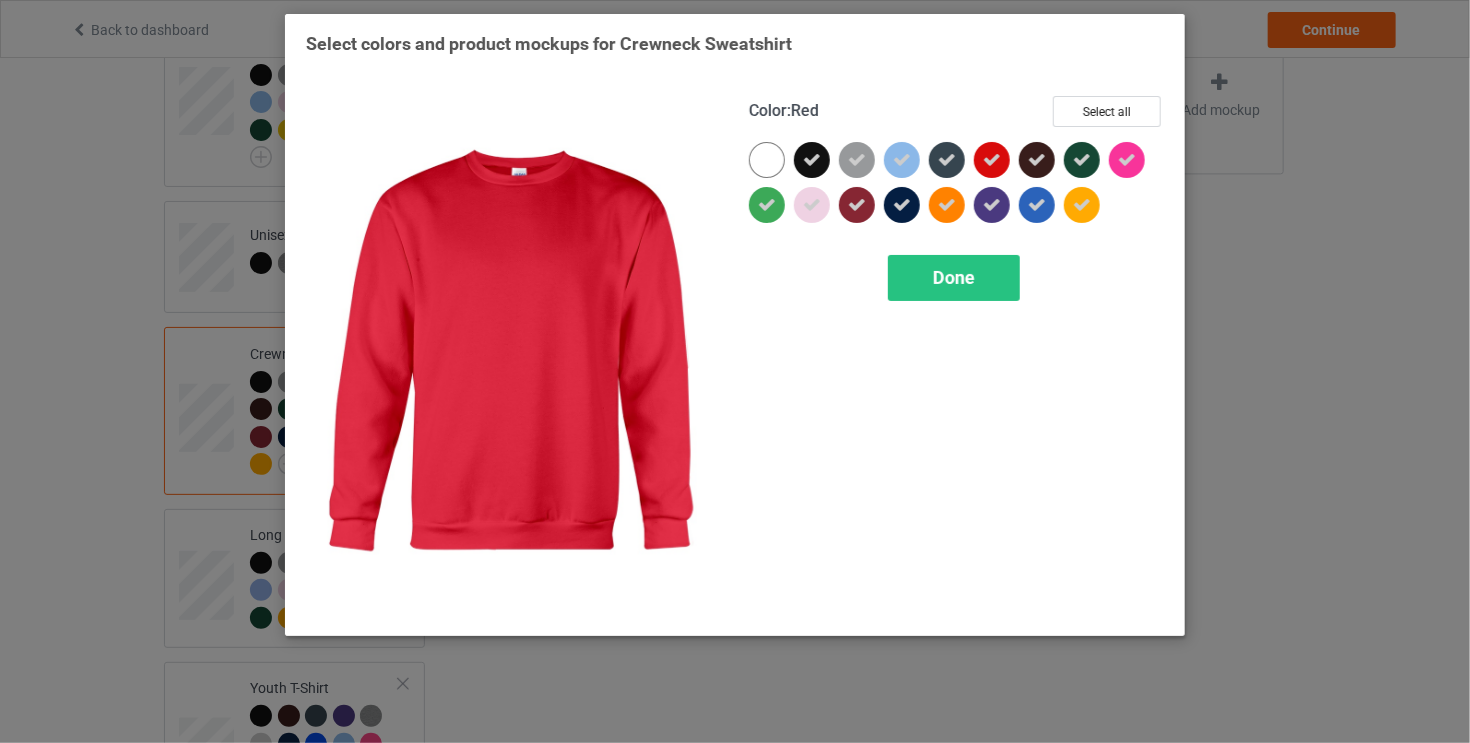 click at bounding box center [992, 160] 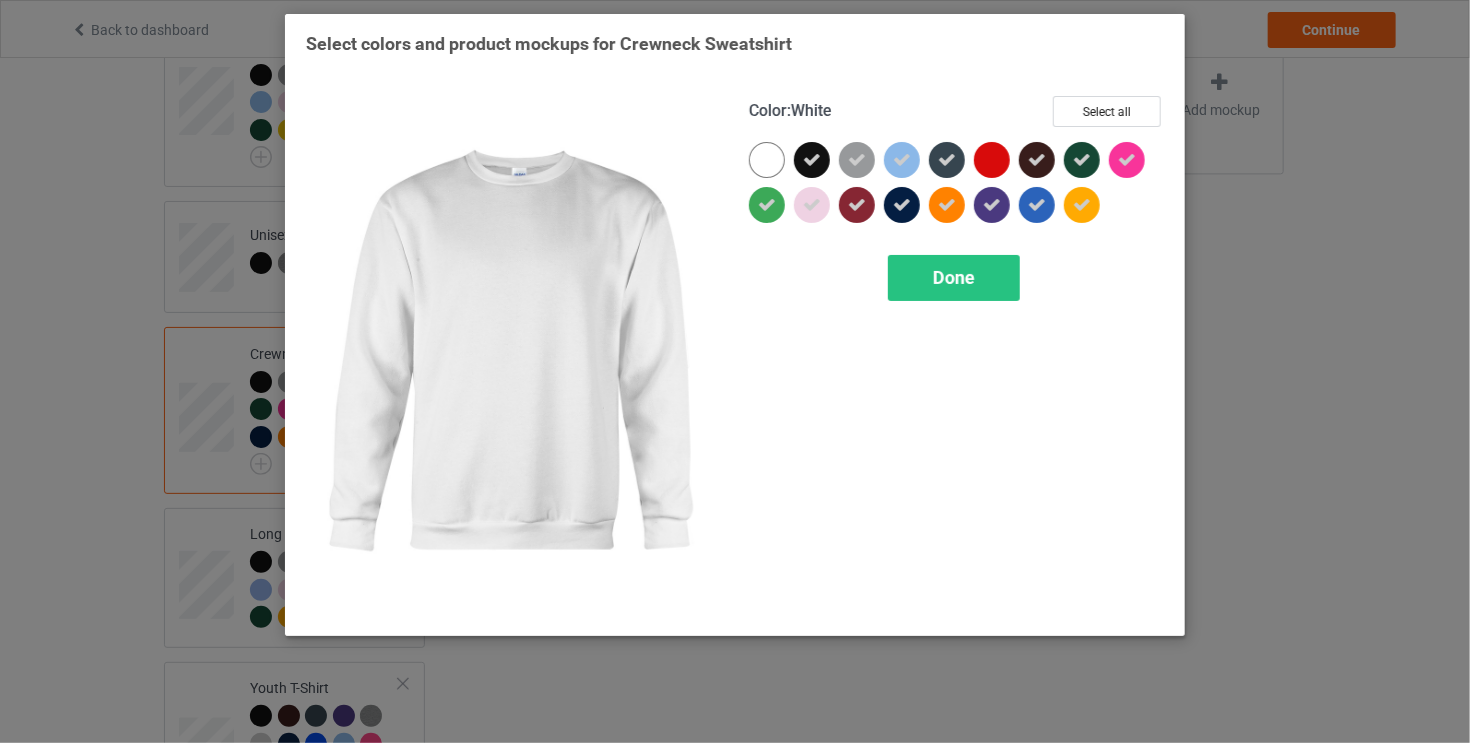click at bounding box center (767, 160) 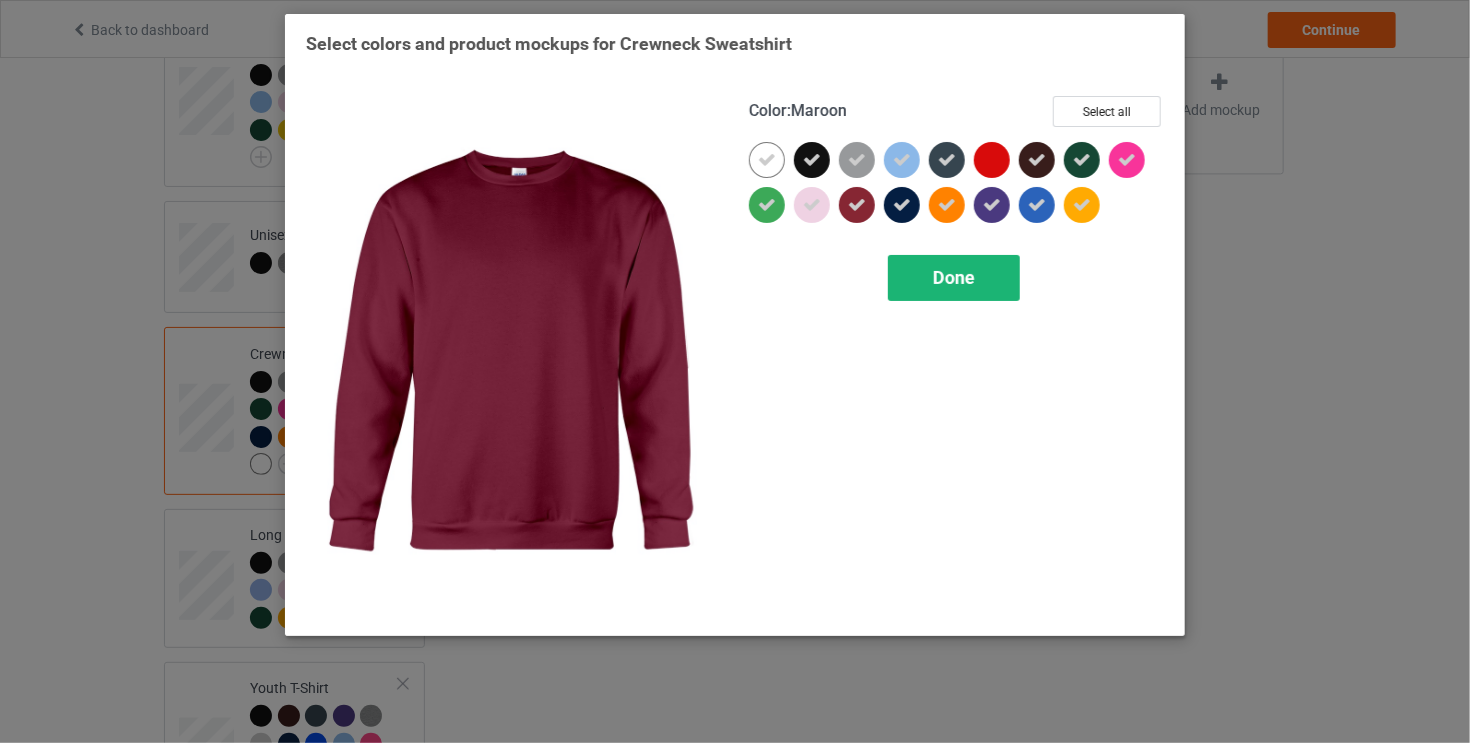click on "Done" at bounding box center (954, 277) 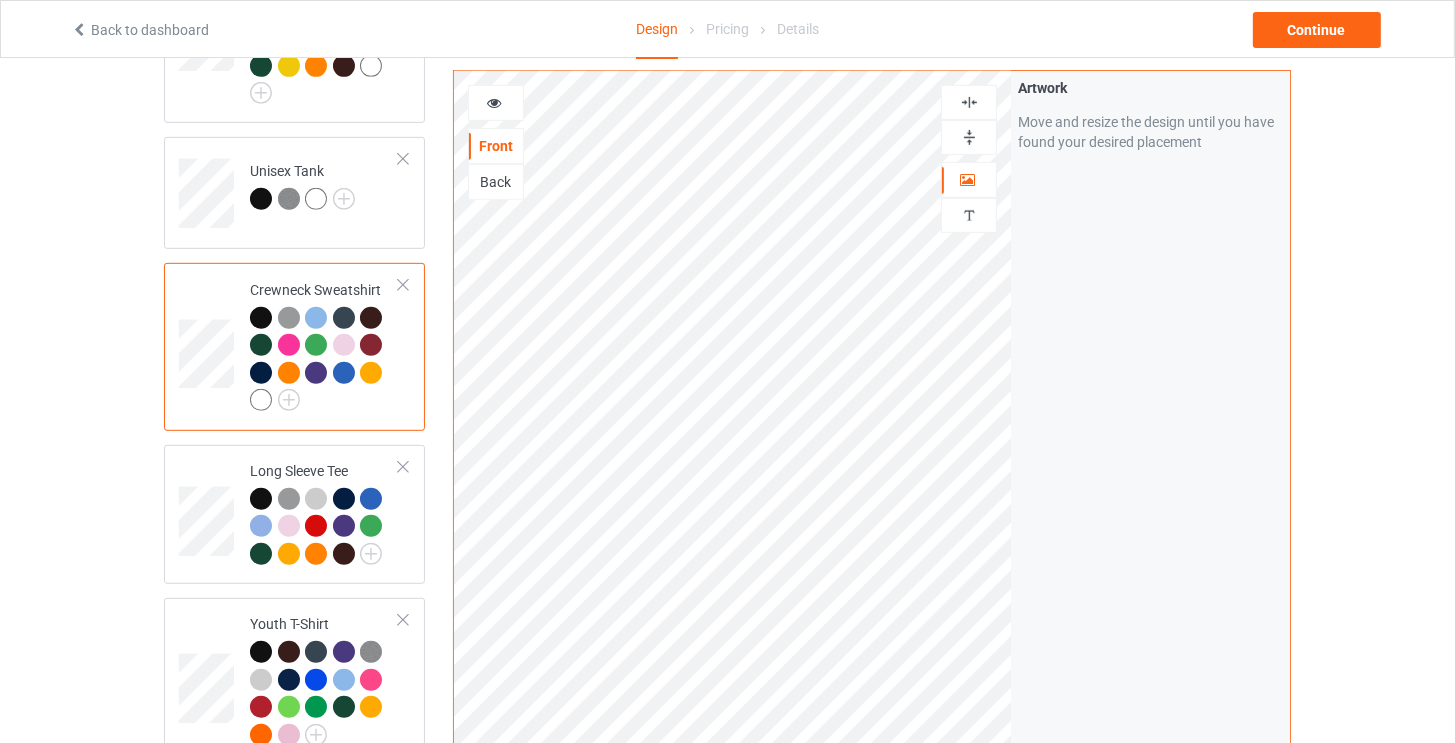 scroll, scrollTop: 1200, scrollLeft: 0, axis: vertical 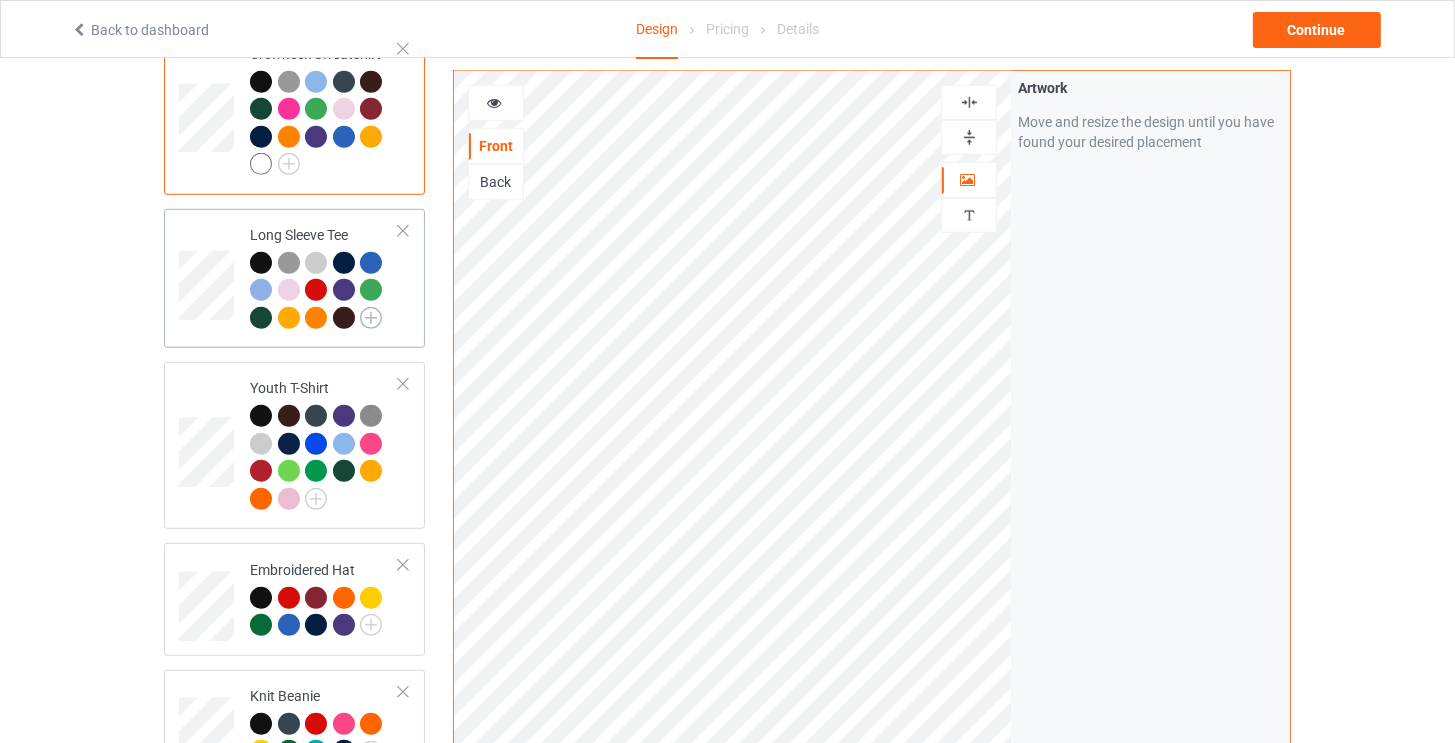 click at bounding box center (371, 318) 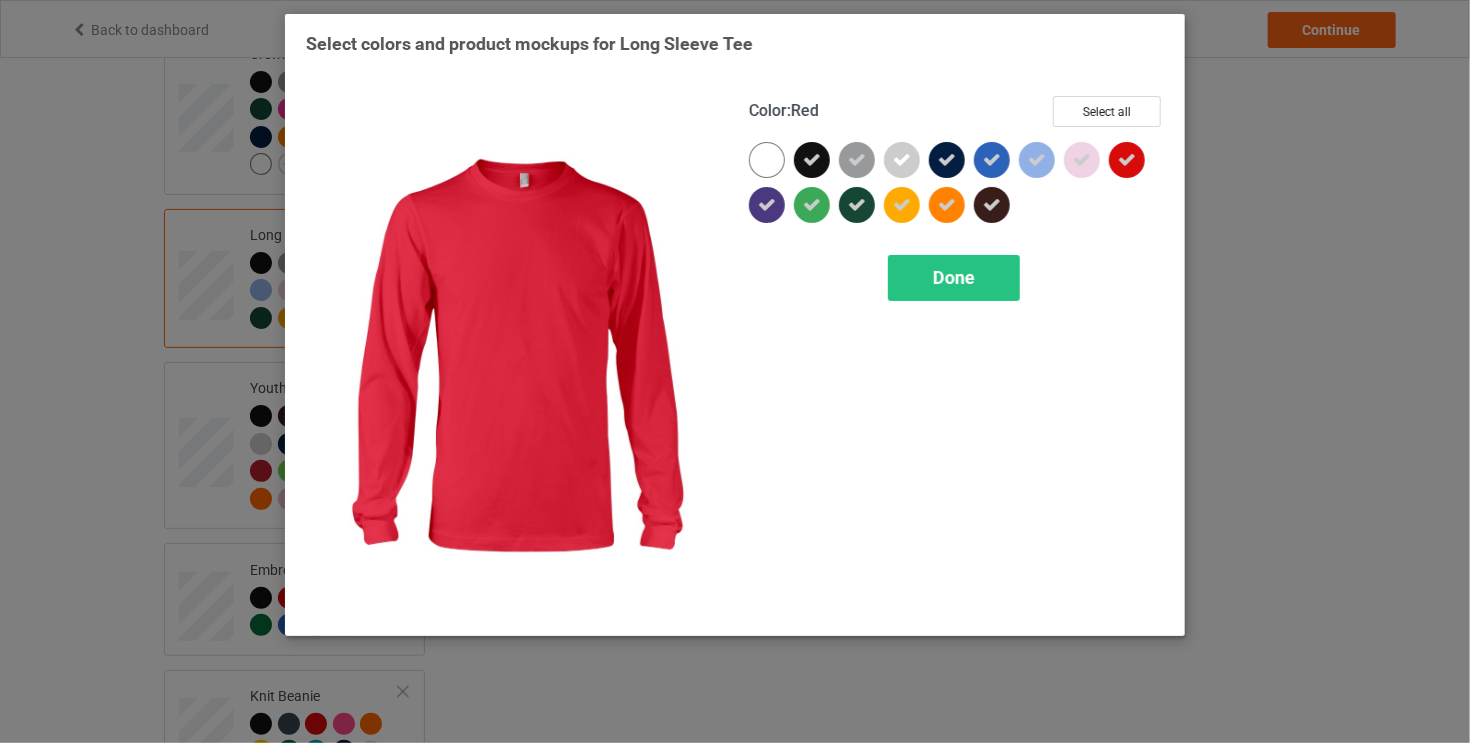 click at bounding box center [1127, 160] 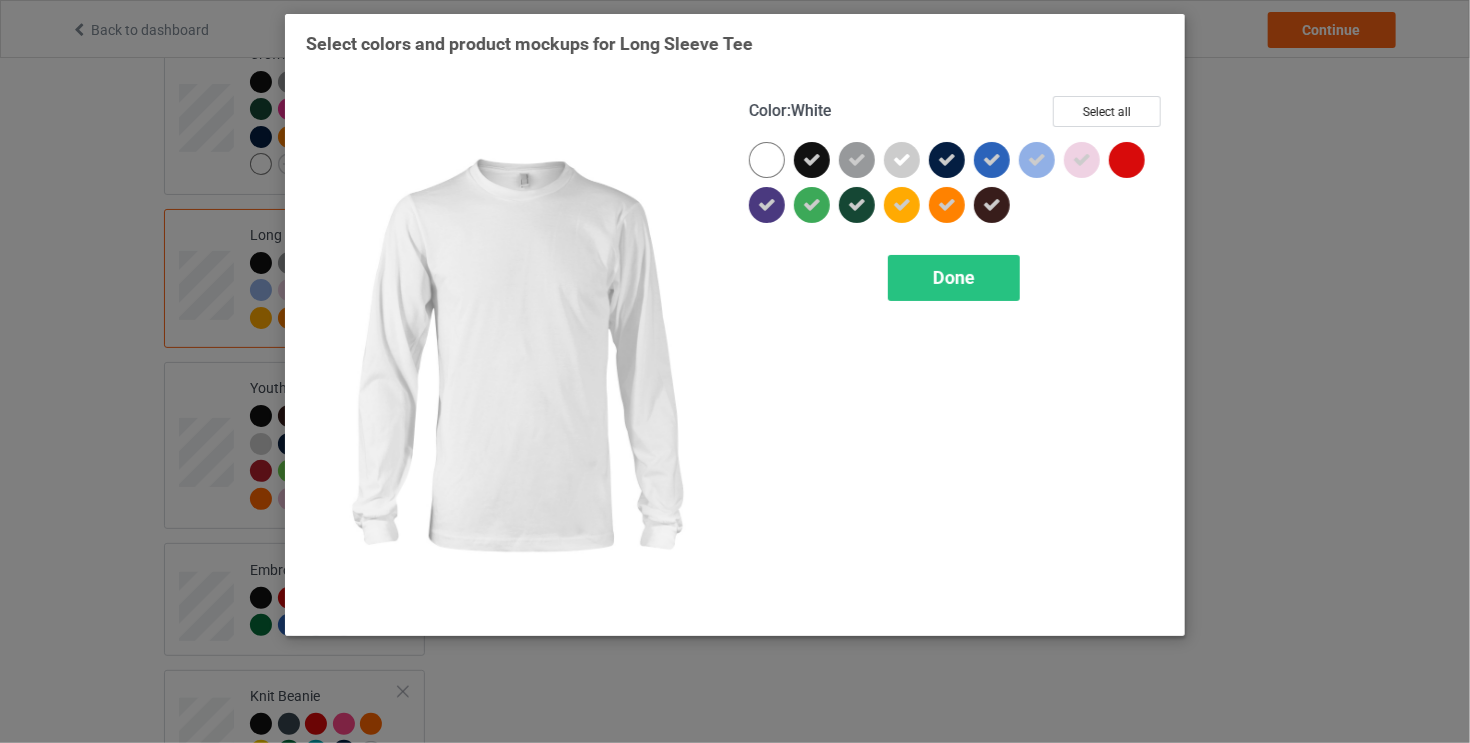 click at bounding box center [767, 160] 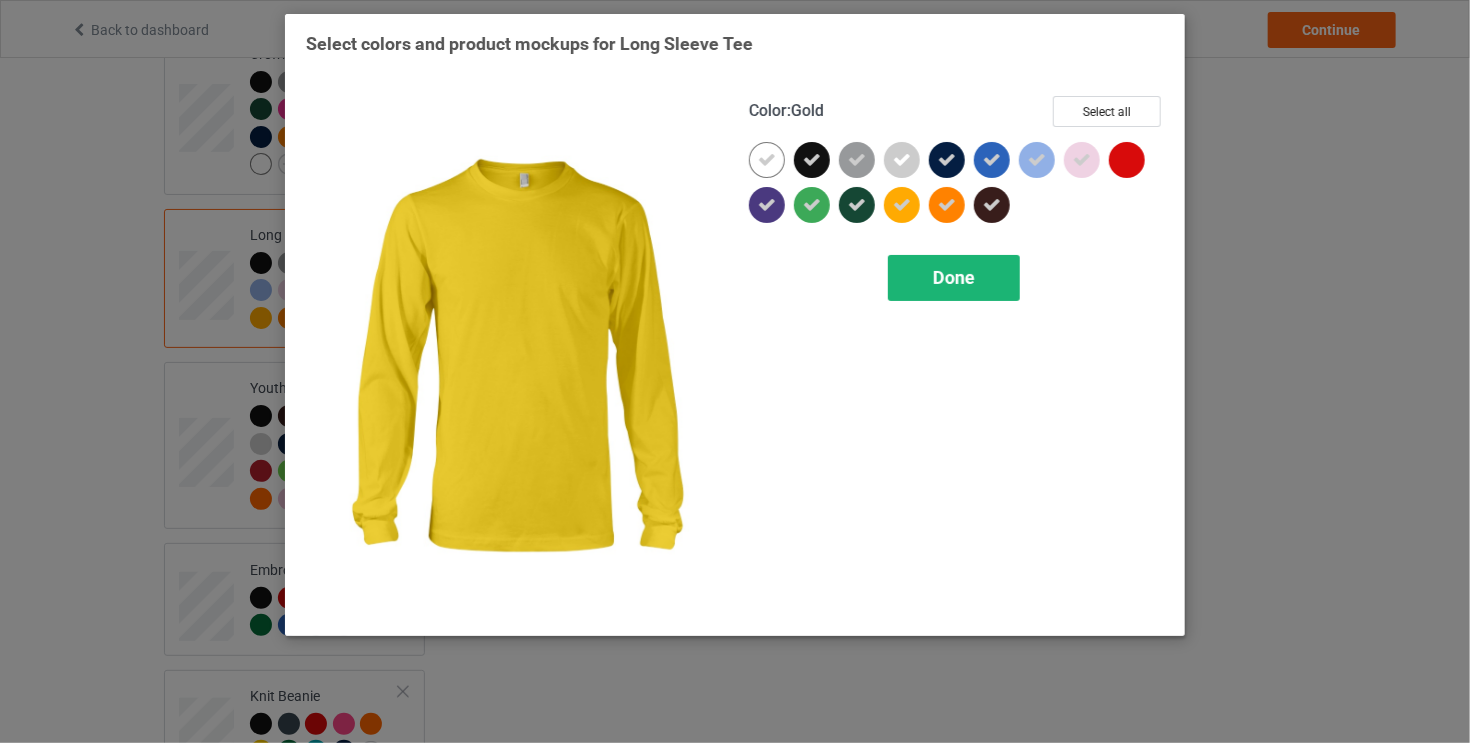 click on "Done" at bounding box center (954, 278) 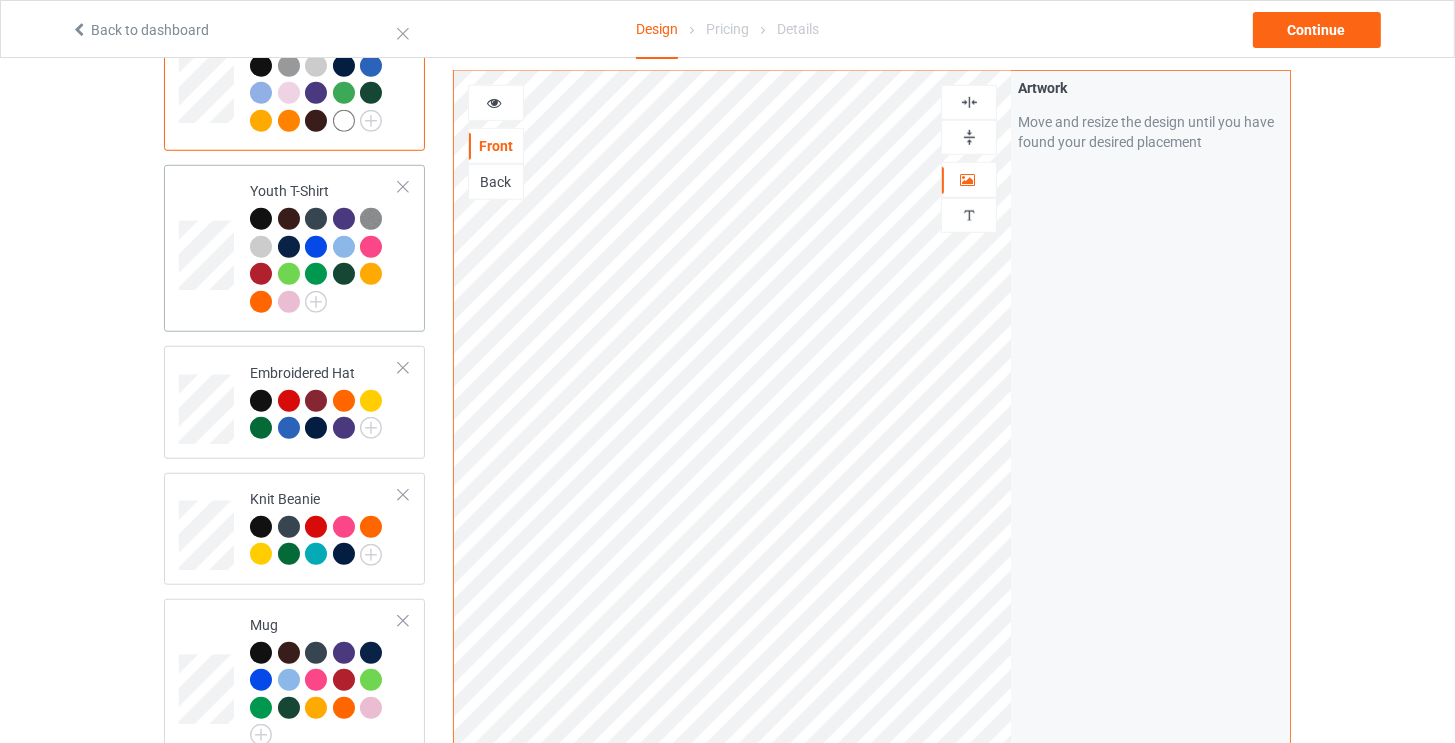 scroll, scrollTop: 1400, scrollLeft: 0, axis: vertical 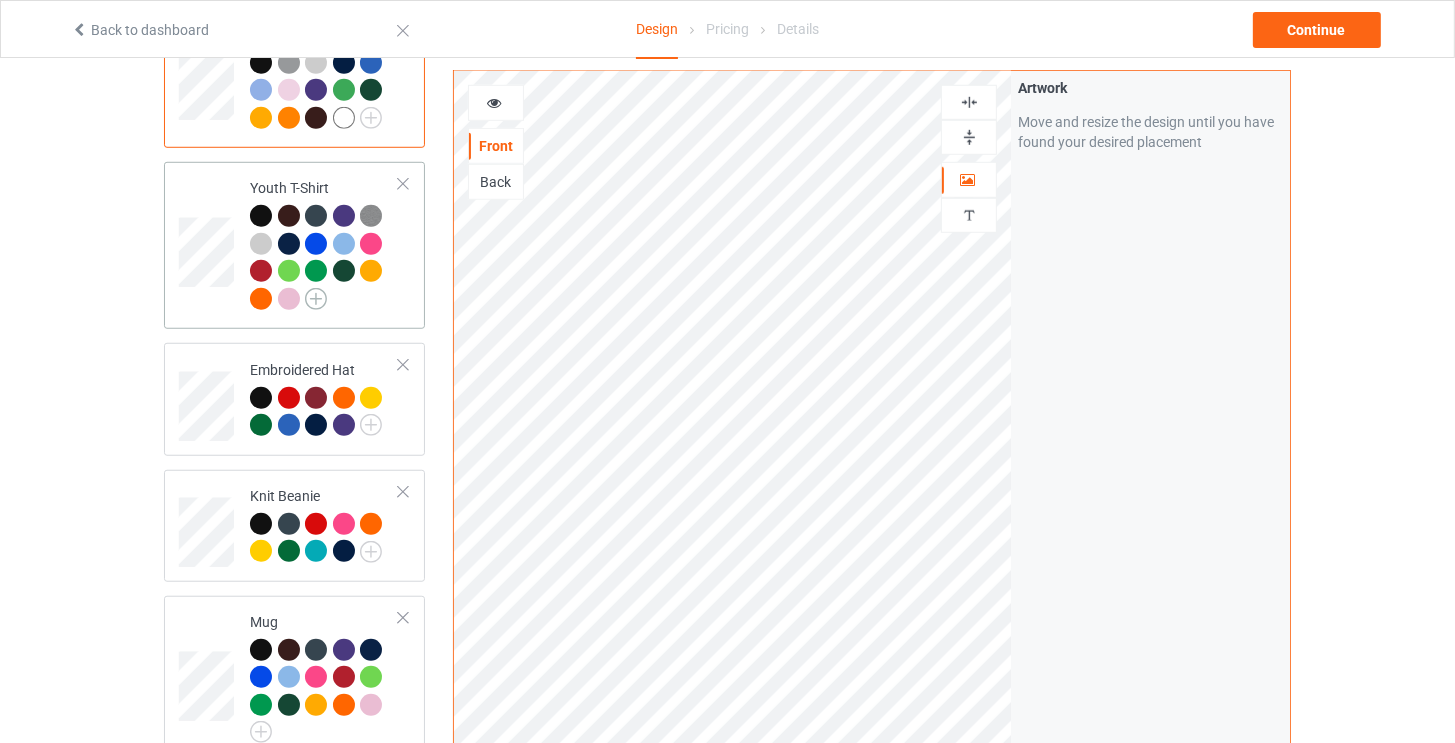 click at bounding box center [316, 299] 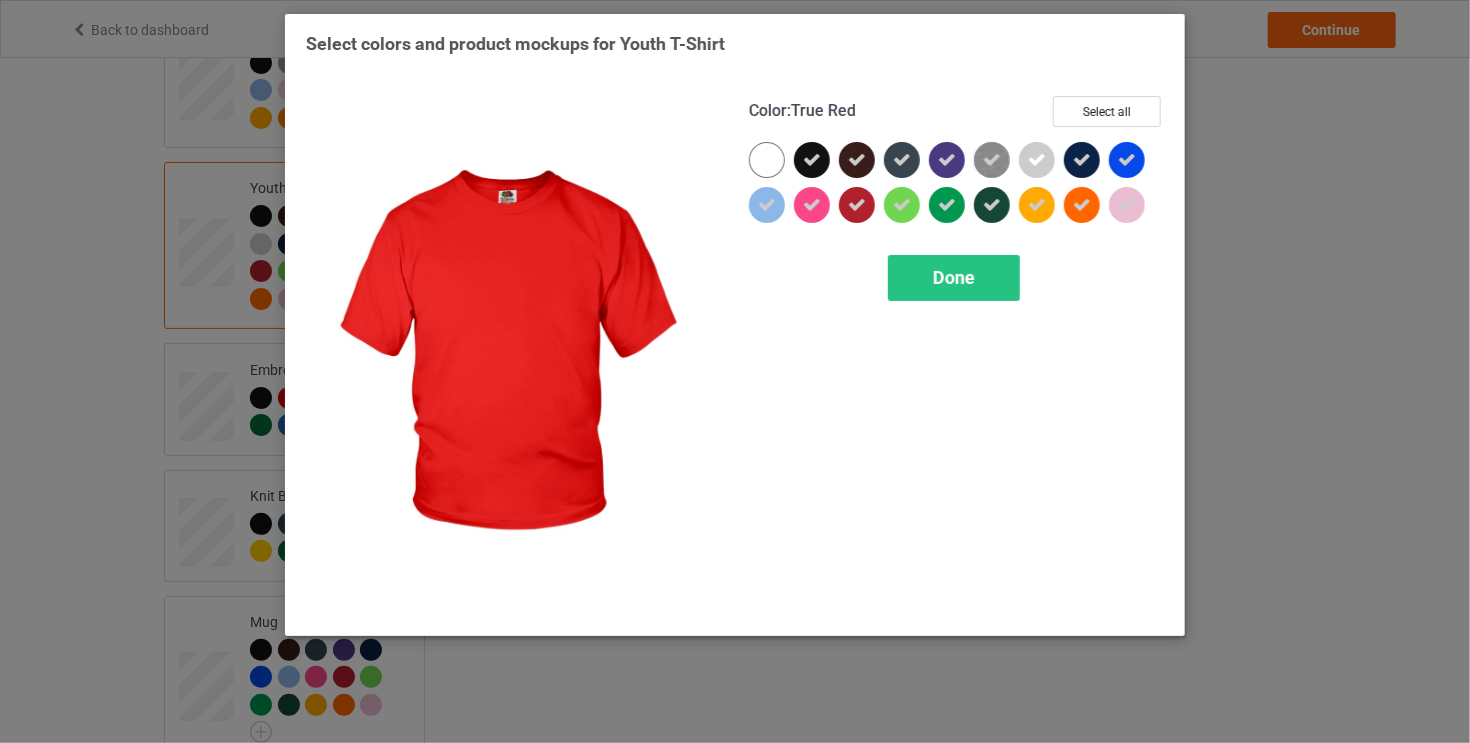 click at bounding box center [857, 205] 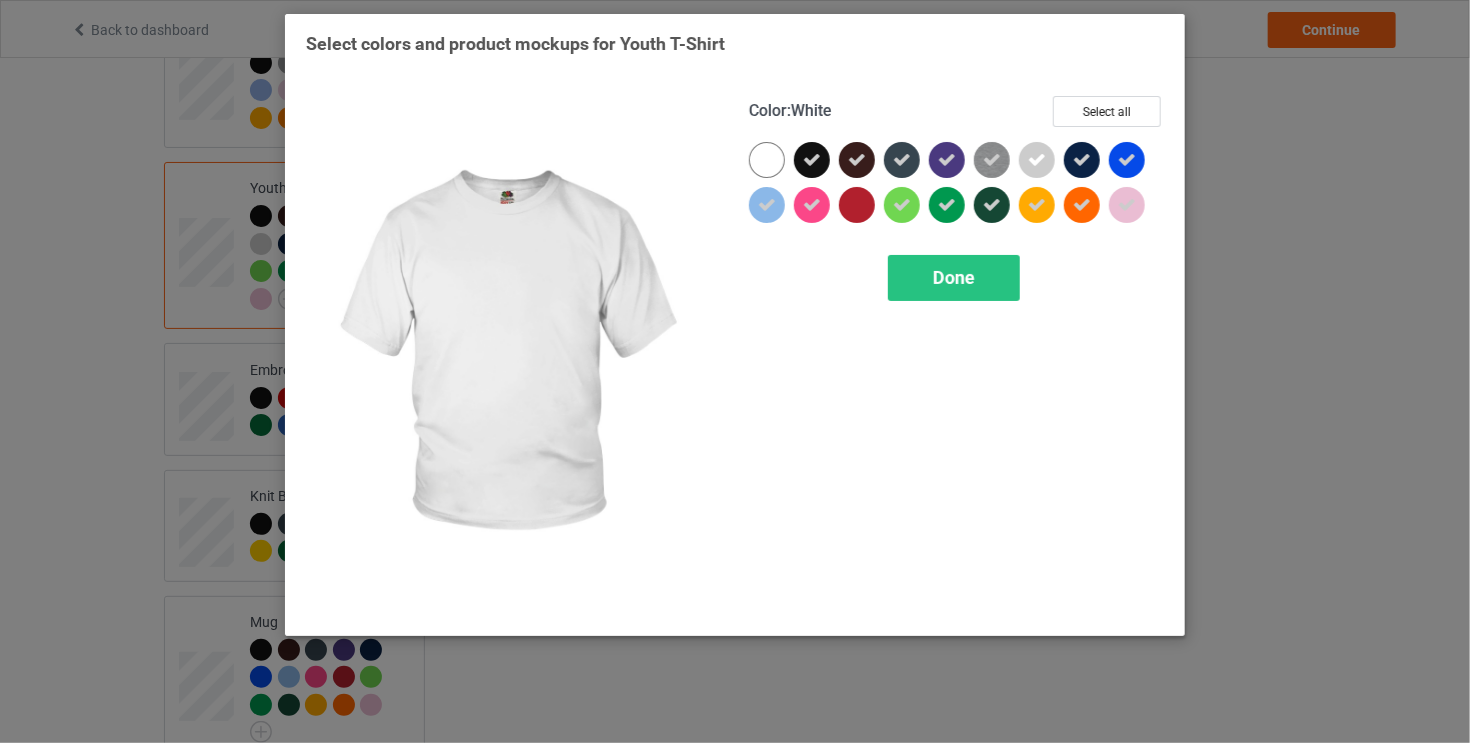 click at bounding box center (767, 160) 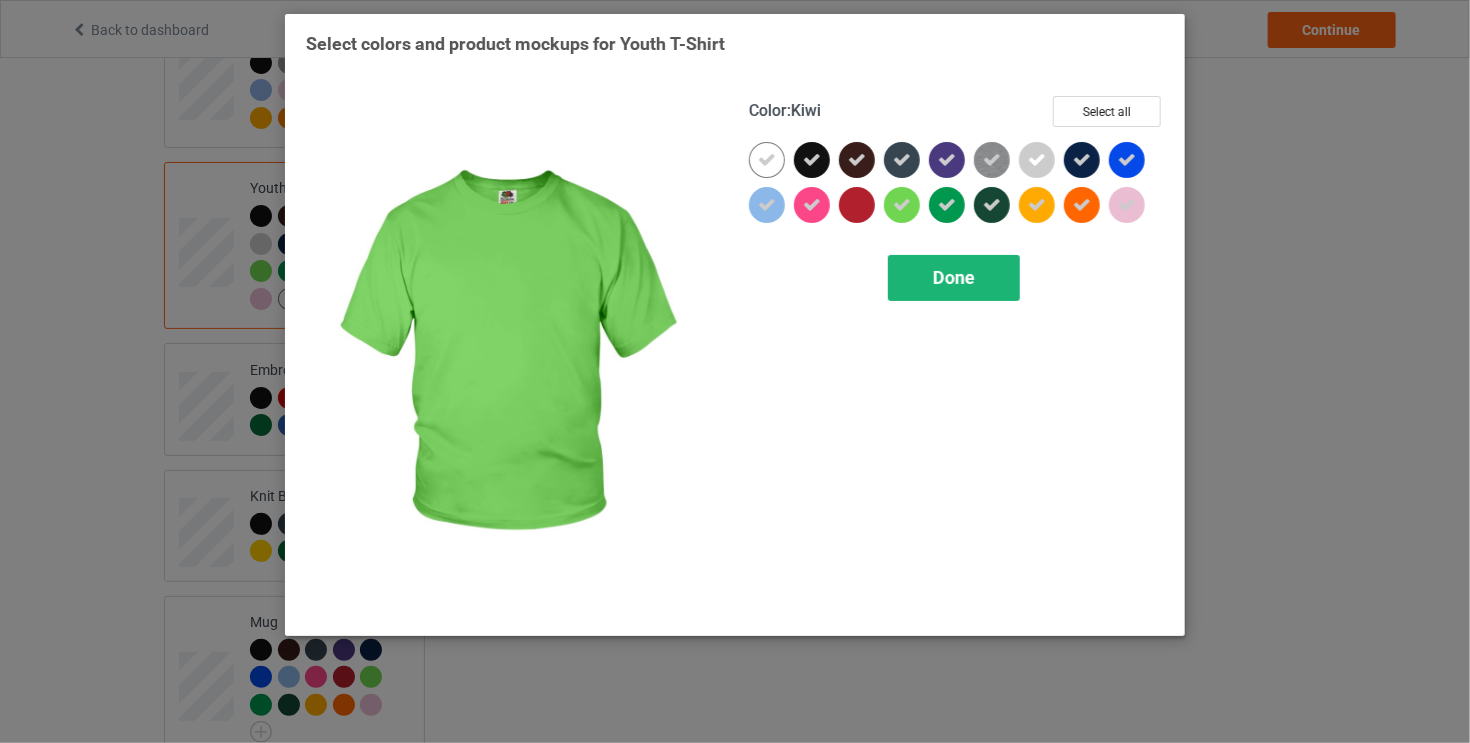 click on "Done" at bounding box center [954, 277] 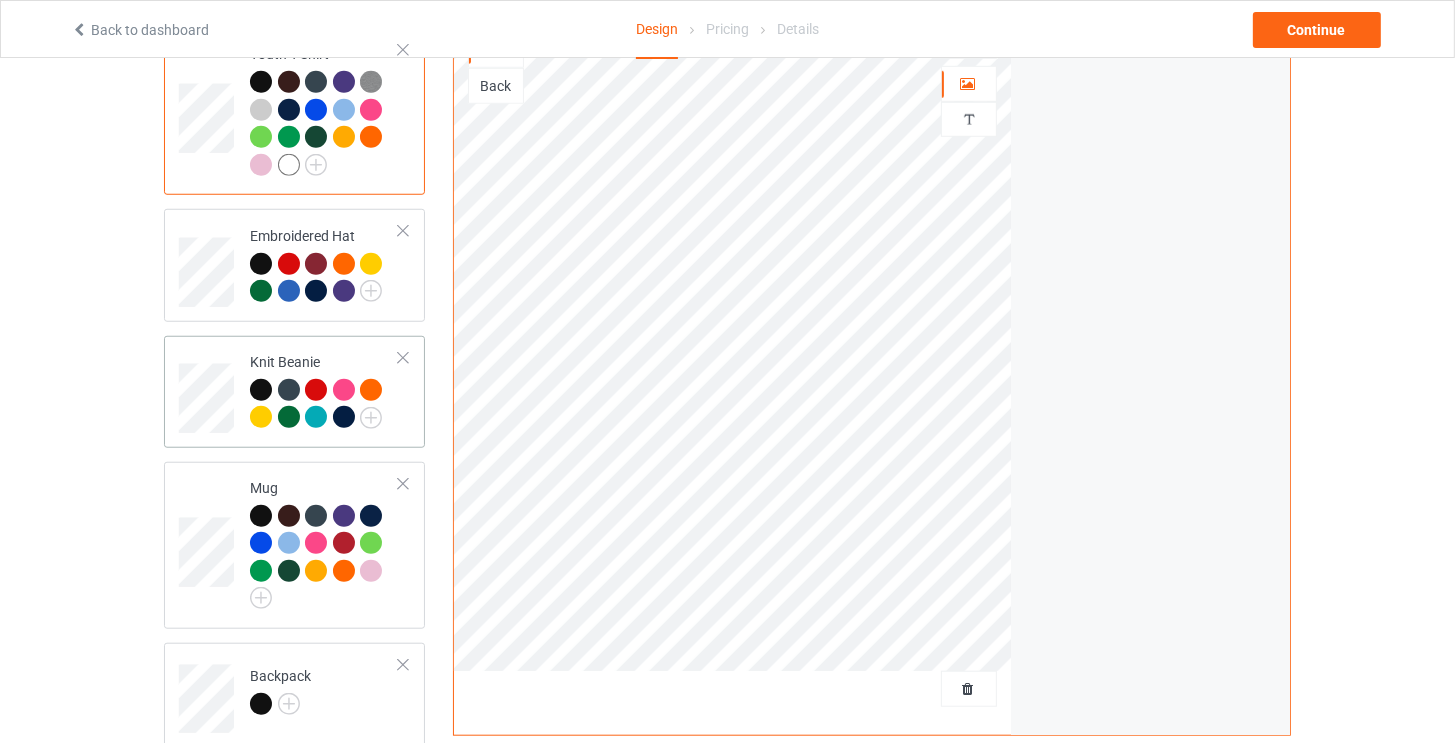 scroll, scrollTop: 1600, scrollLeft: 0, axis: vertical 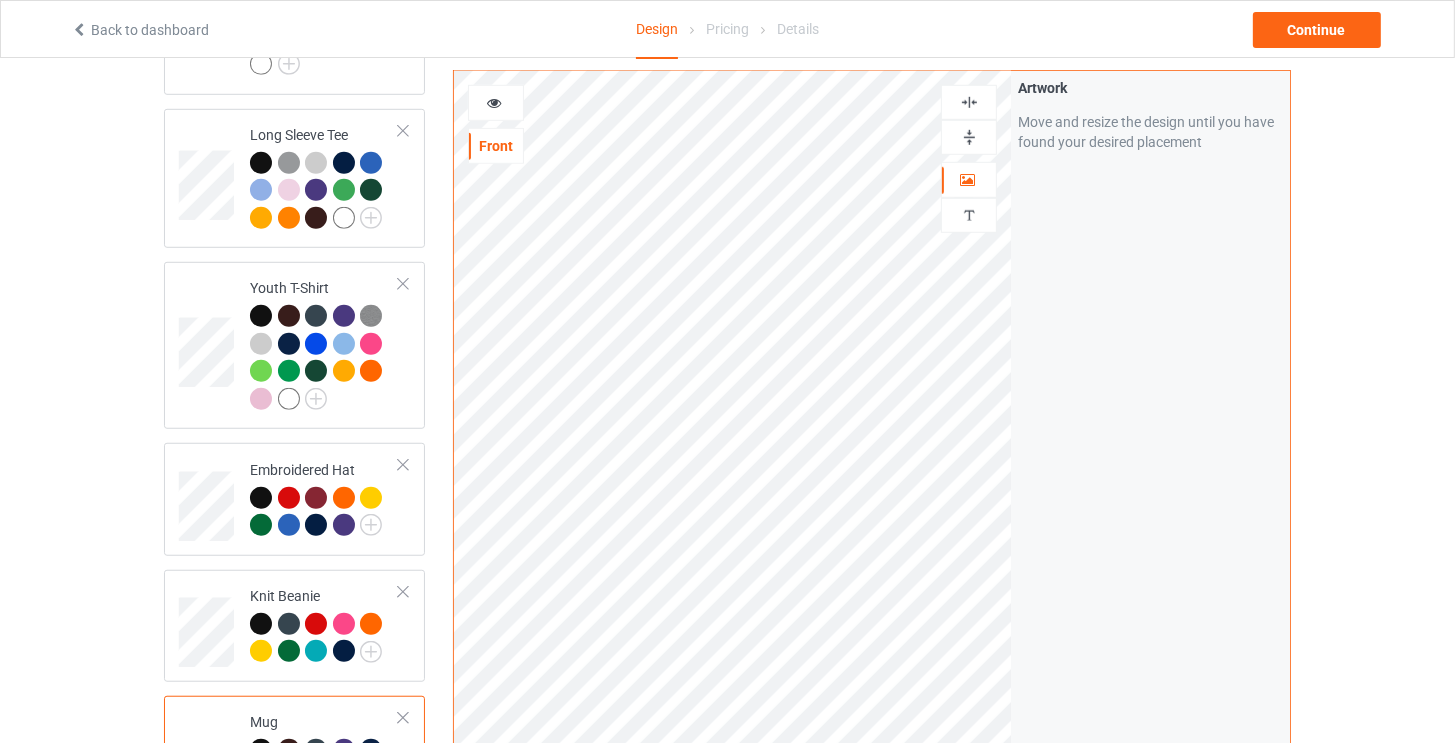 click at bounding box center (969, 137) 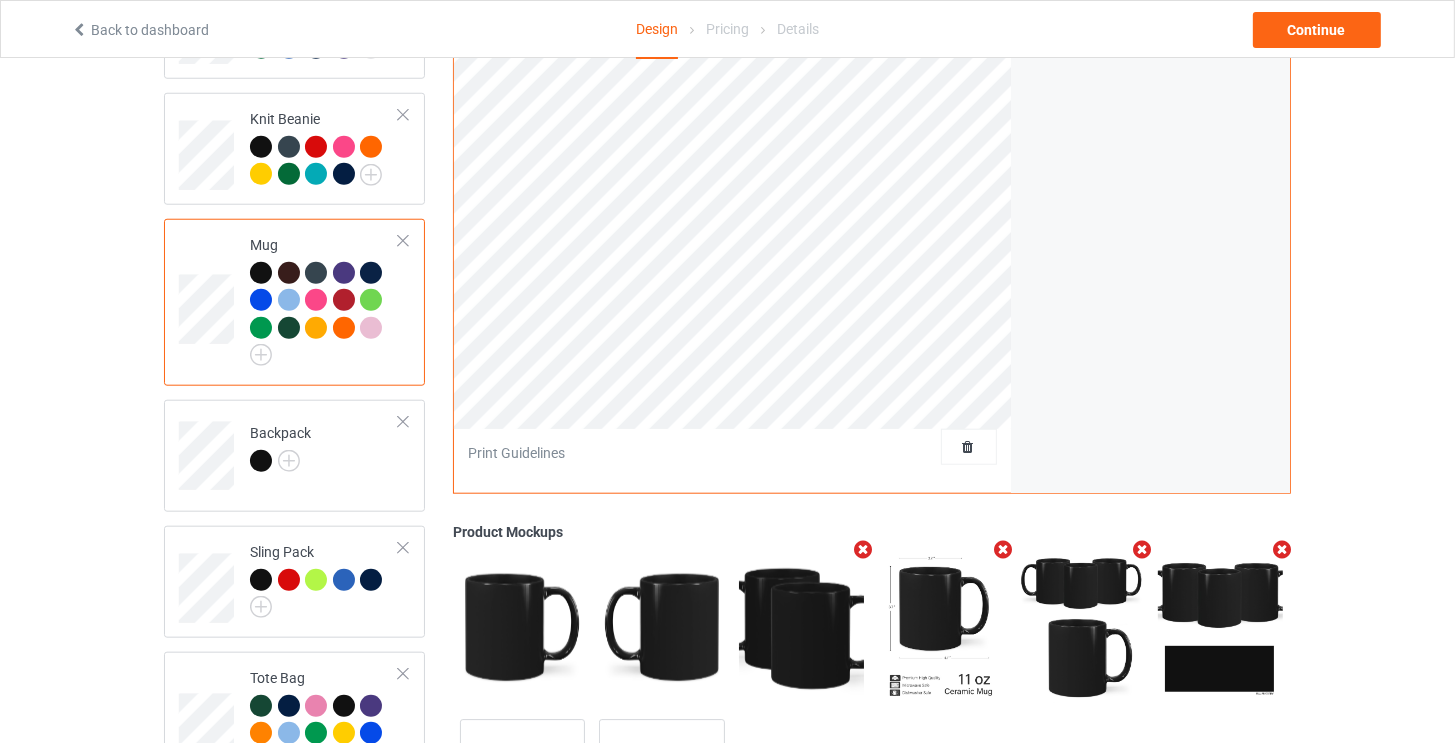 scroll, scrollTop: 1900, scrollLeft: 0, axis: vertical 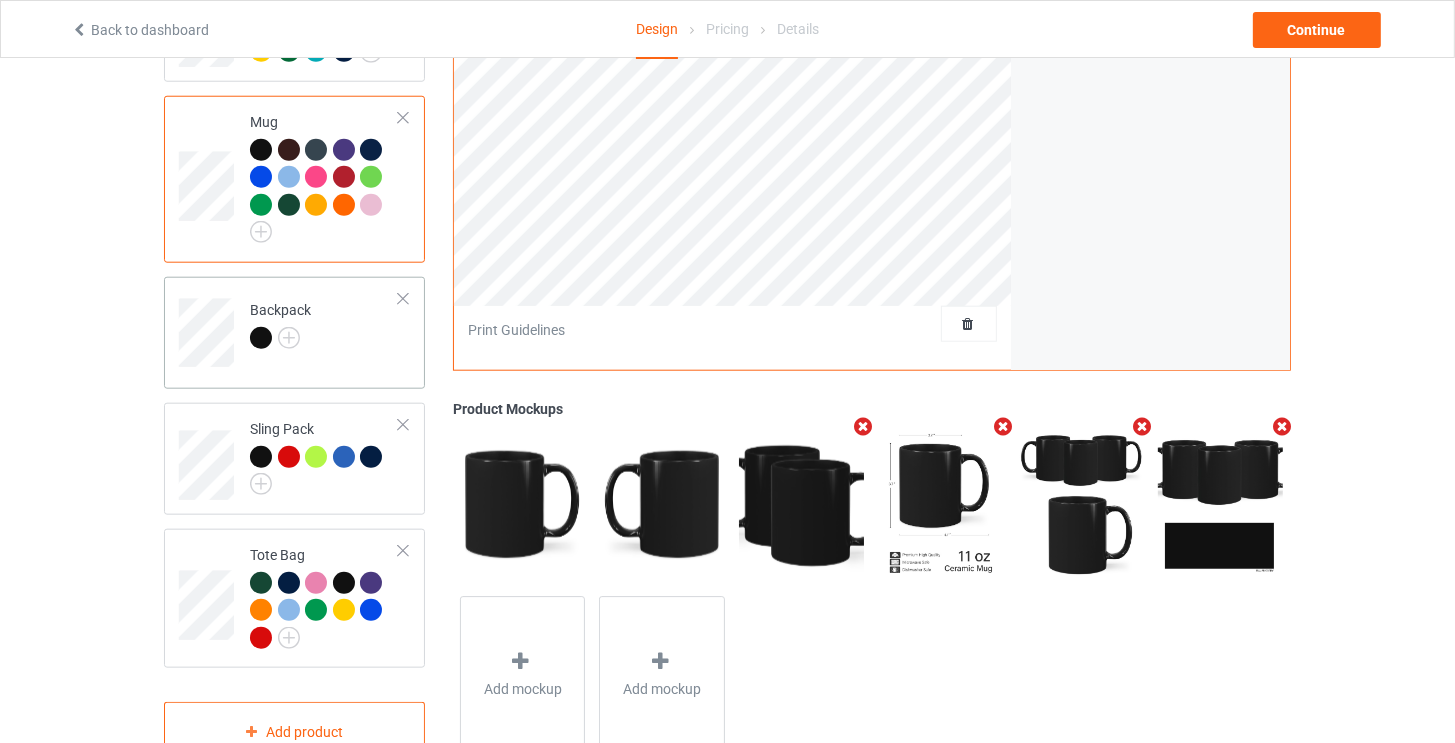 click on "Backpack" at bounding box center [324, 326] 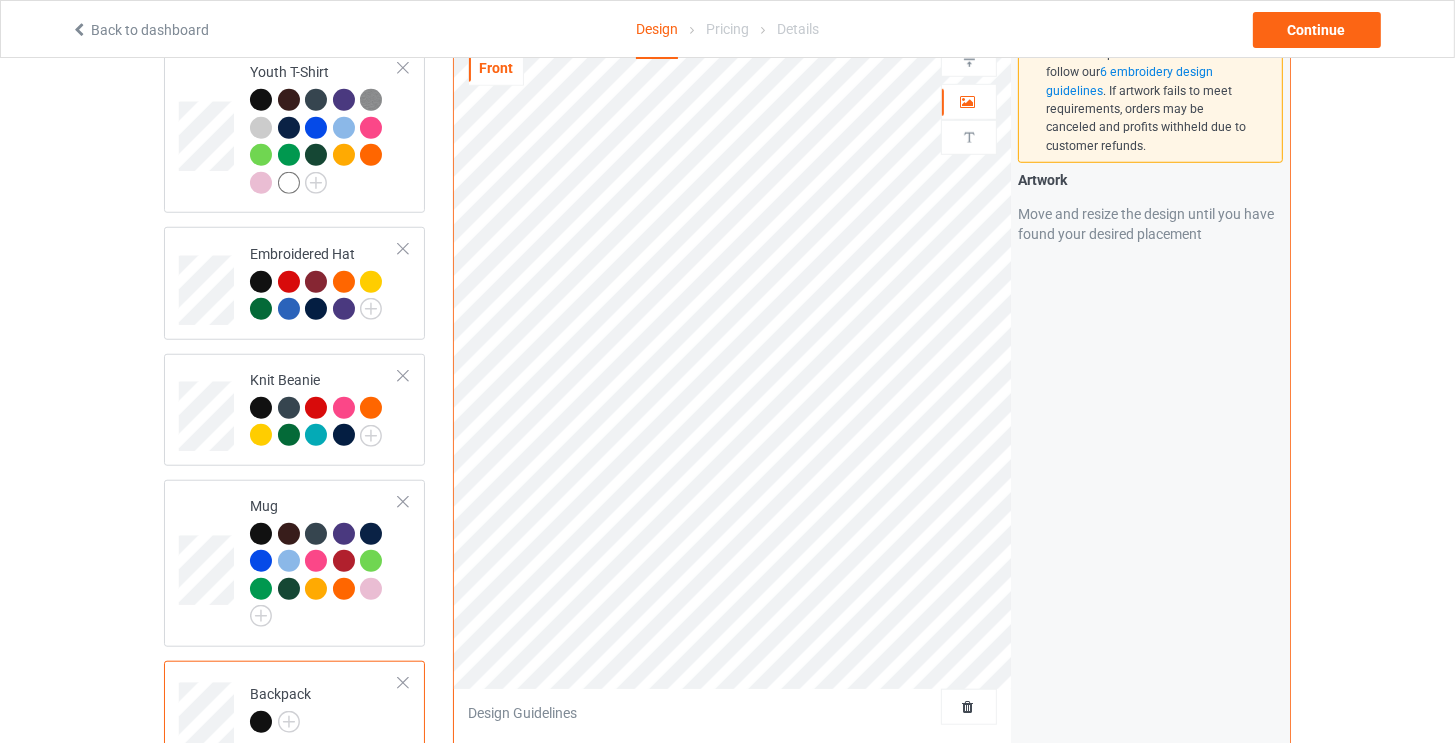scroll, scrollTop: 1500, scrollLeft: 0, axis: vertical 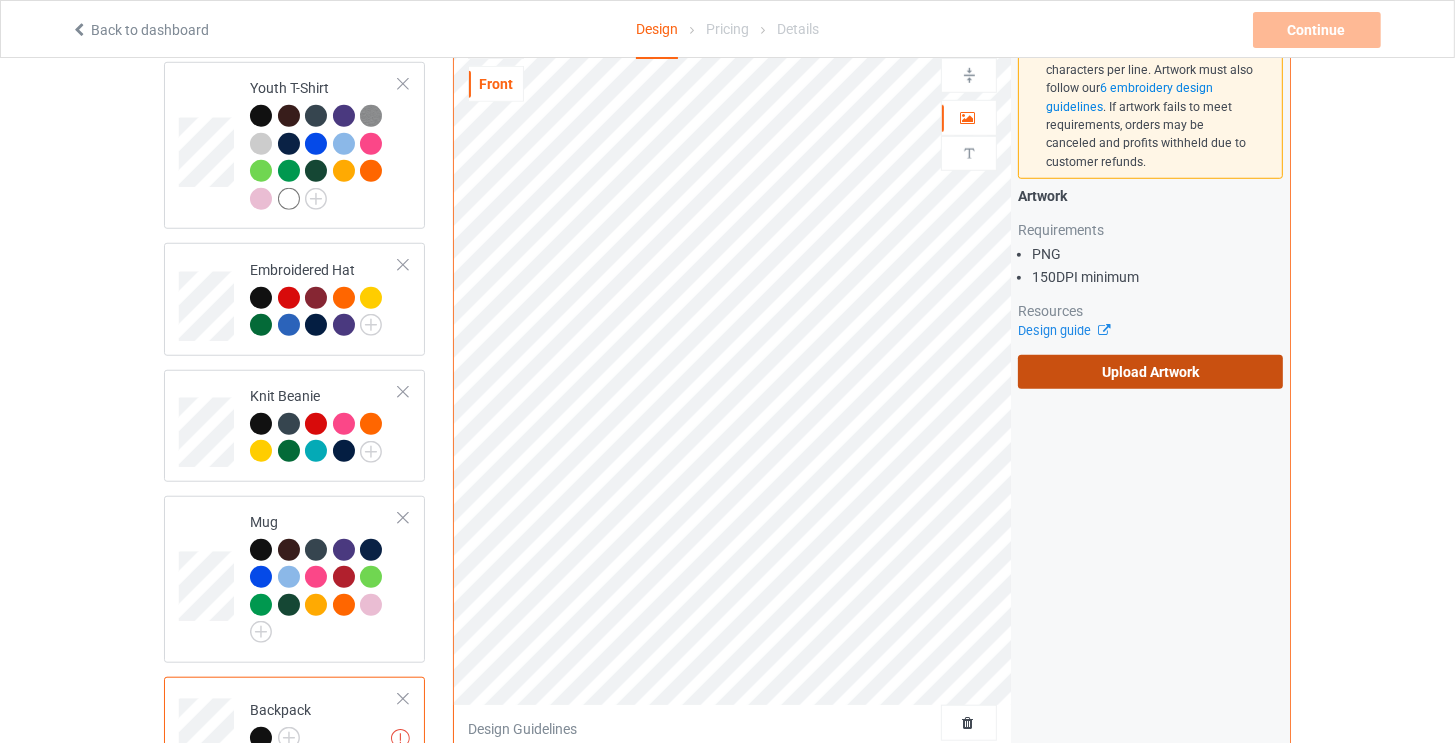 click on "Upload Artwork" at bounding box center (1150, 372) 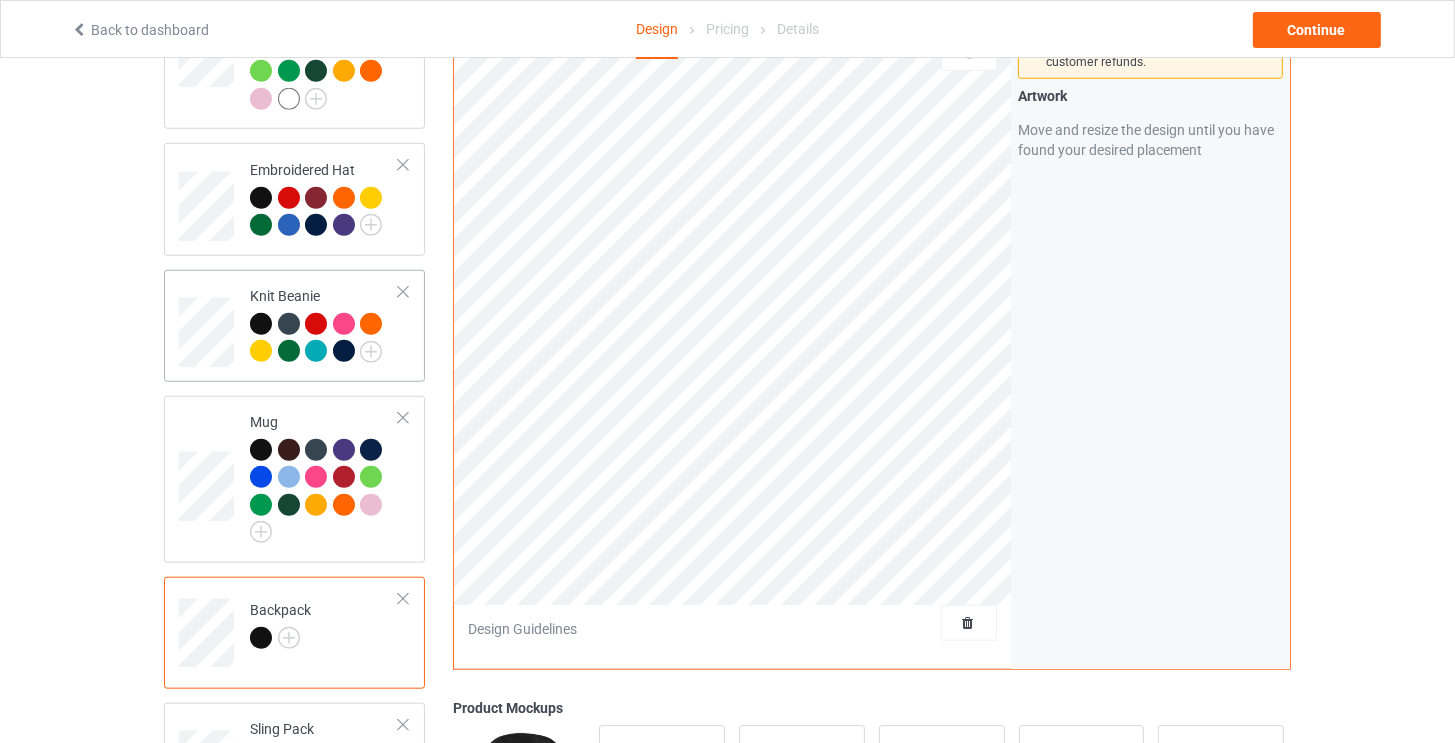 click on "Knit Beanie" at bounding box center [324, 323] 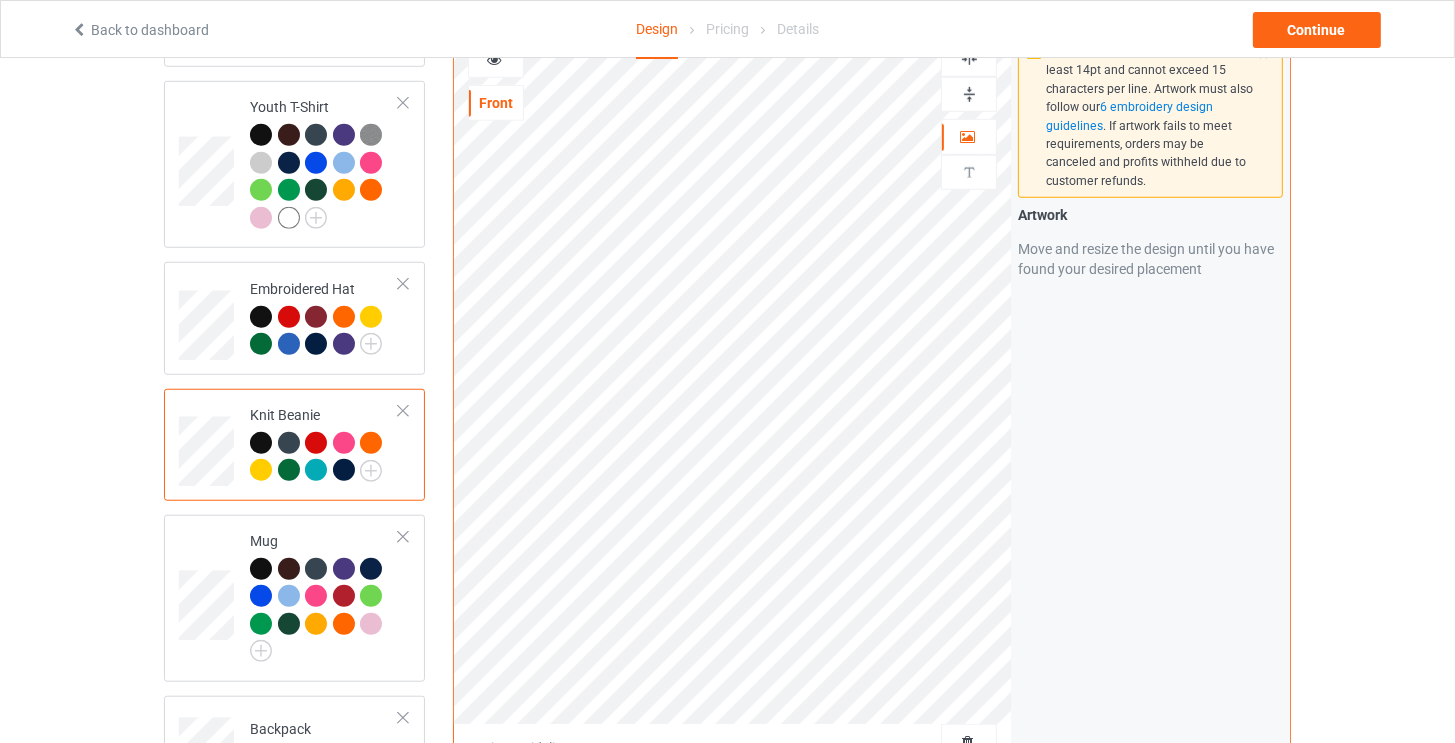 scroll, scrollTop: 1300, scrollLeft: 0, axis: vertical 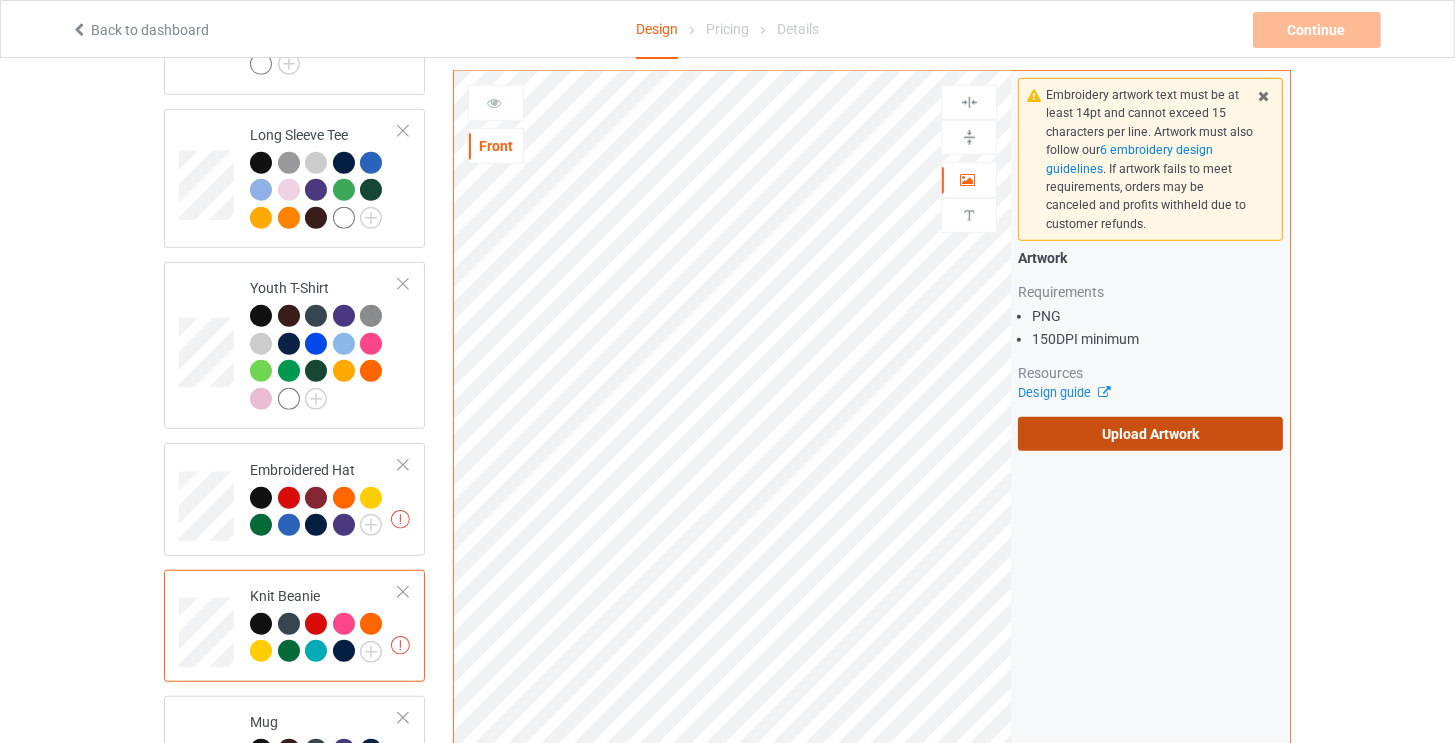 click on "Upload Artwork" at bounding box center (1150, 434) 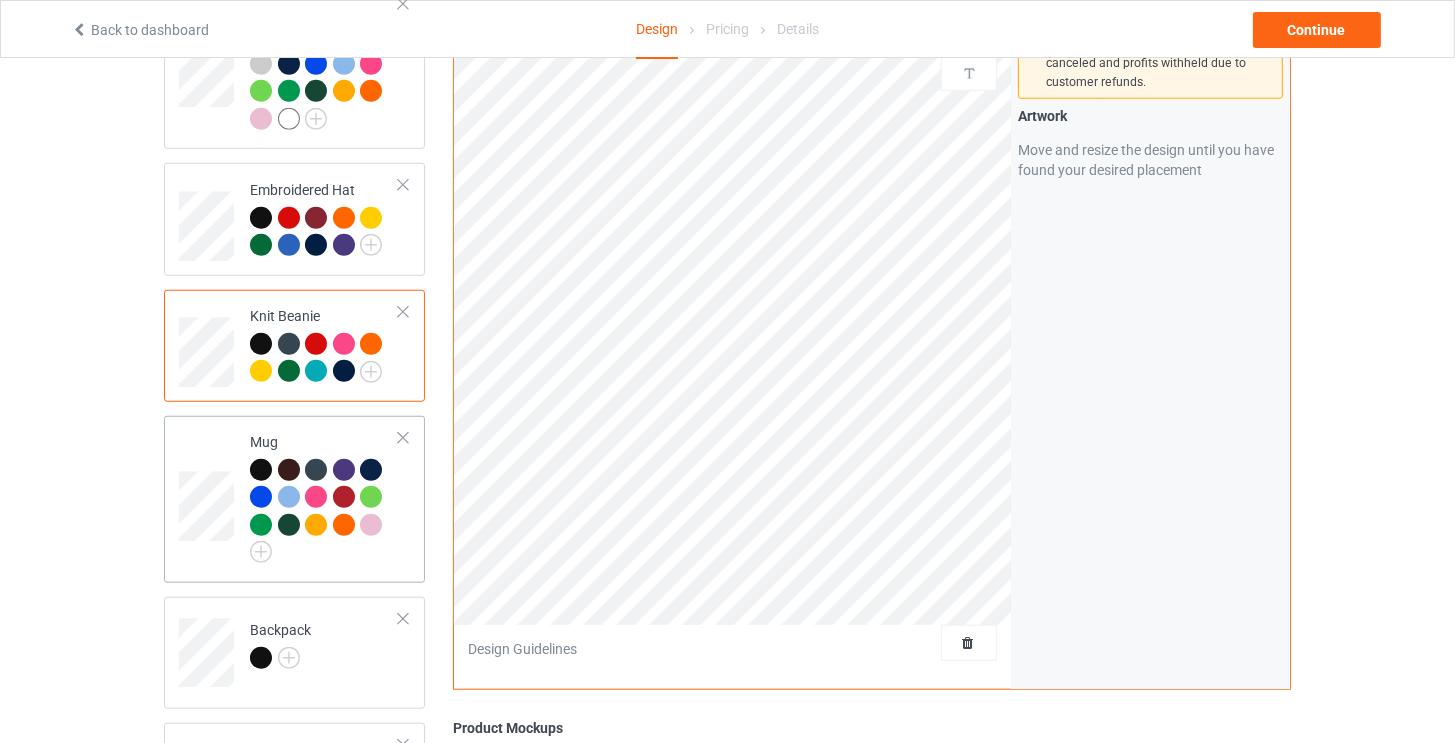 scroll, scrollTop: 1900, scrollLeft: 0, axis: vertical 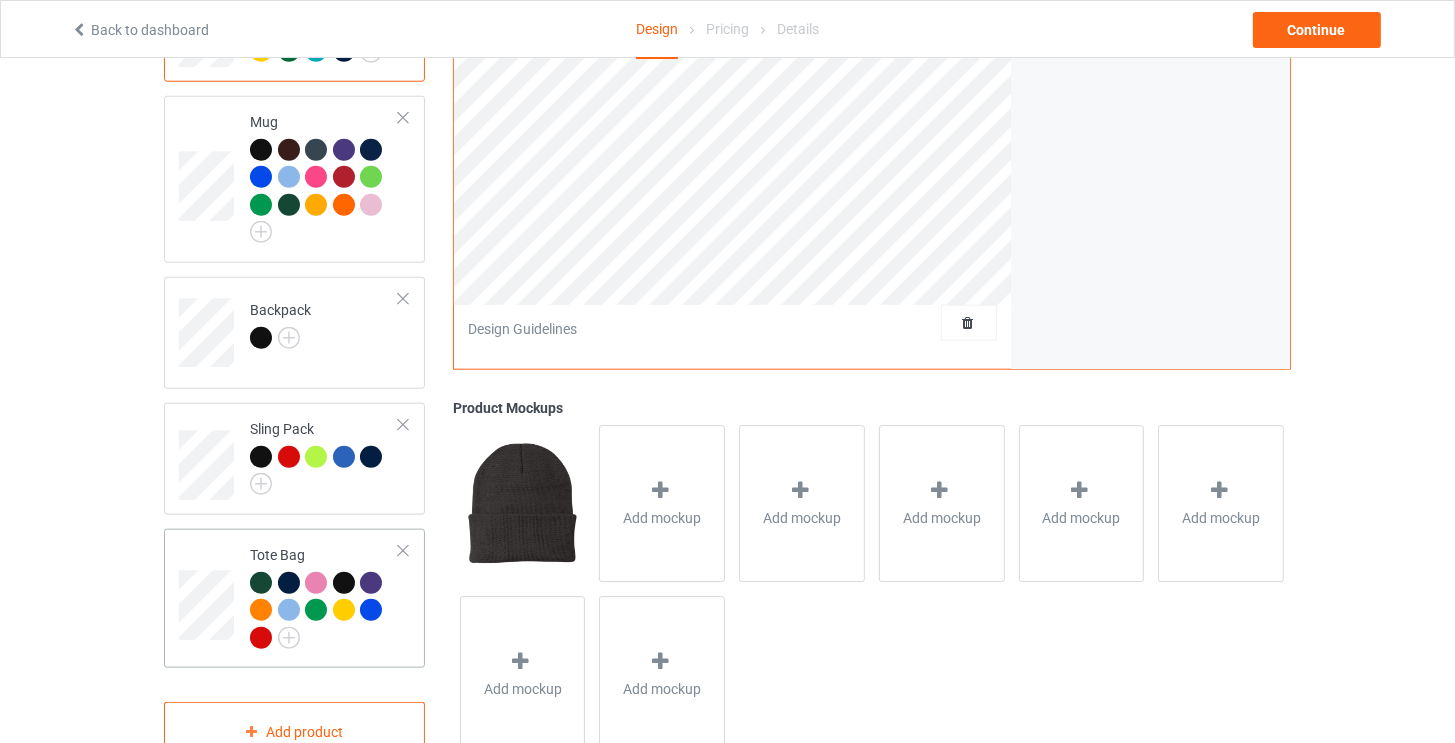 click on "Tote Bag" at bounding box center (324, 596) 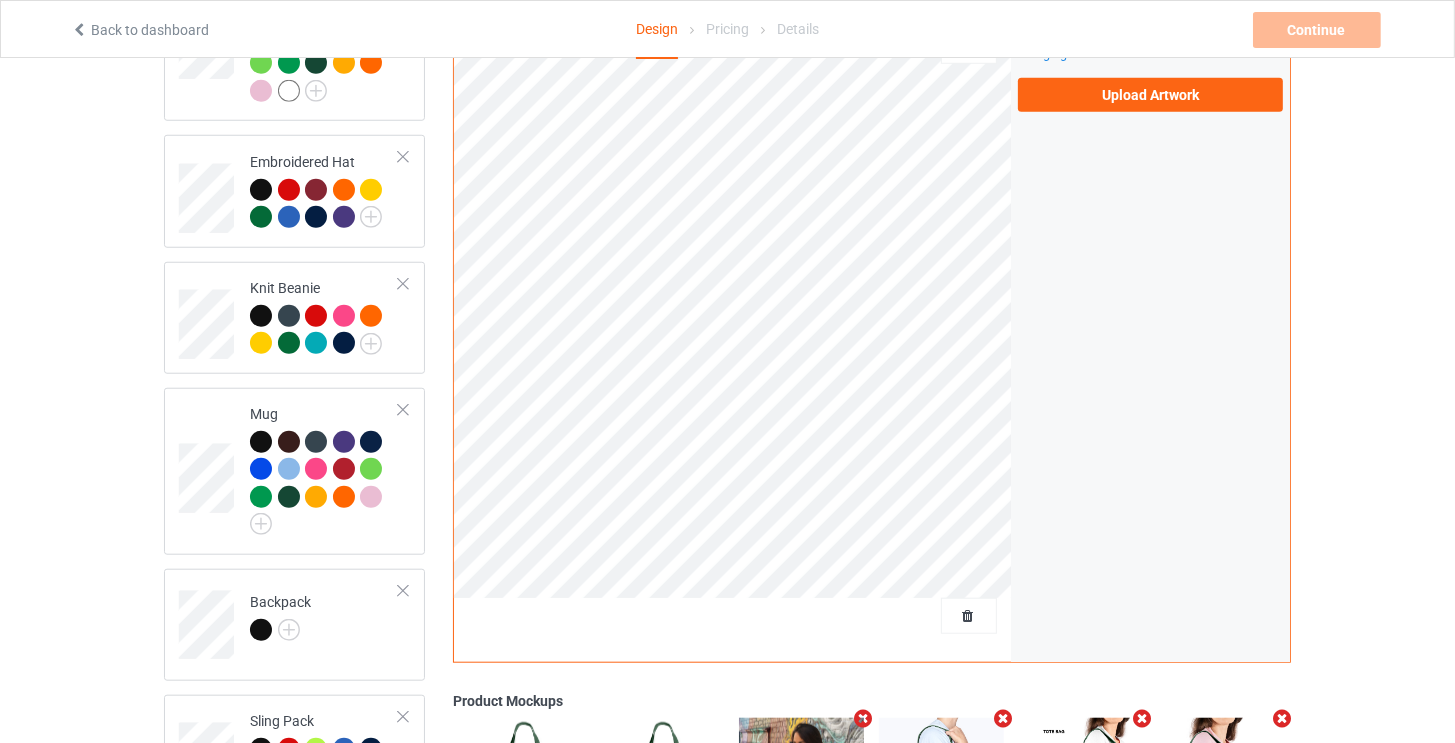 scroll, scrollTop: 1500, scrollLeft: 0, axis: vertical 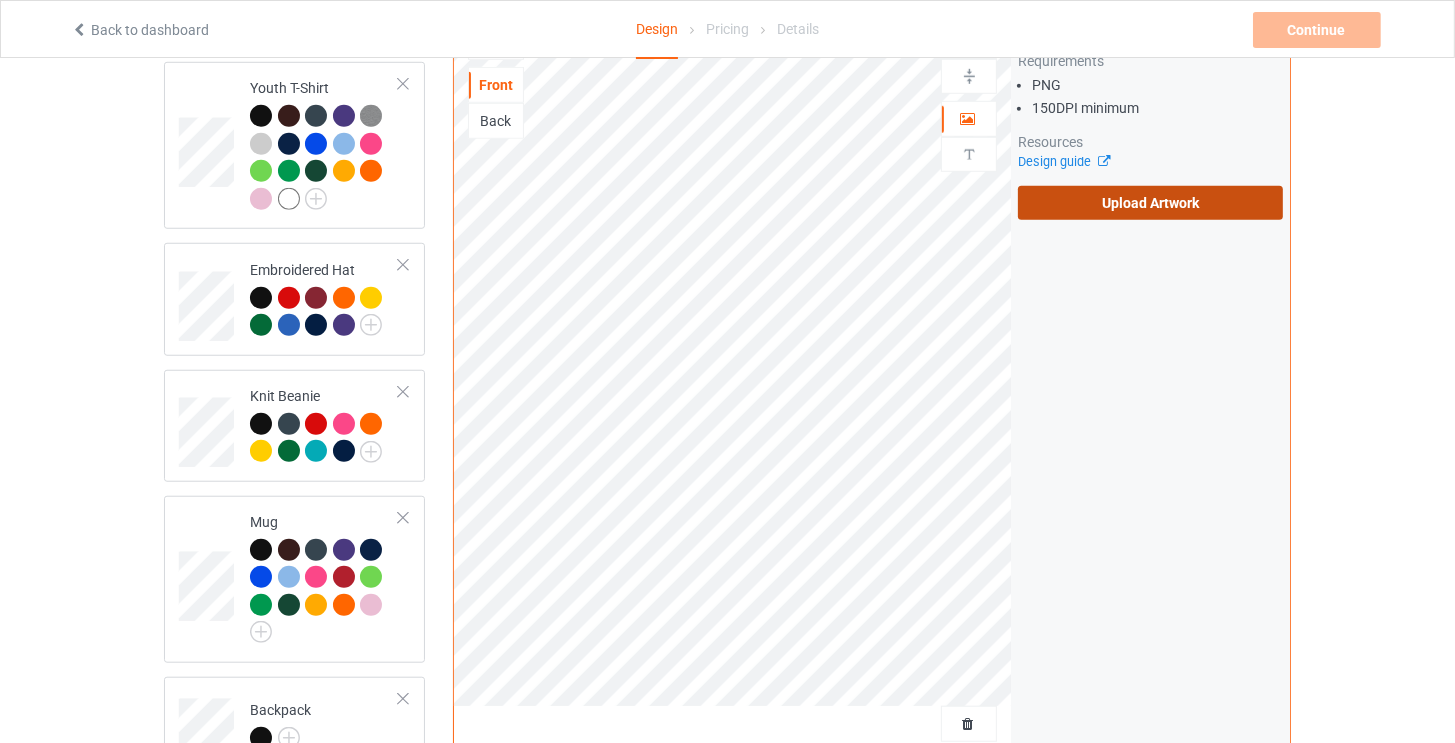click on "Upload Artwork" at bounding box center (1150, 203) 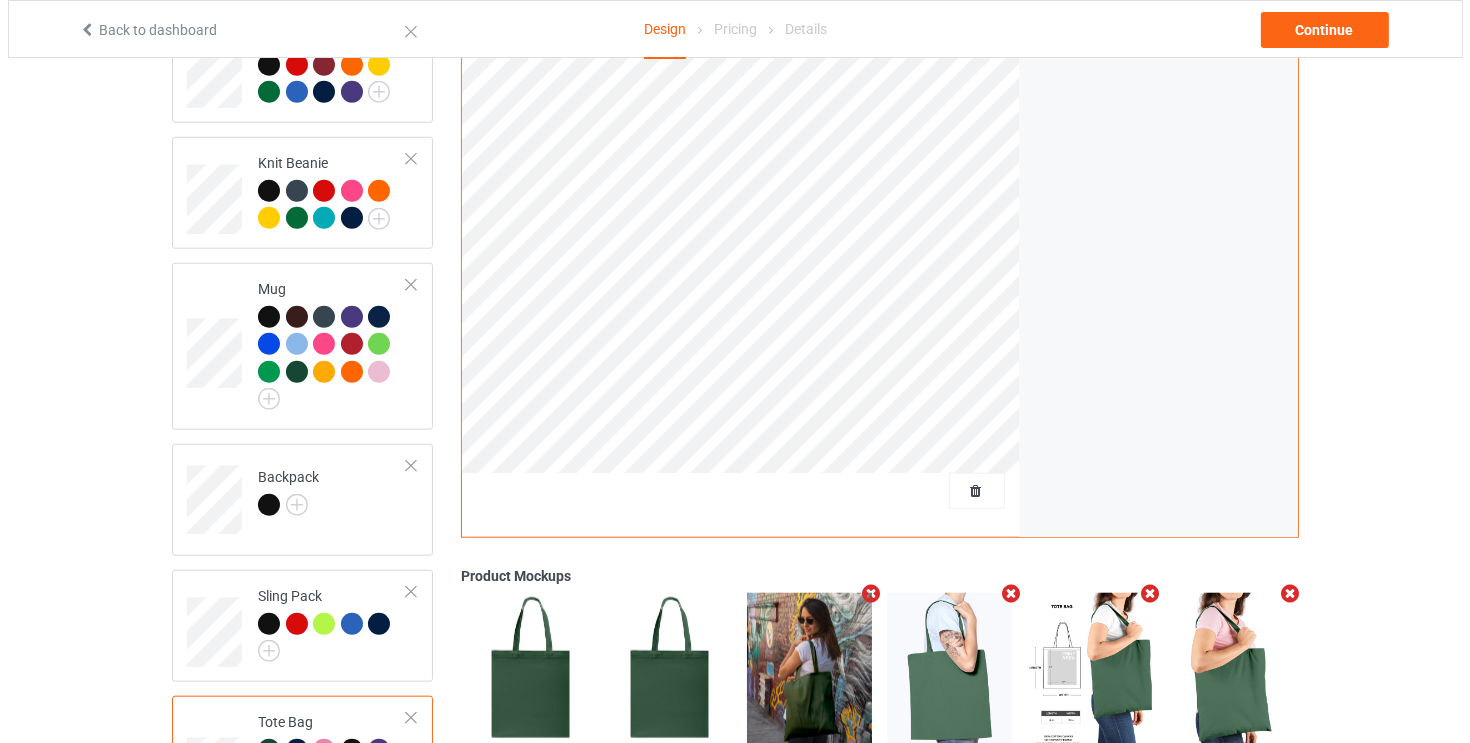 scroll, scrollTop: 1933, scrollLeft: 0, axis: vertical 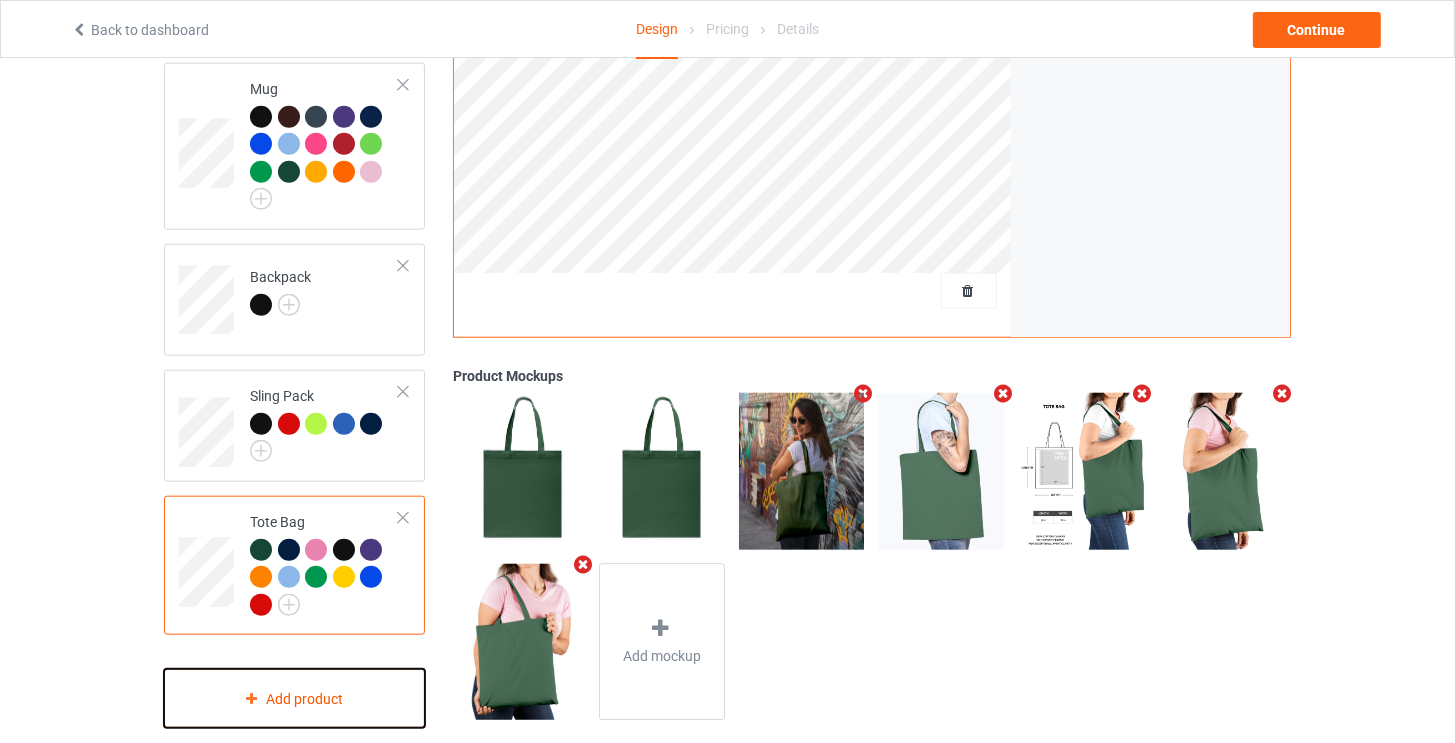 click on "Add product" at bounding box center [294, 698] 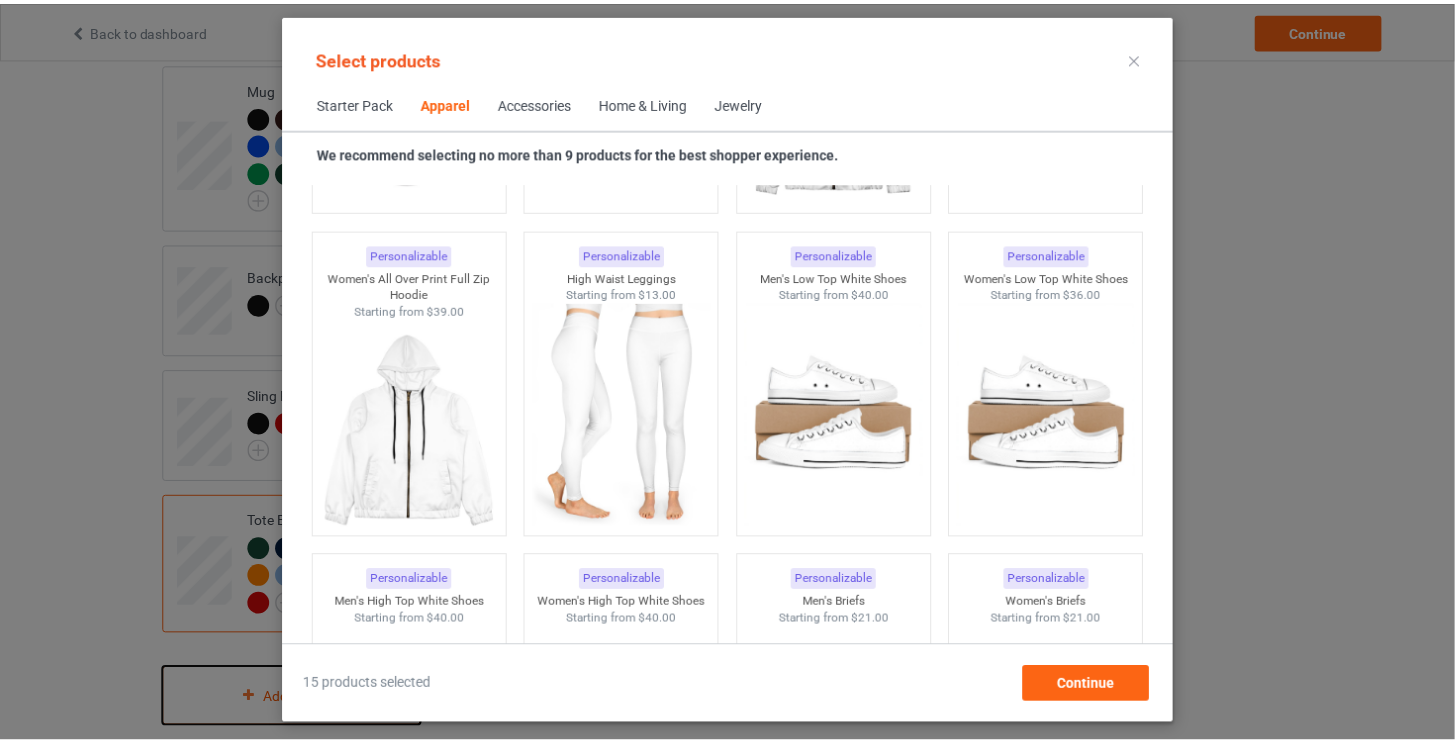 scroll, scrollTop: 1744, scrollLeft: 0, axis: vertical 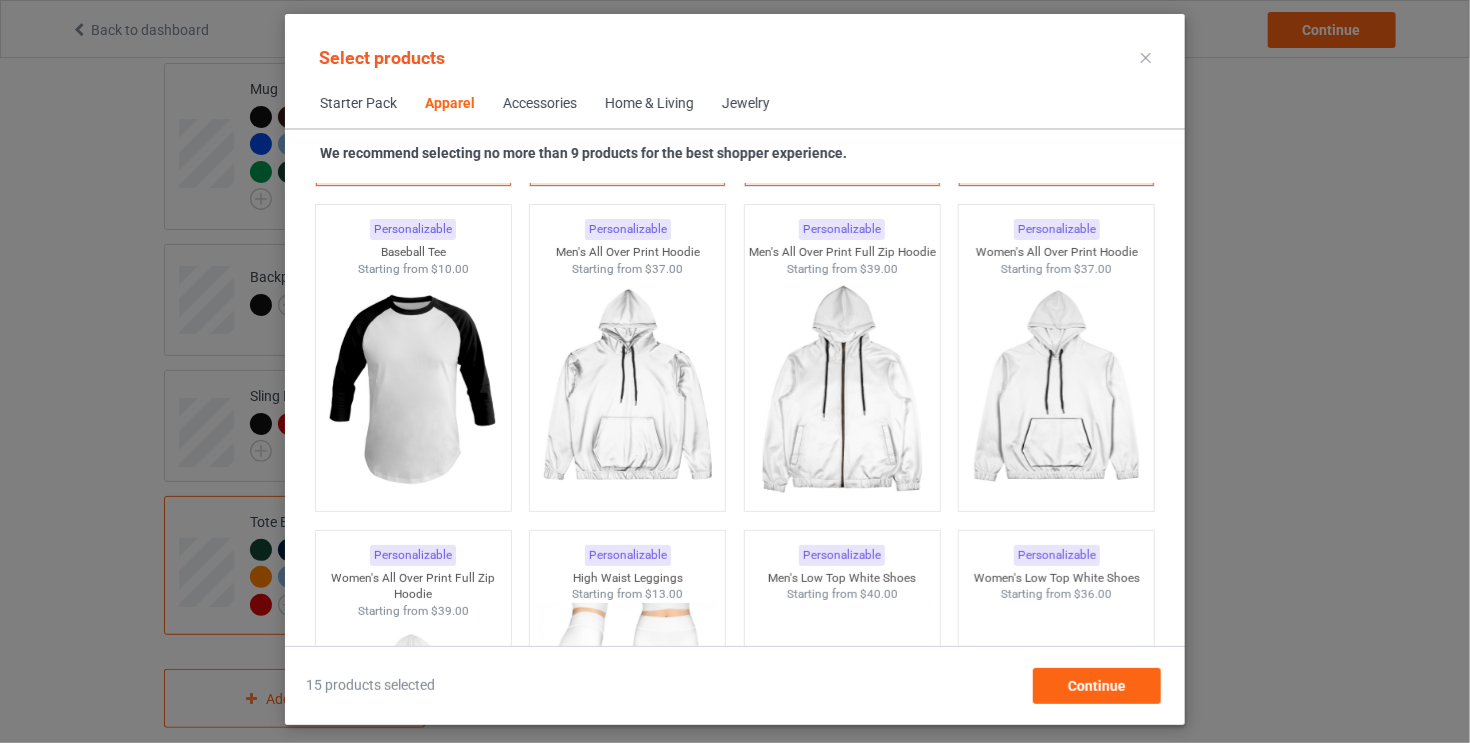 click on "Personalizable Baseball Tee Starting from   $10.00" at bounding box center [413, 359] 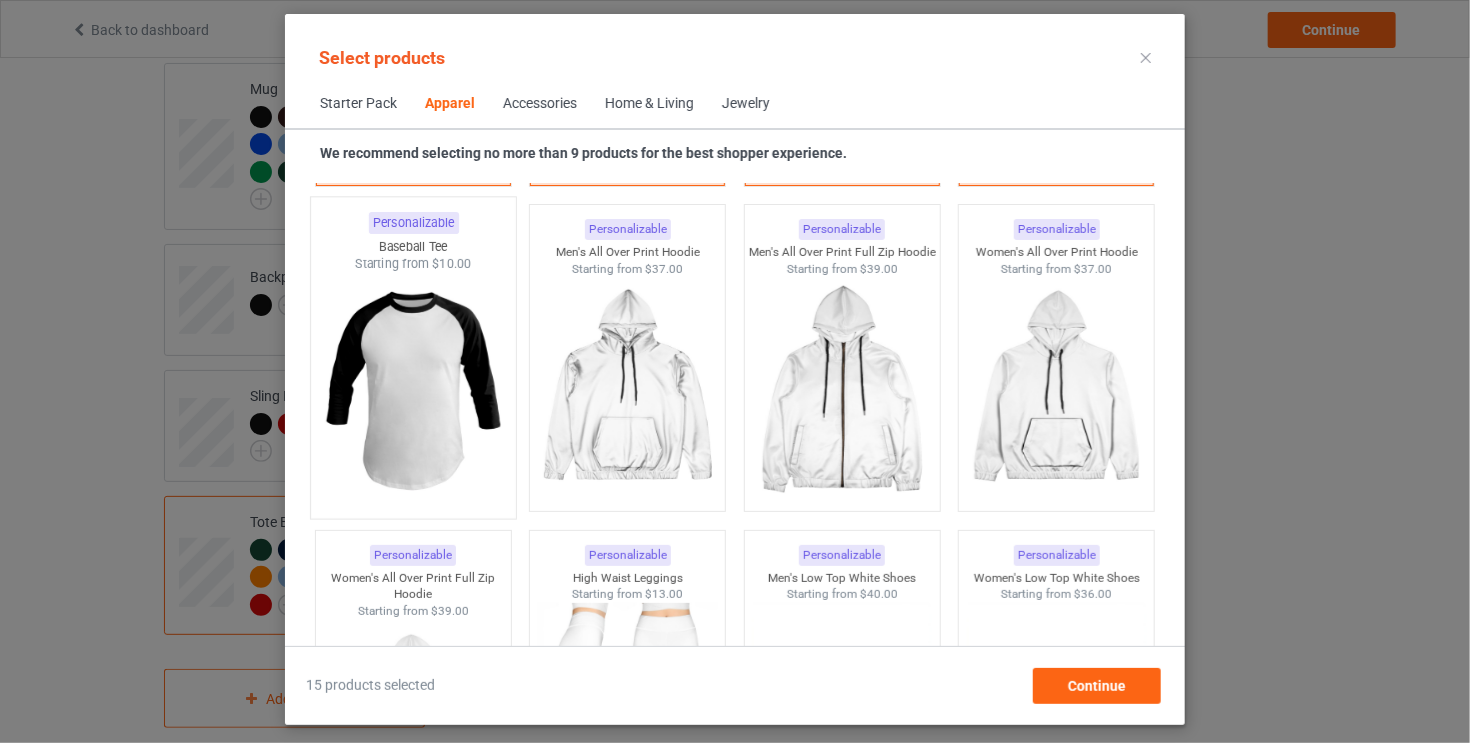 click at bounding box center (413, 390) 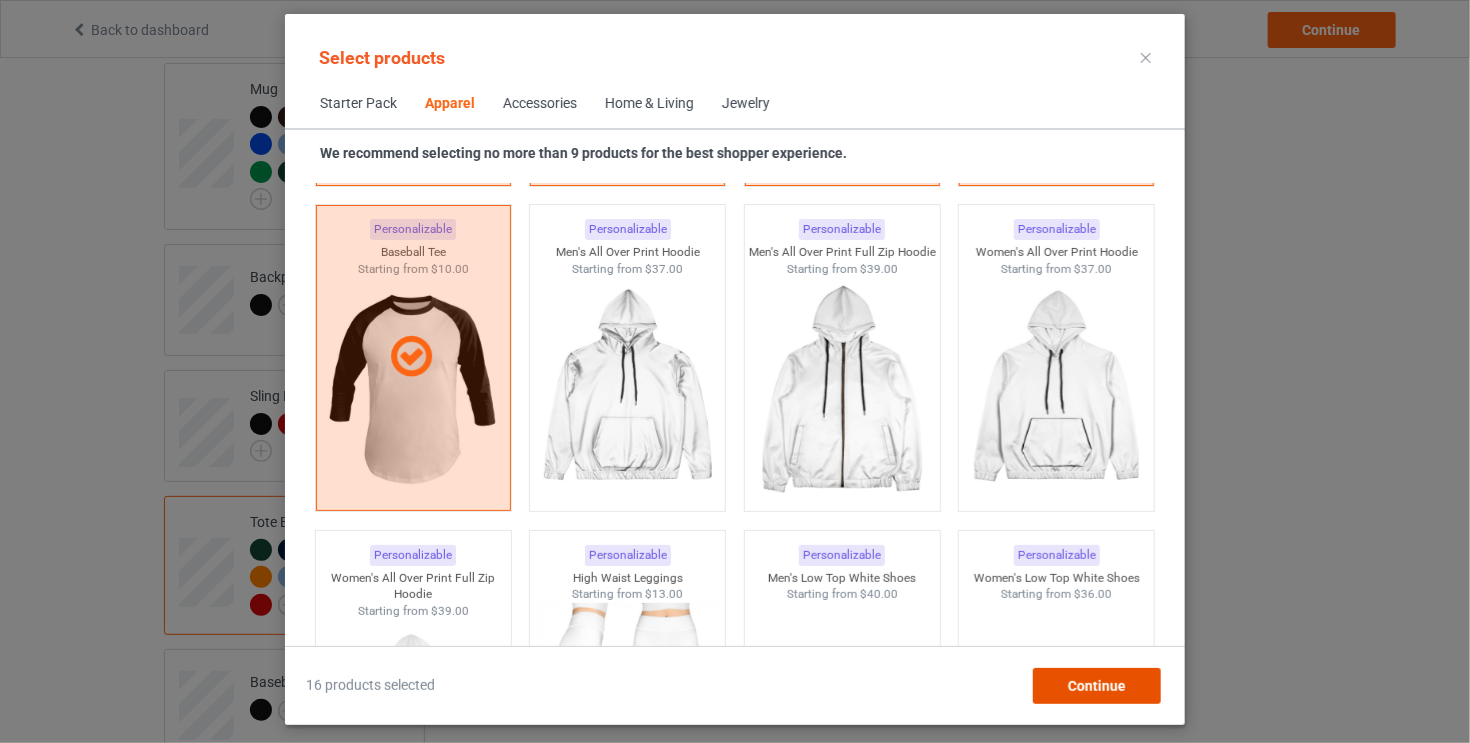 click on "Continue" at bounding box center (1097, 686) 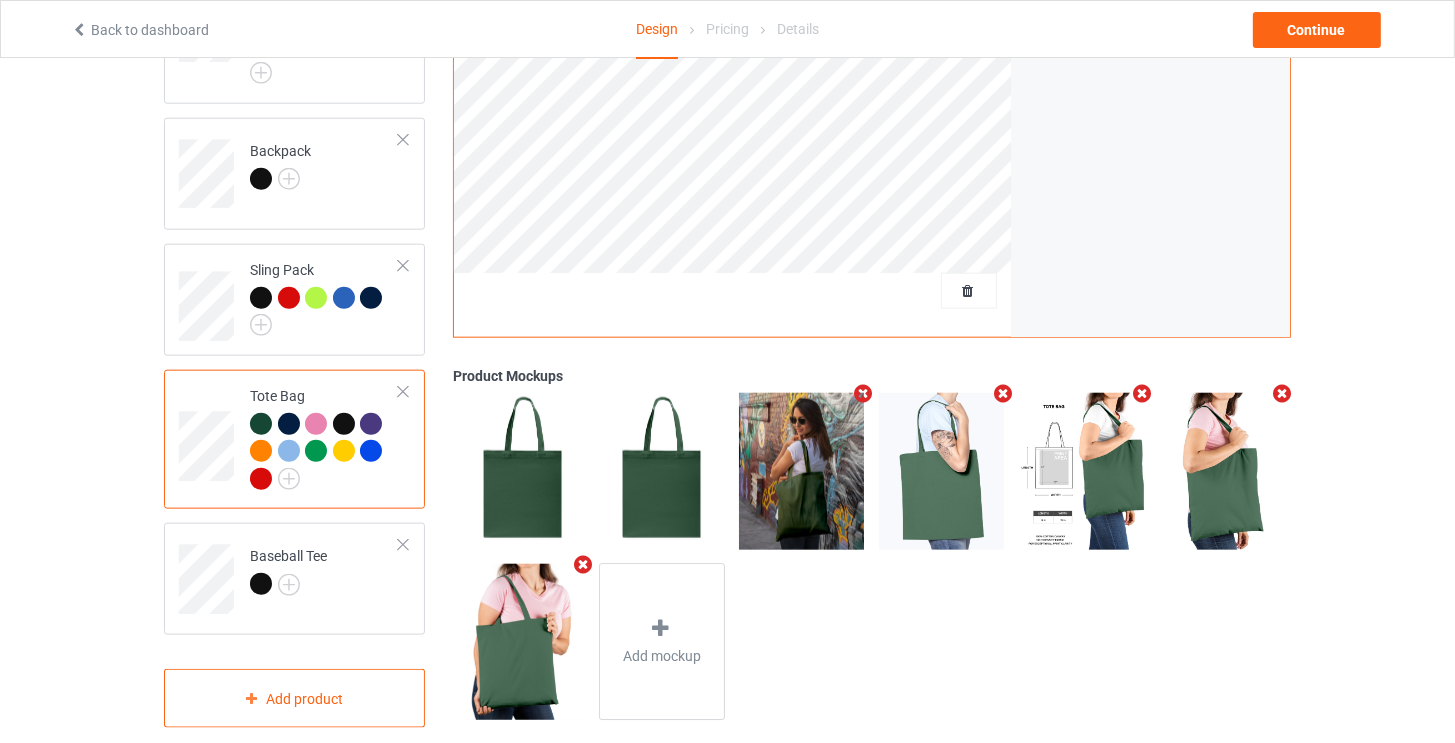 scroll, scrollTop: 2060, scrollLeft: 0, axis: vertical 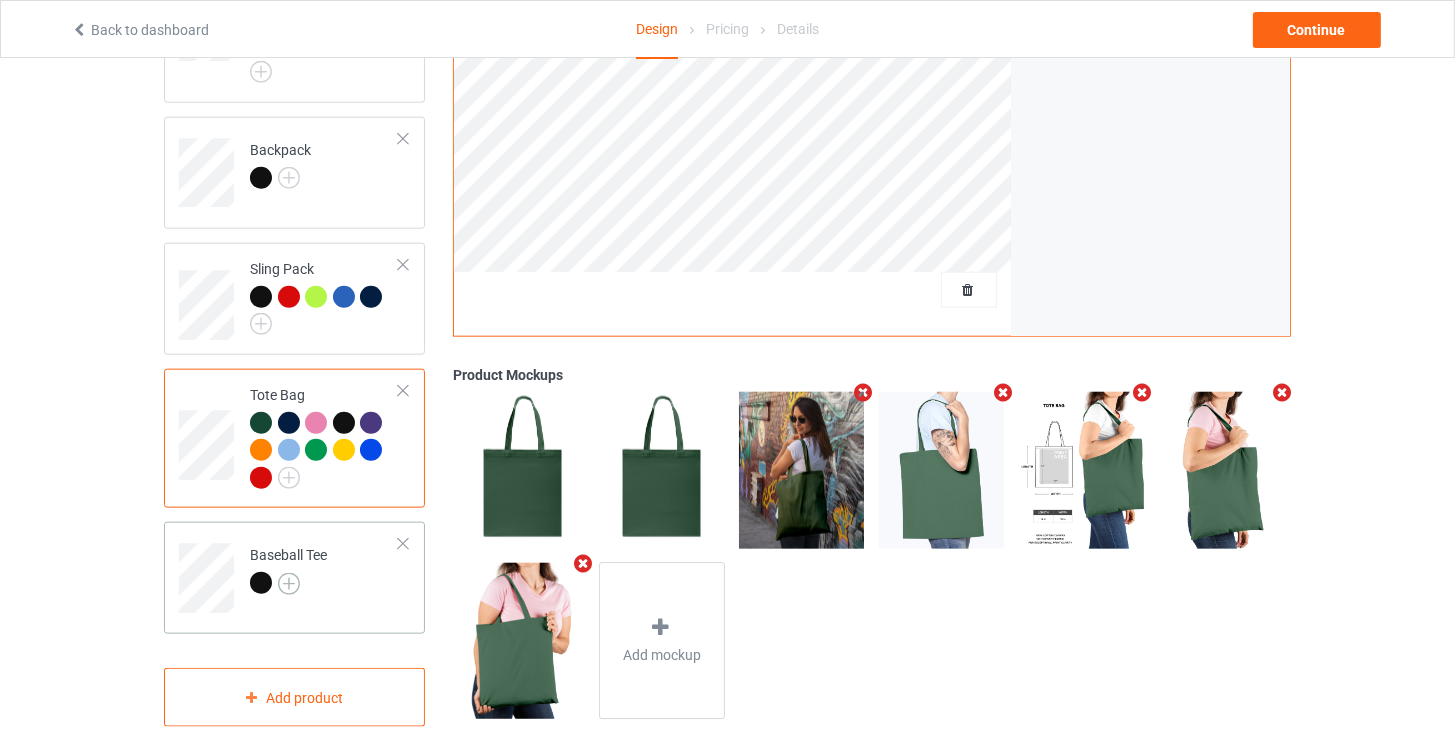click at bounding box center (289, 584) 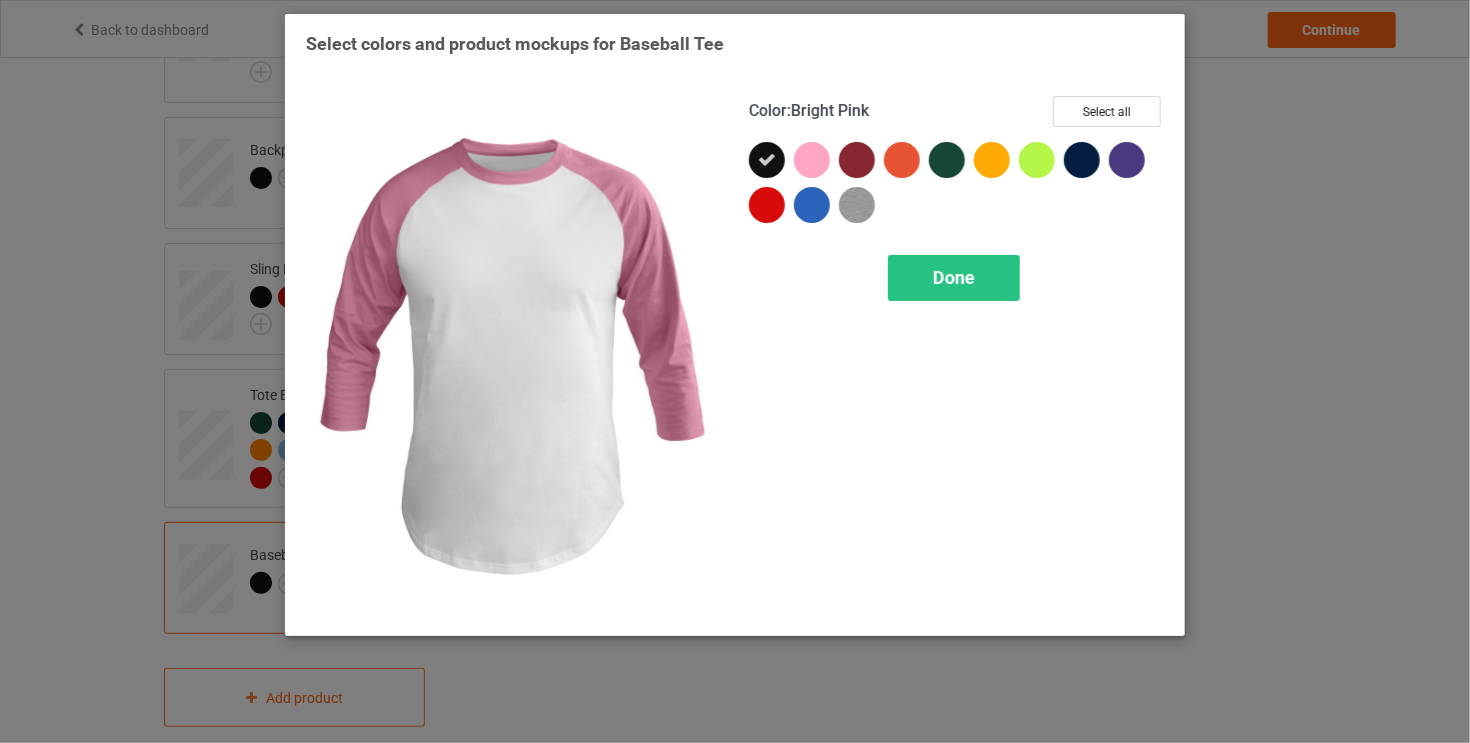 click at bounding box center (812, 160) 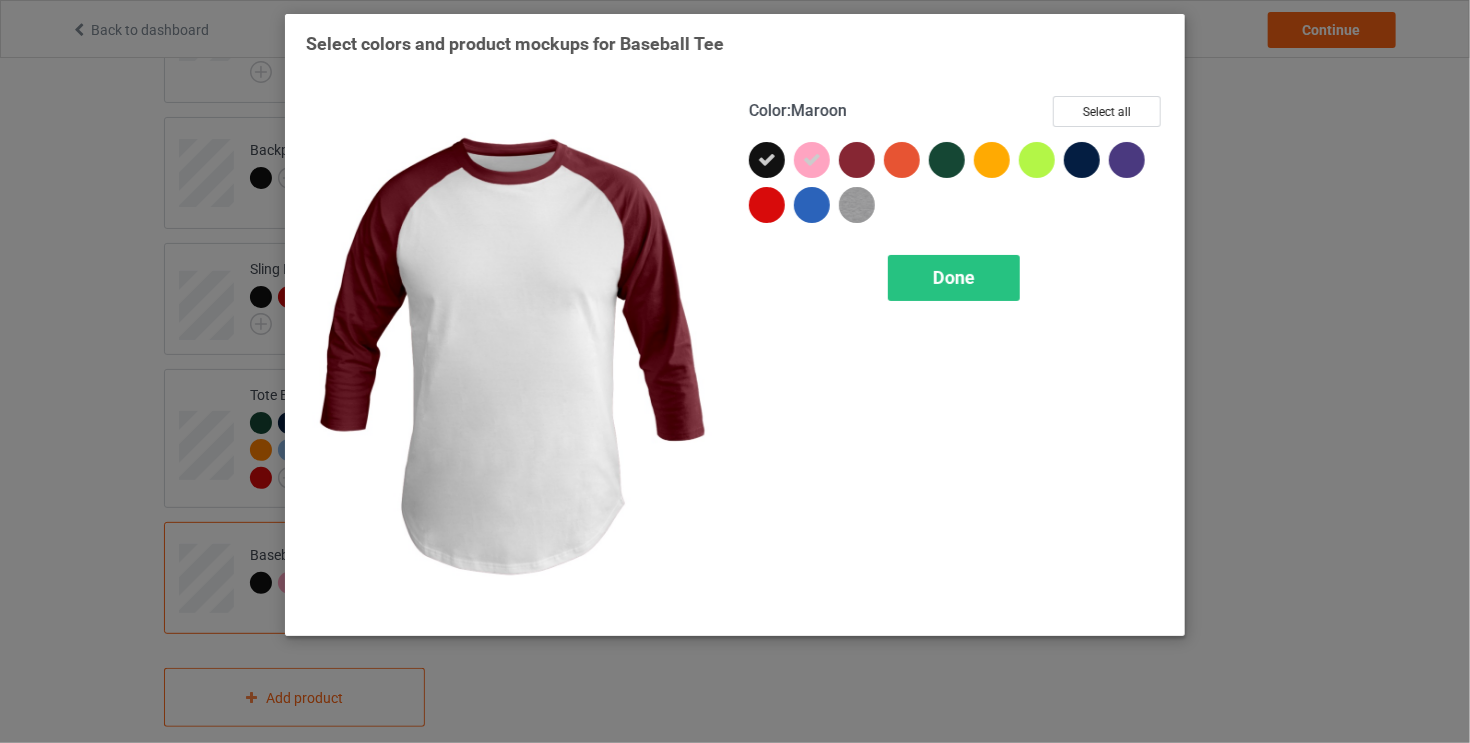 click at bounding box center [857, 160] 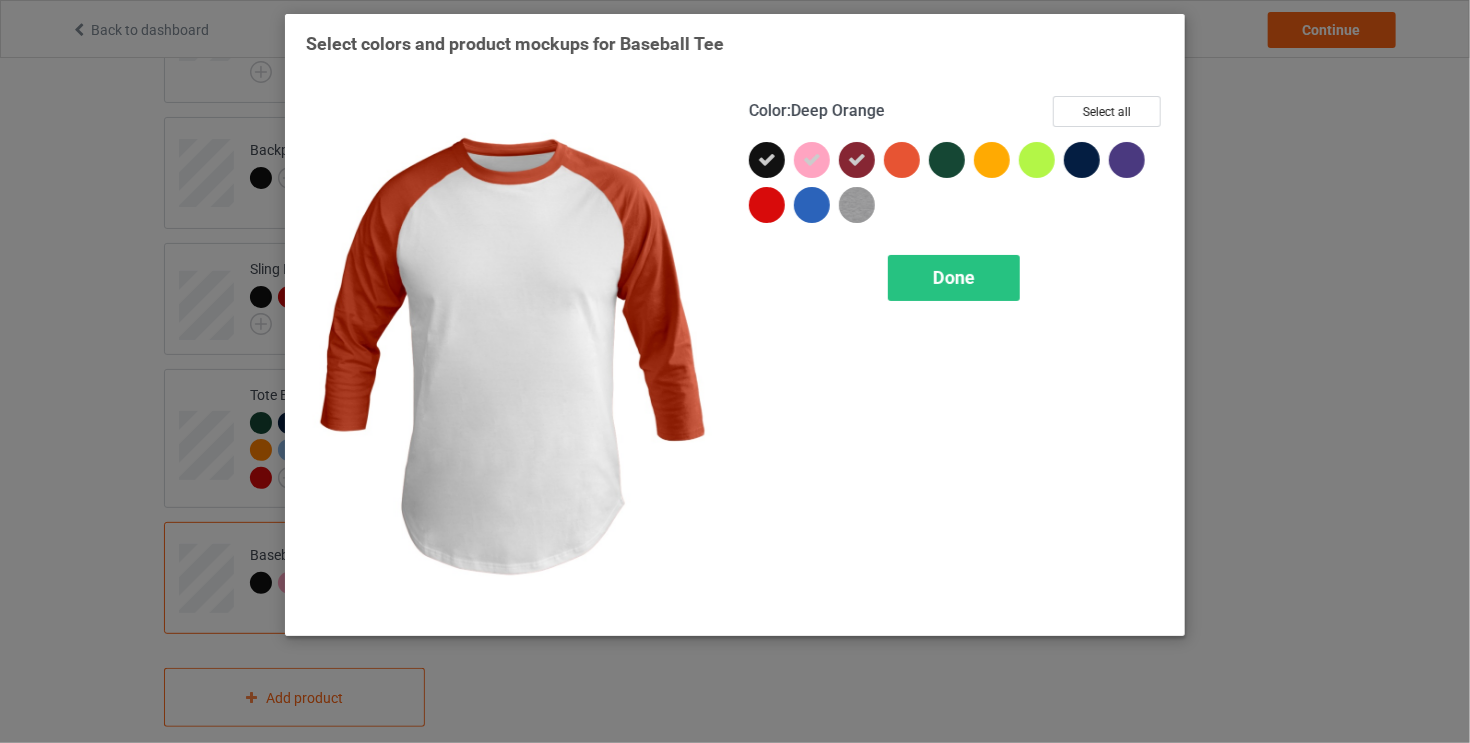click at bounding box center (902, 160) 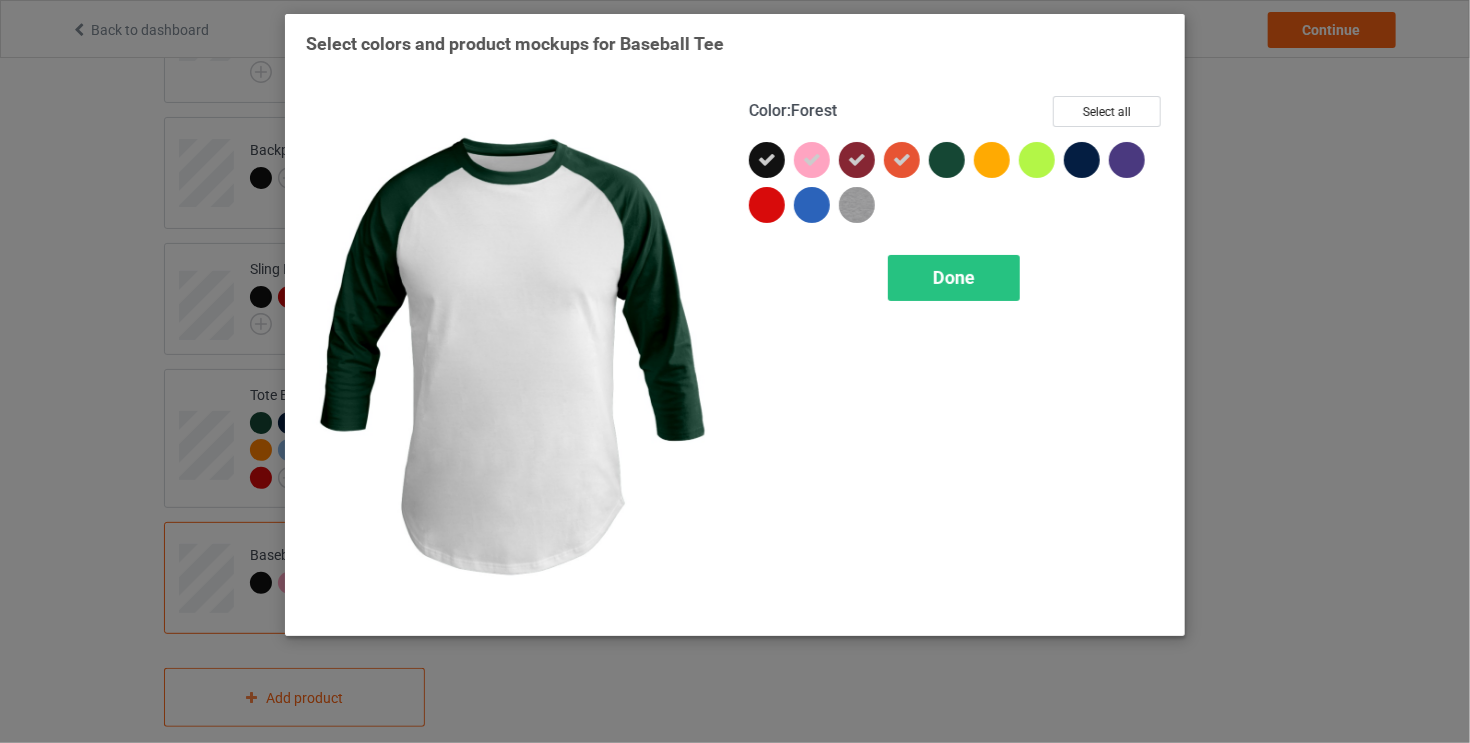 click at bounding box center (947, 160) 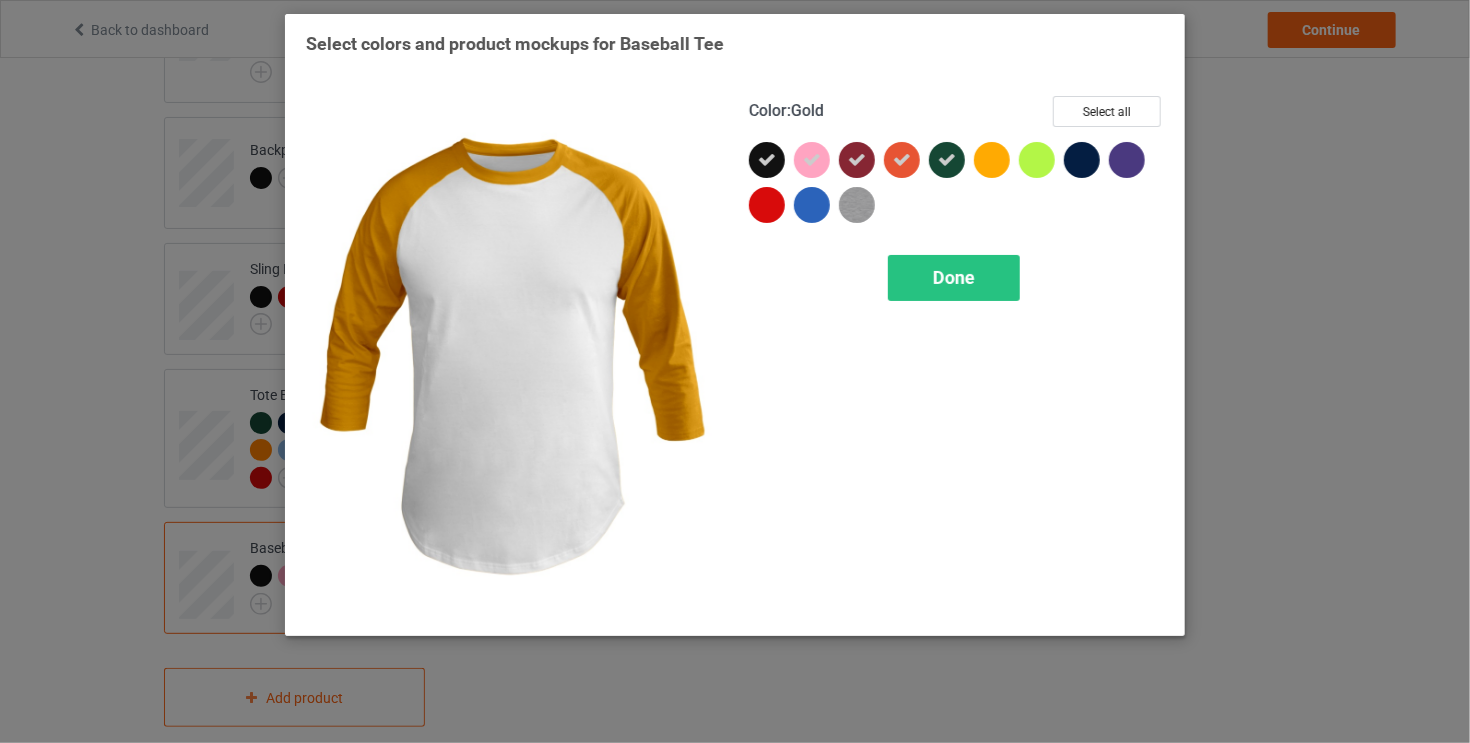 click at bounding box center (992, 160) 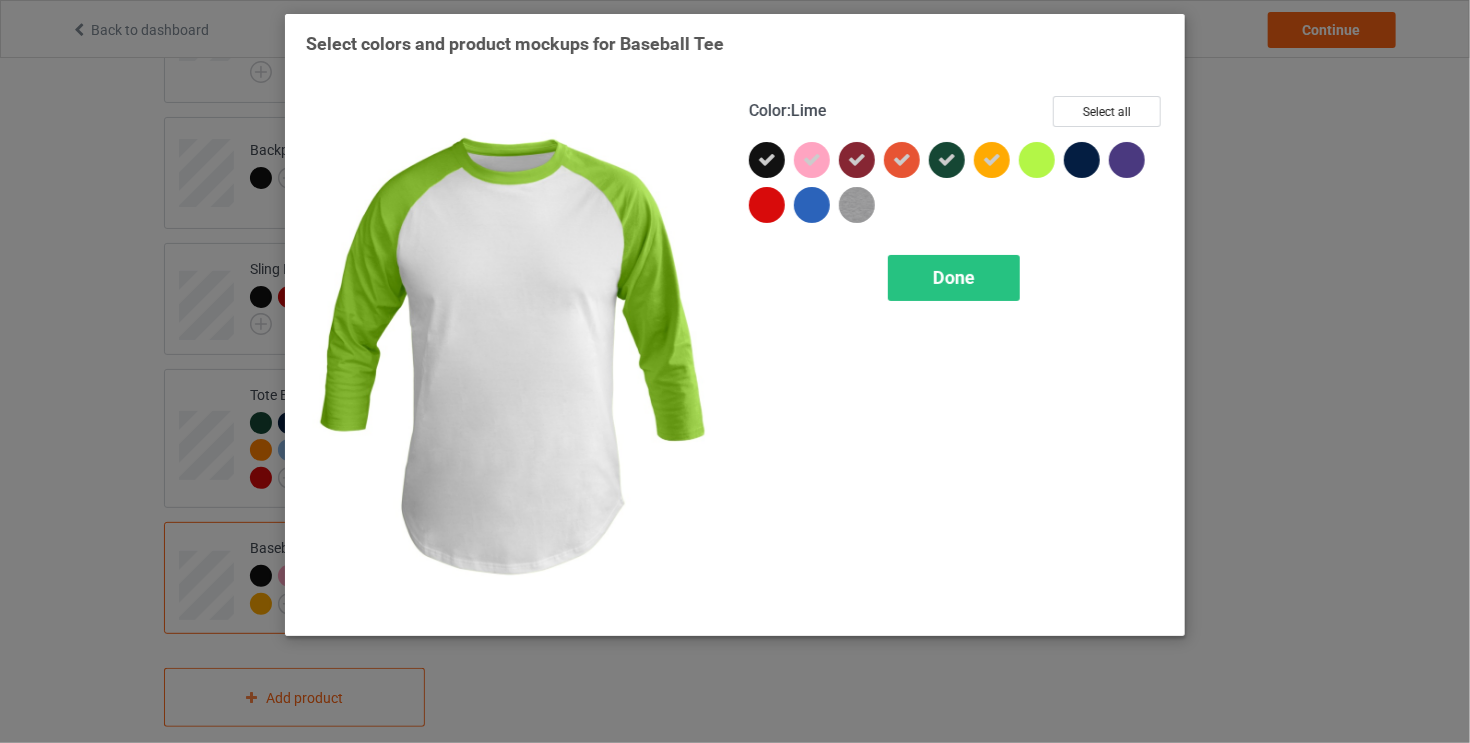 drag, startPoint x: 1036, startPoint y: 161, endPoint x: 1108, endPoint y: 161, distance: 72 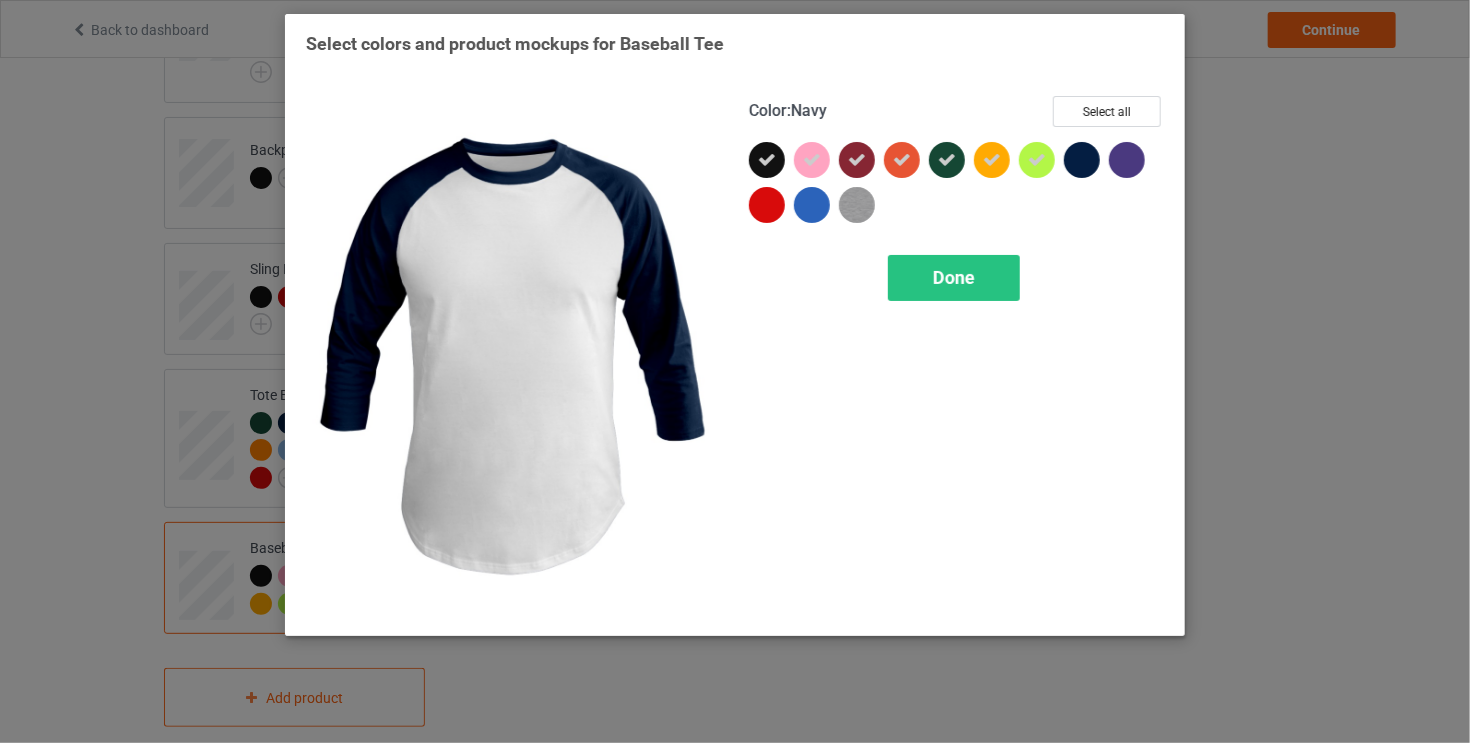 click at bounding box center (1127, 160) 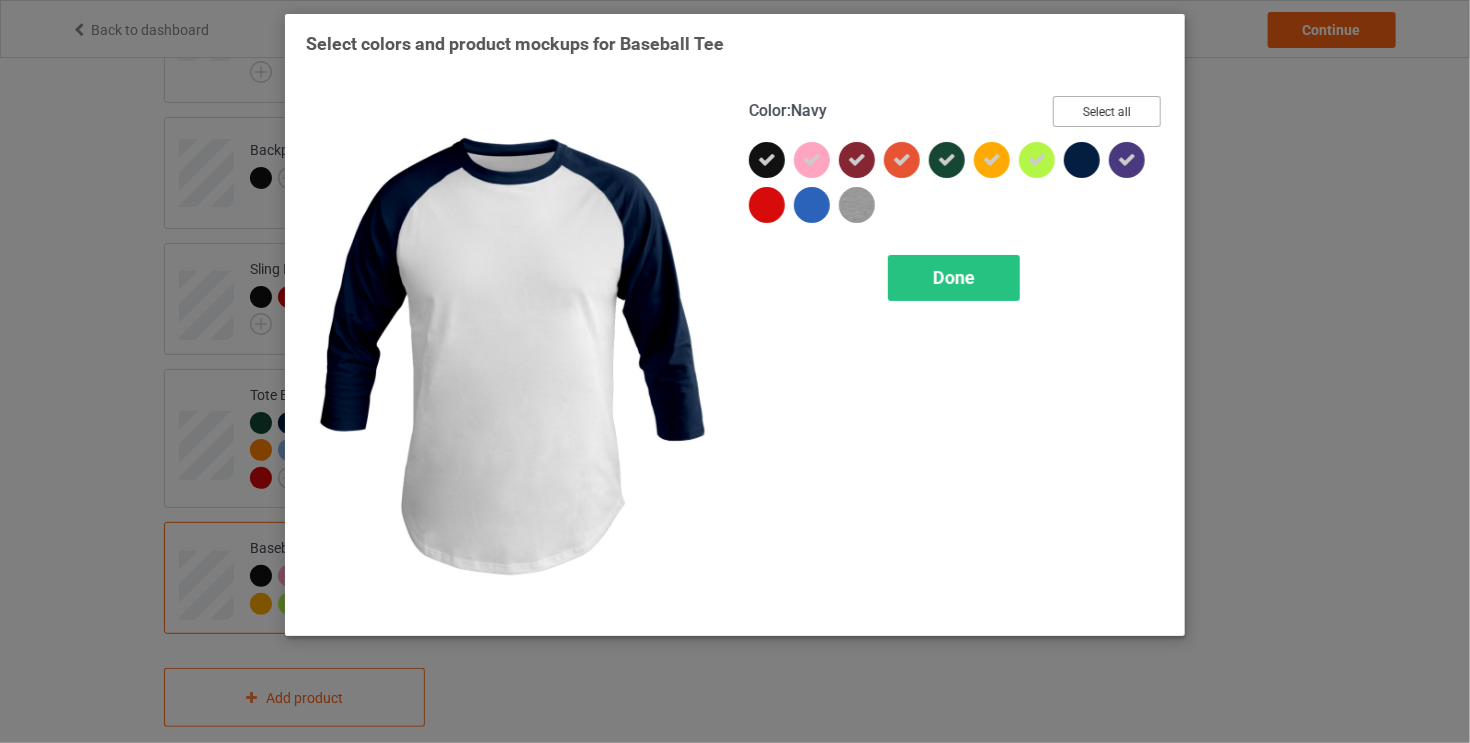 click on "Select all" at bounding box center [1107, 111] 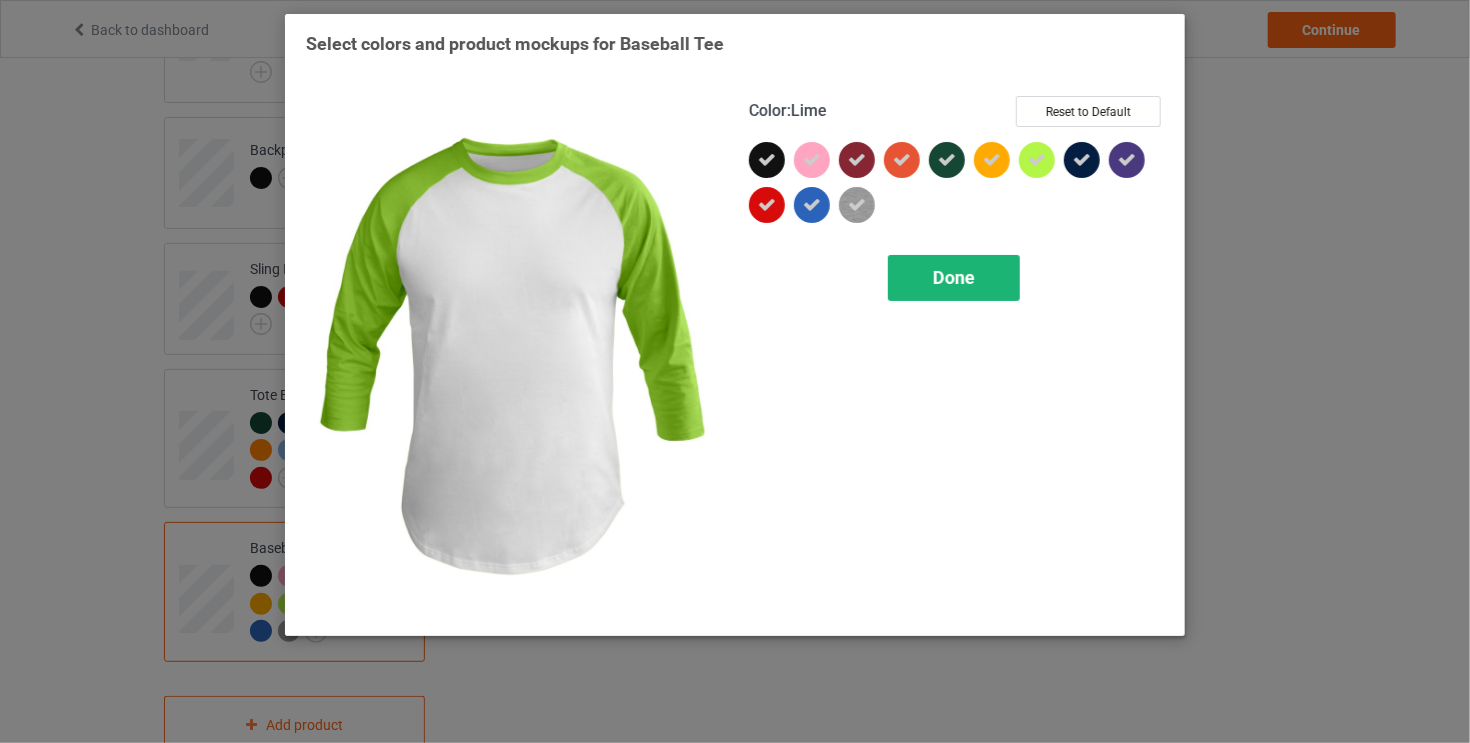 click on "Done" at bounding box center [954, 277] 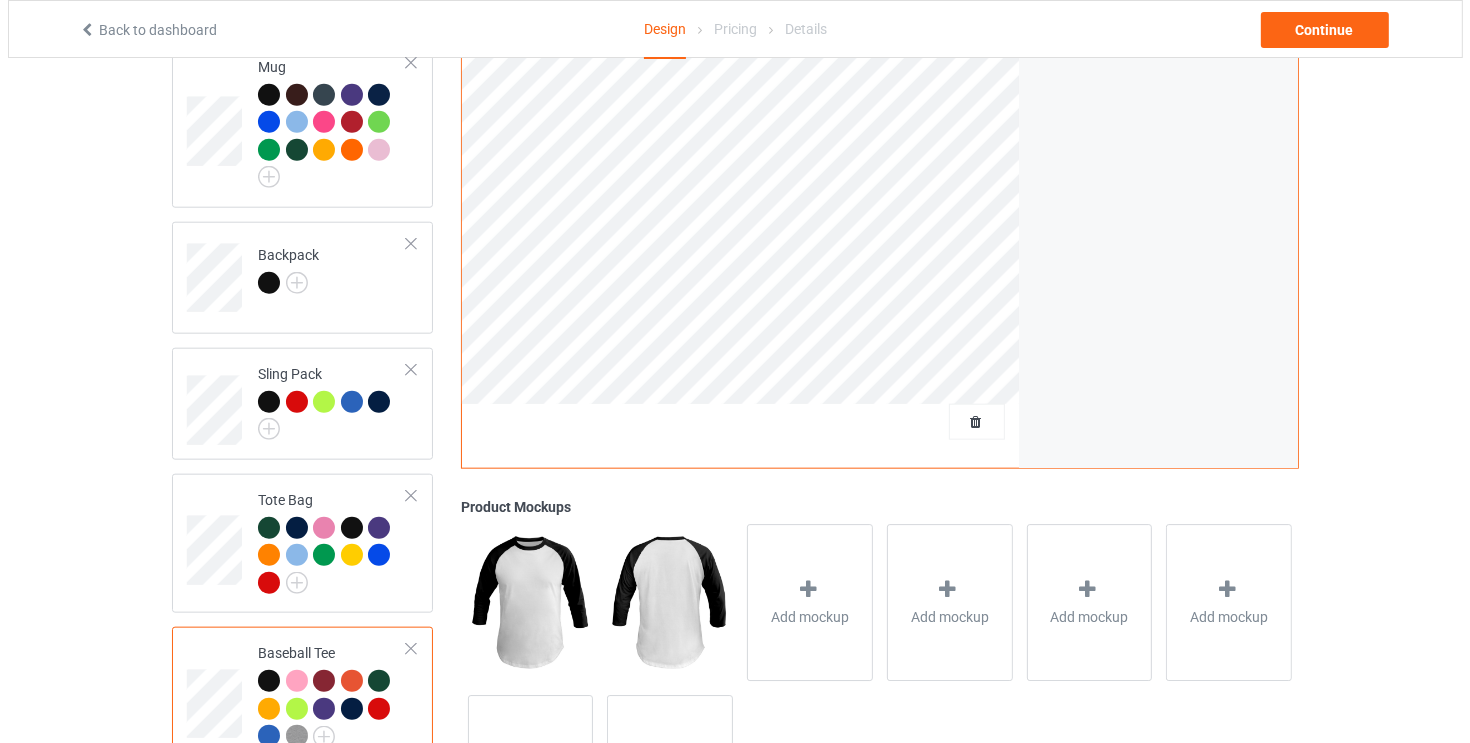 scroll, scrollTop: 2087, scrollLeft: 0, axis: vertical 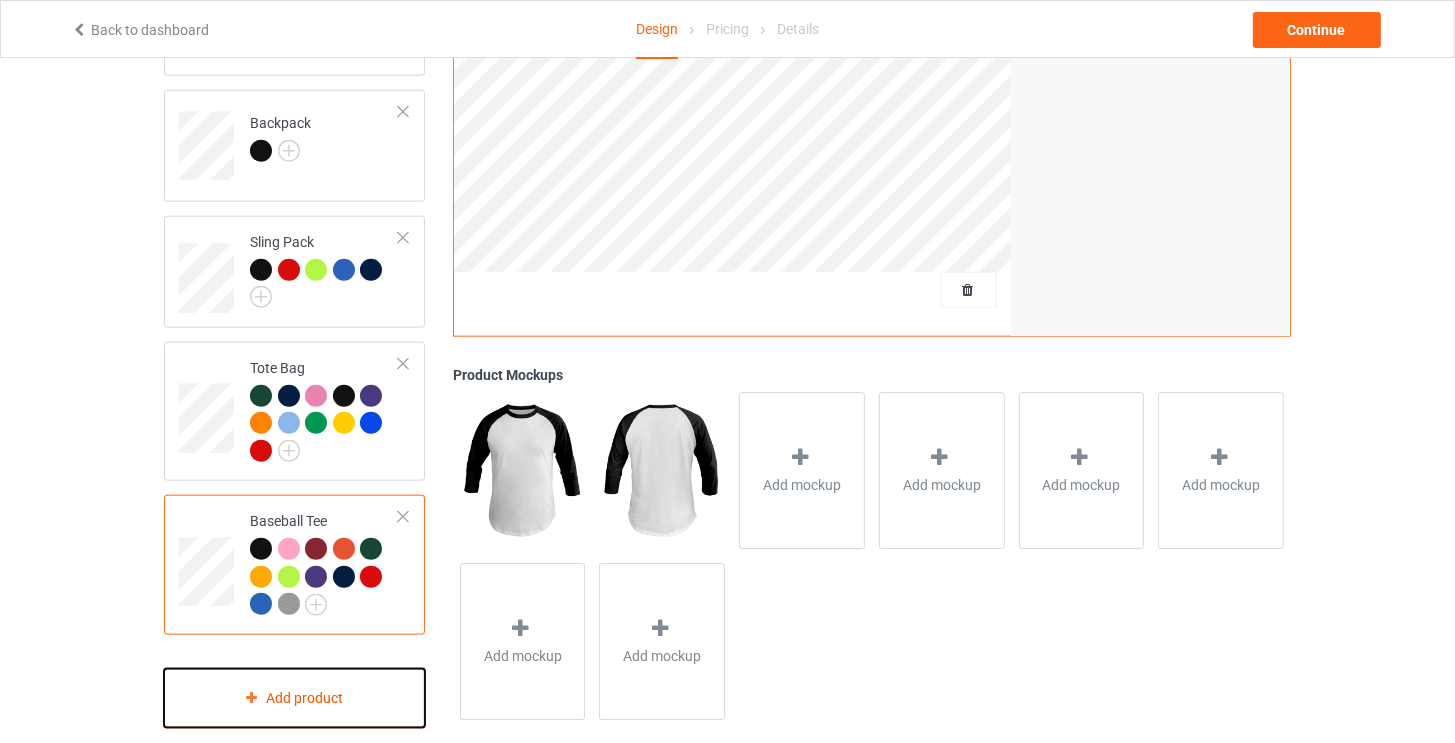 click on "Add product" at bounding box center (294, 698) 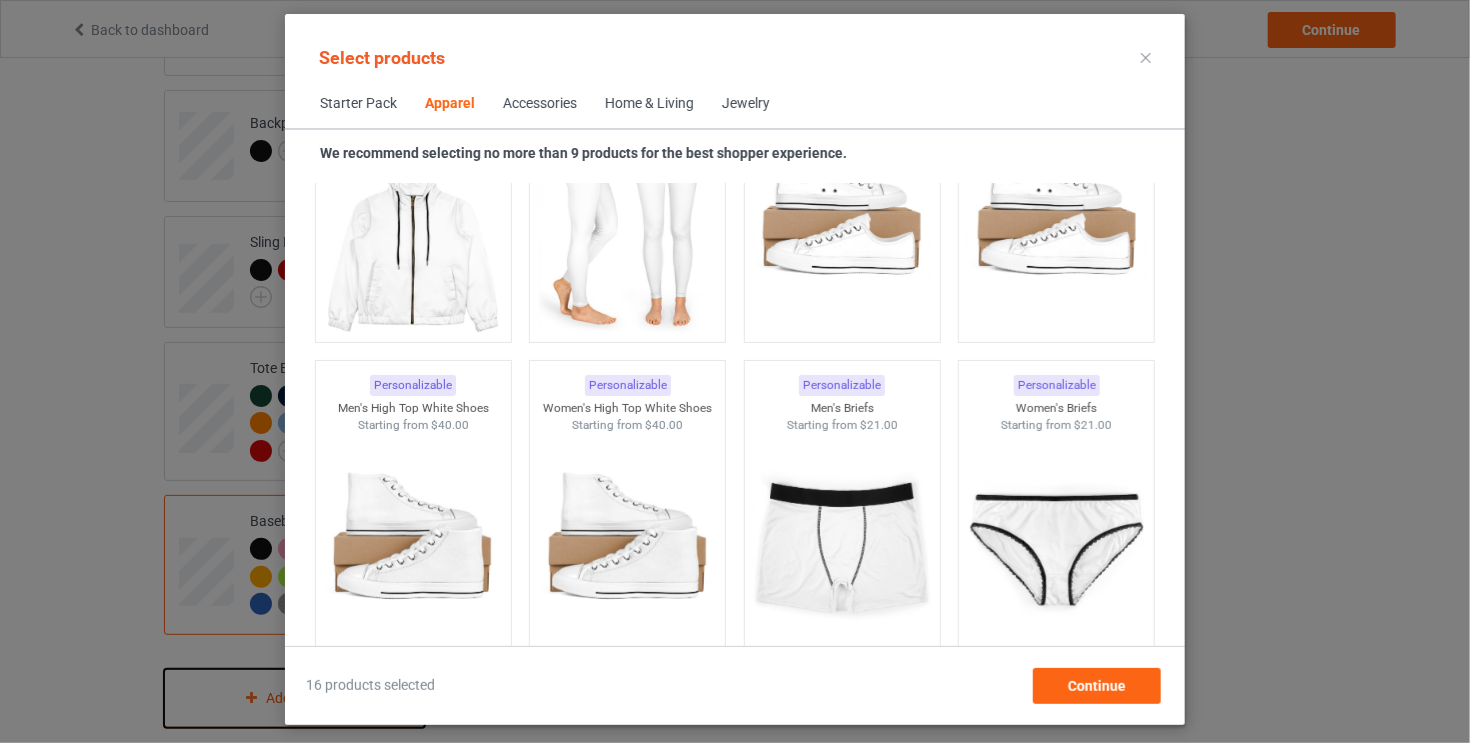scroll, scrollTop: 2244, scrollLeft: 0, axis: vertical 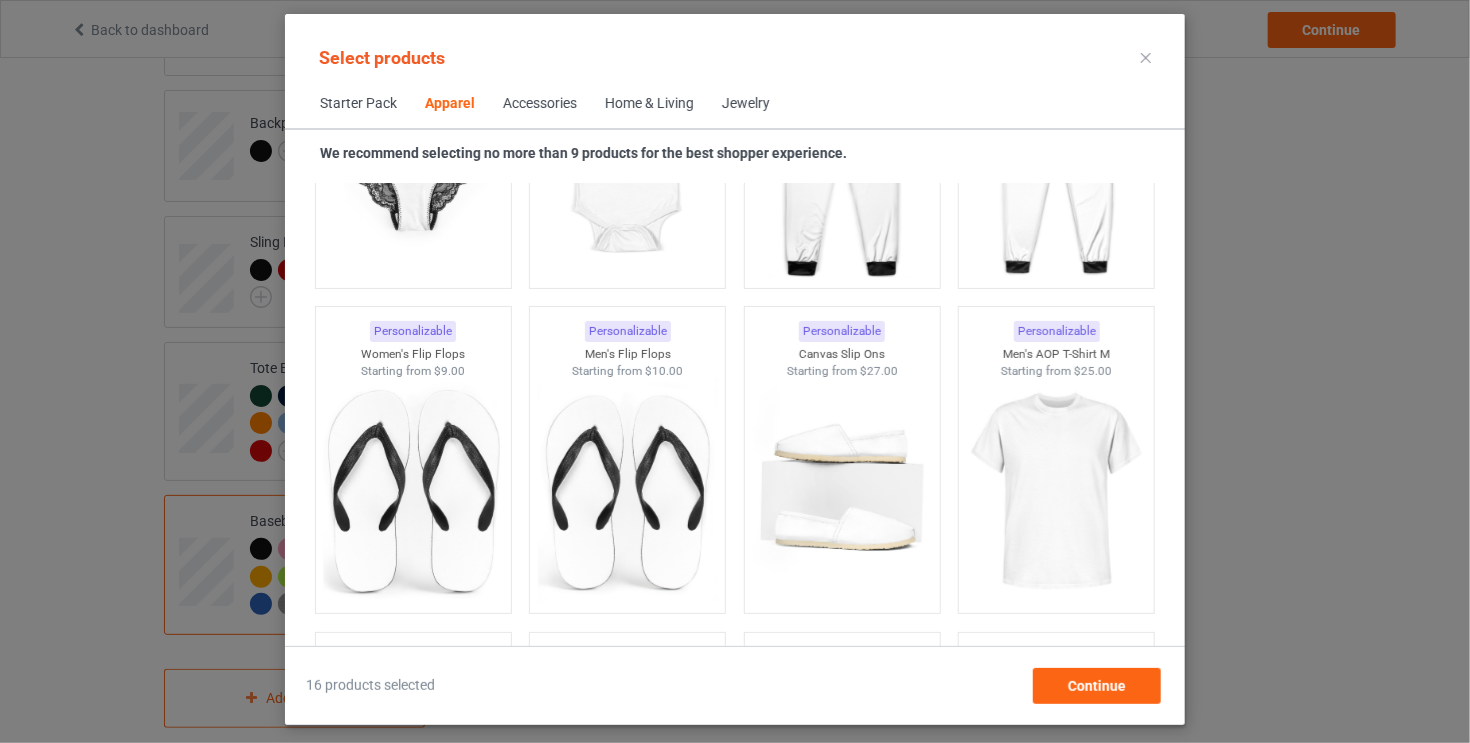 click on "Accessories" at bounding box center (540, 104) 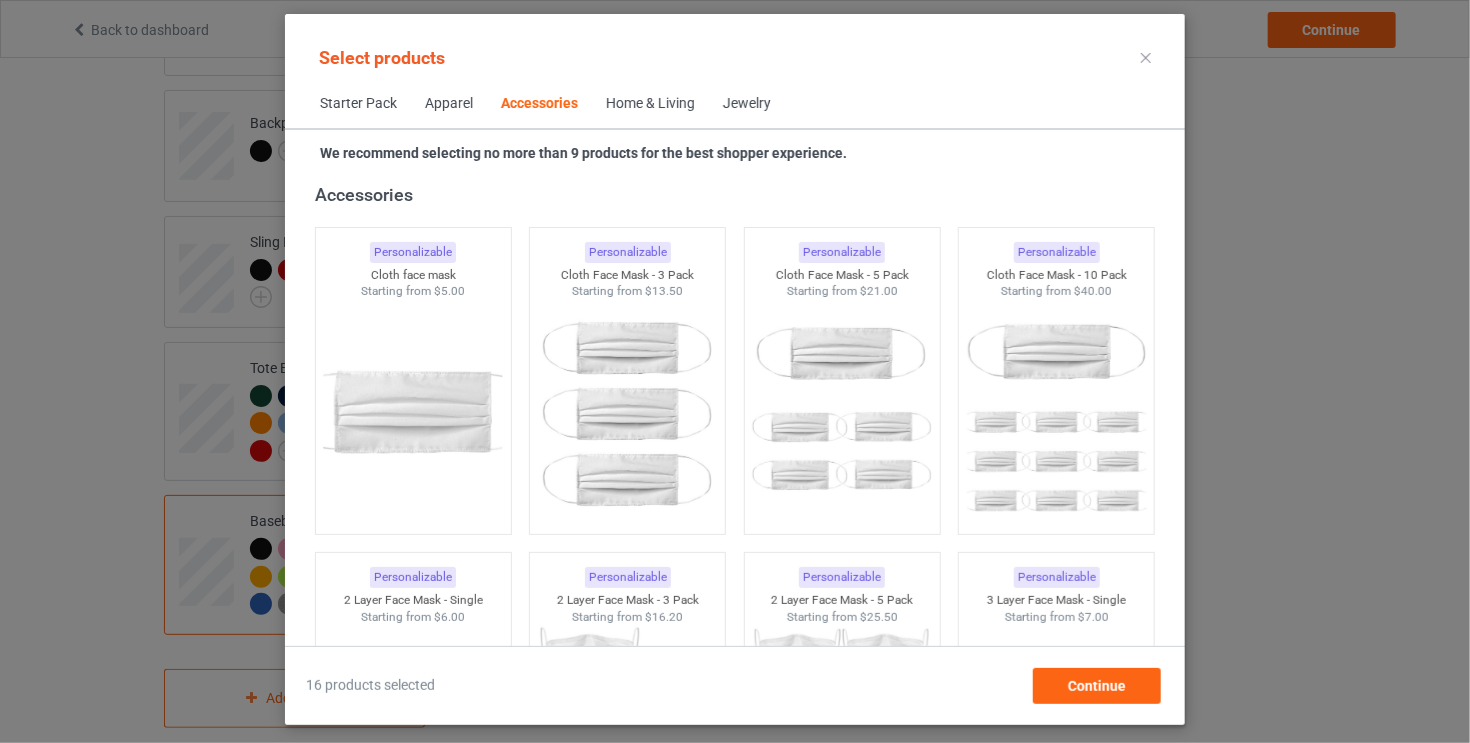 click on "Home & Living" at bounding box center [650, 104] 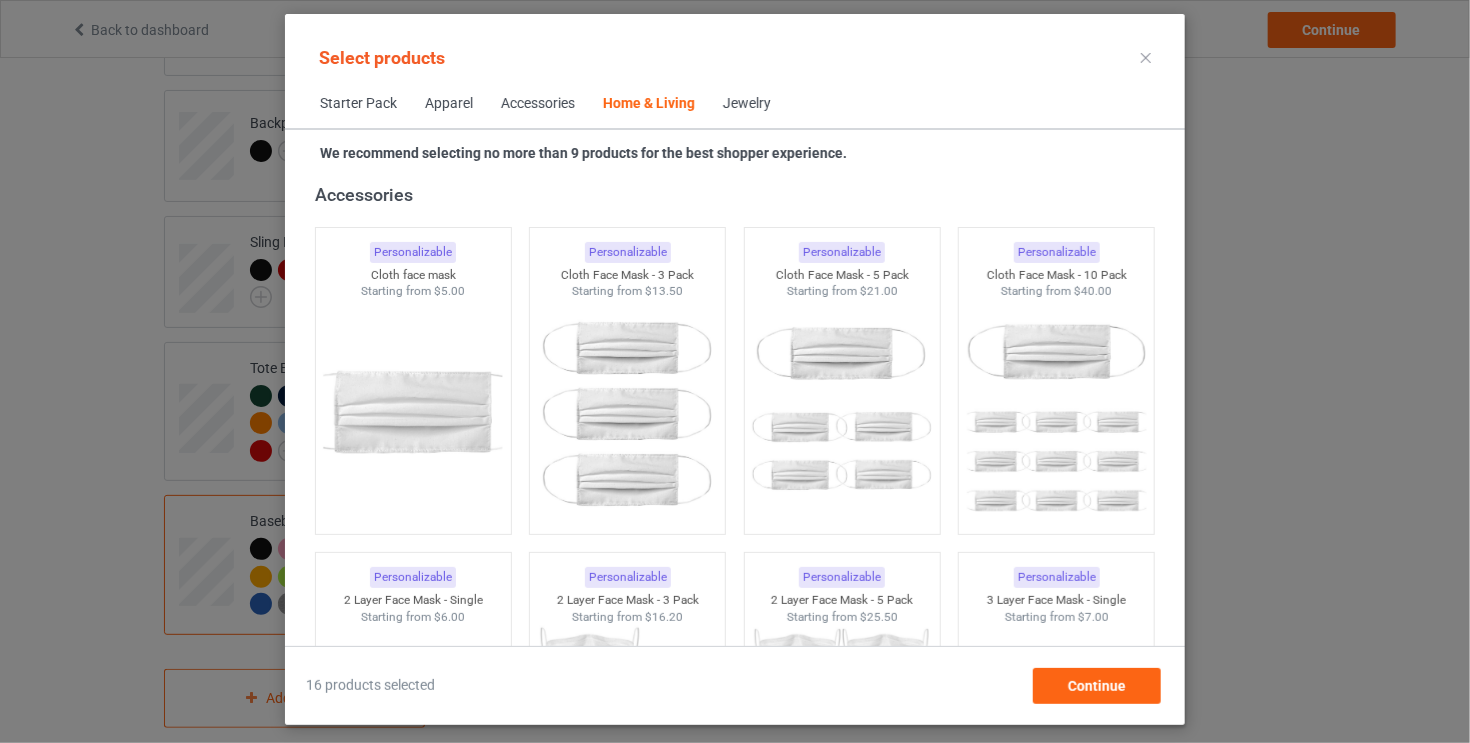 scroll, scrollTop: 9020, scrollLeft: 0, axis: vertical 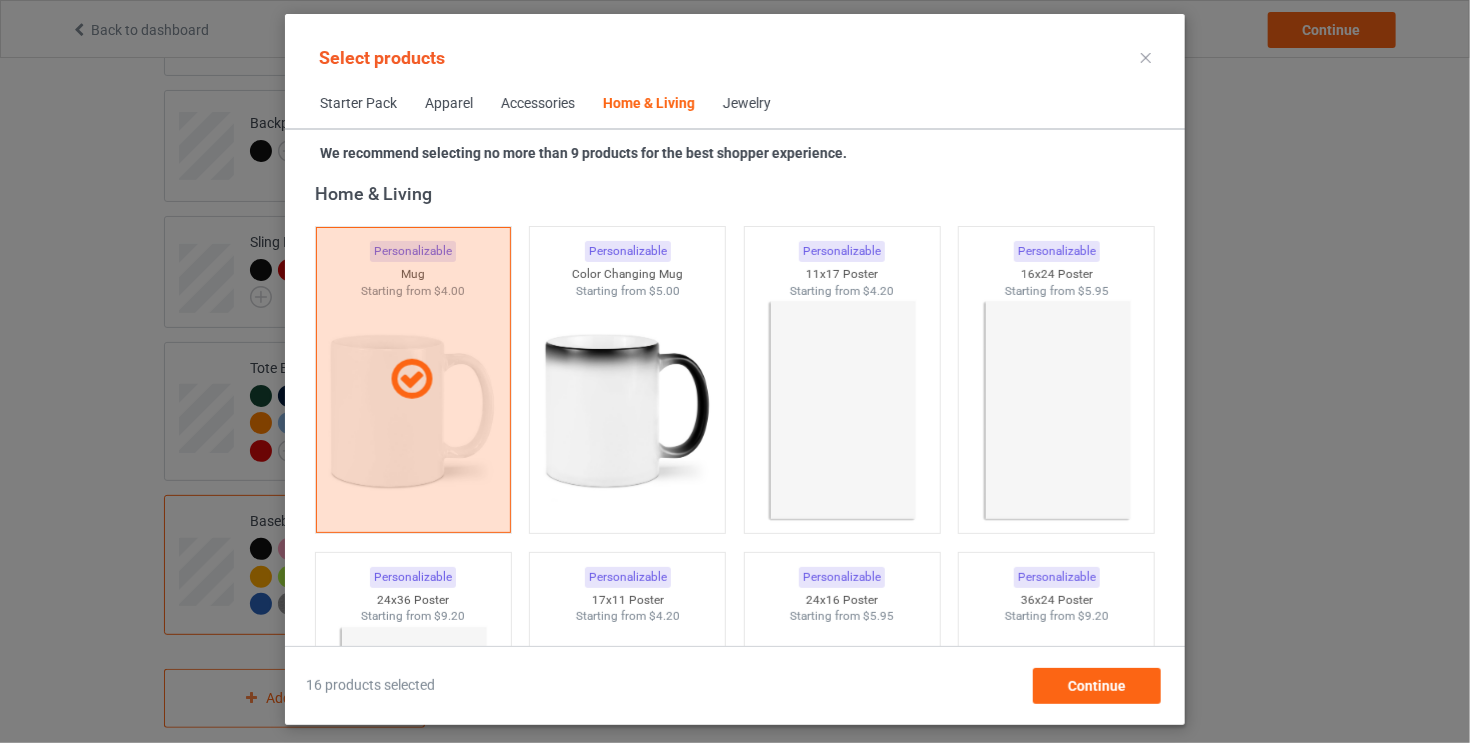 click on "Home & Living" at bounding box center (649, 104) 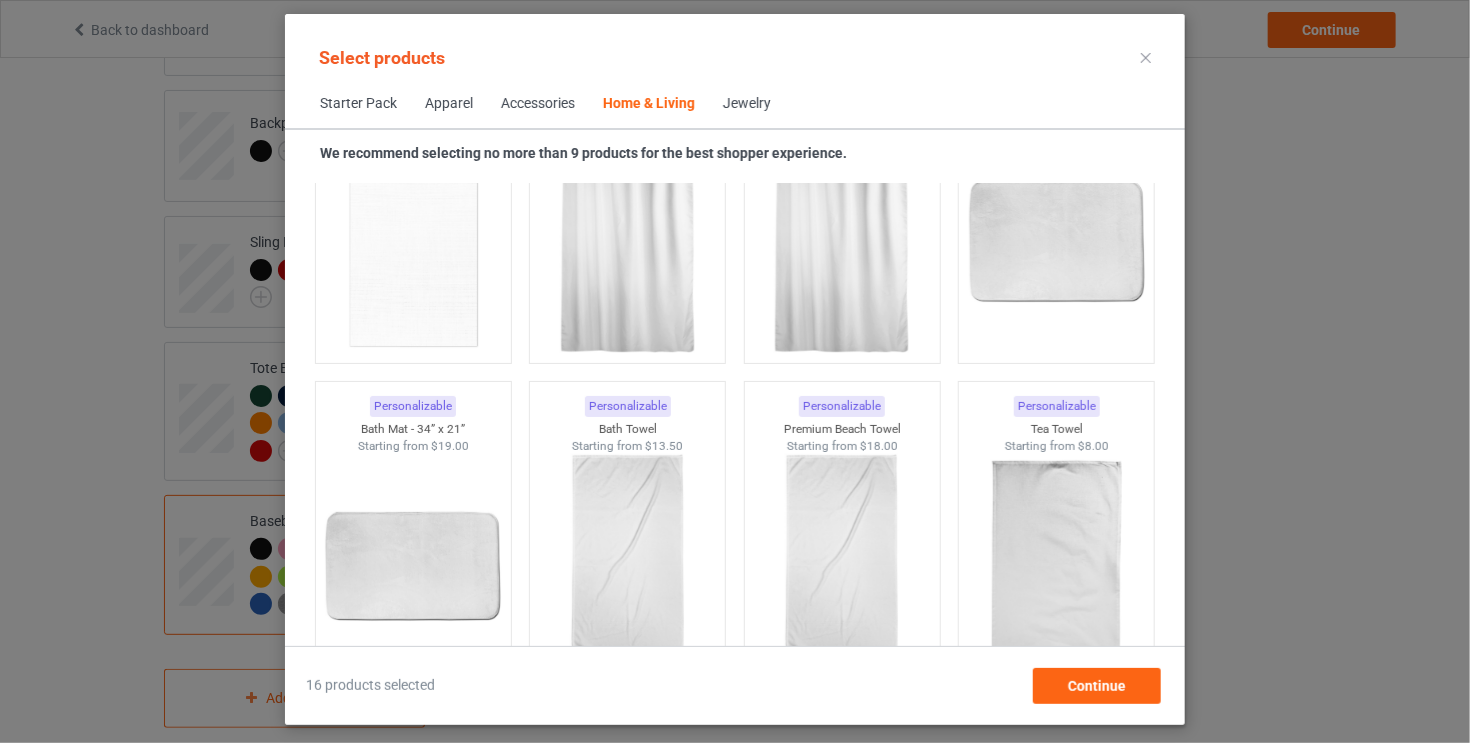 scroll, scrollTop: 12020, scrollLeft: 0, axis: vertical 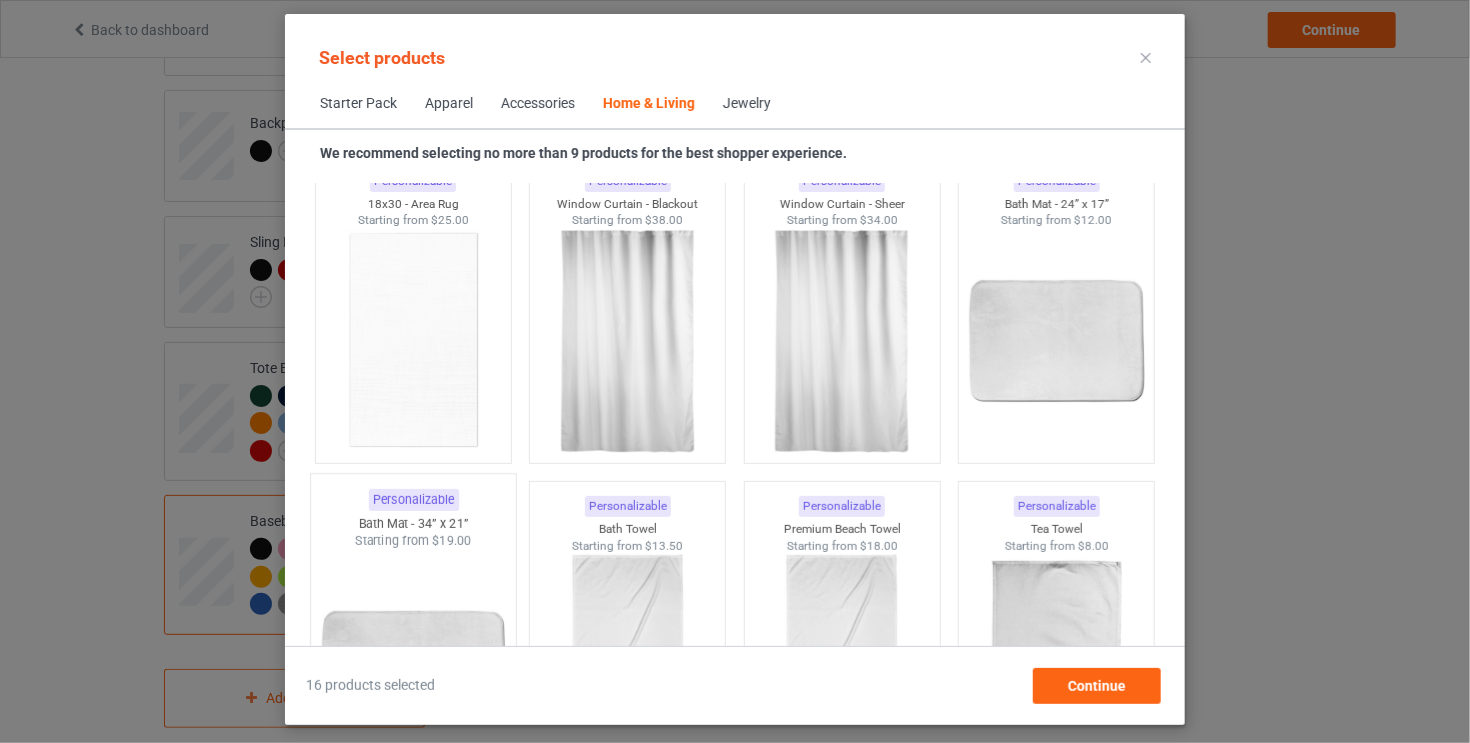 click on "Starting from   $19.00" at bounding box center (413, 541) 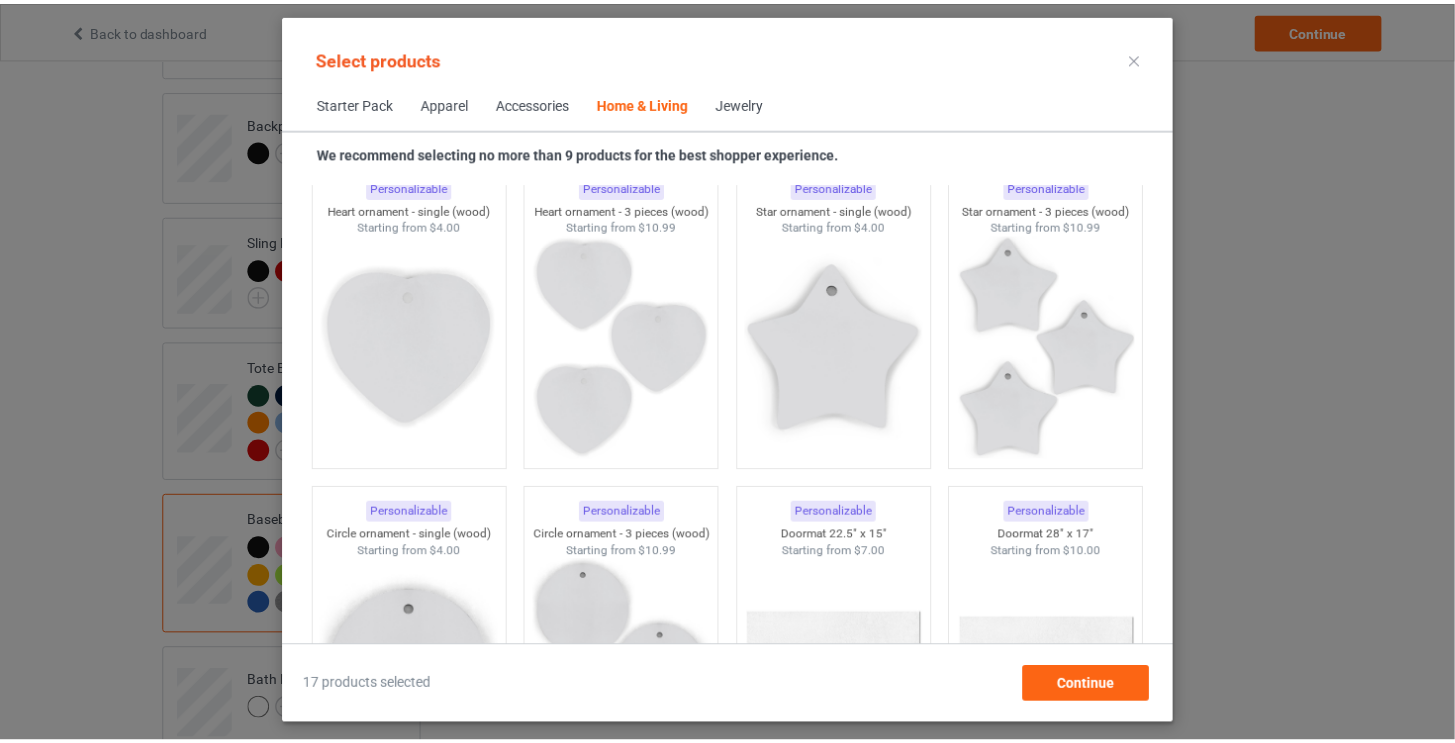 scroll, scrollTop: 16220, scrollLeft: 0, axis: vertical 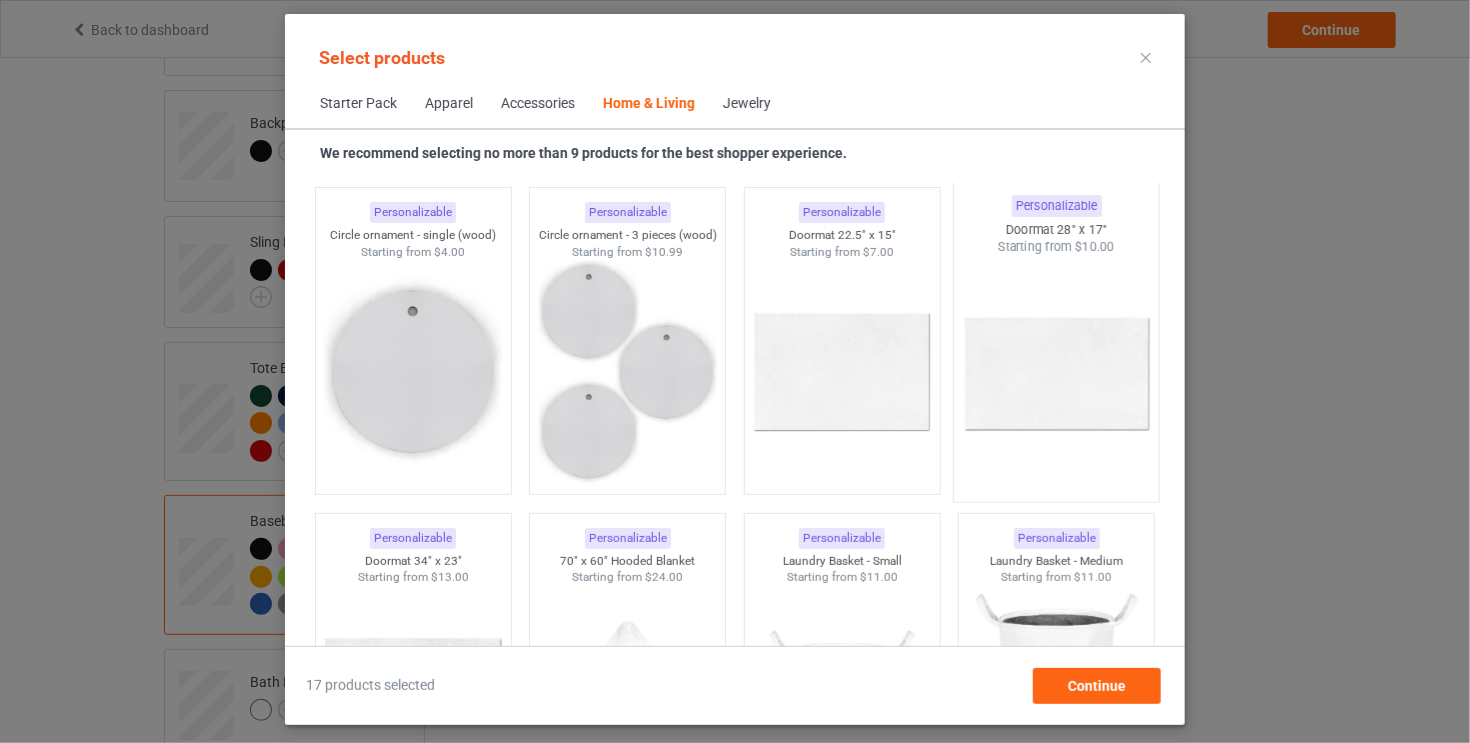 click at bounding box center (1057, 373) 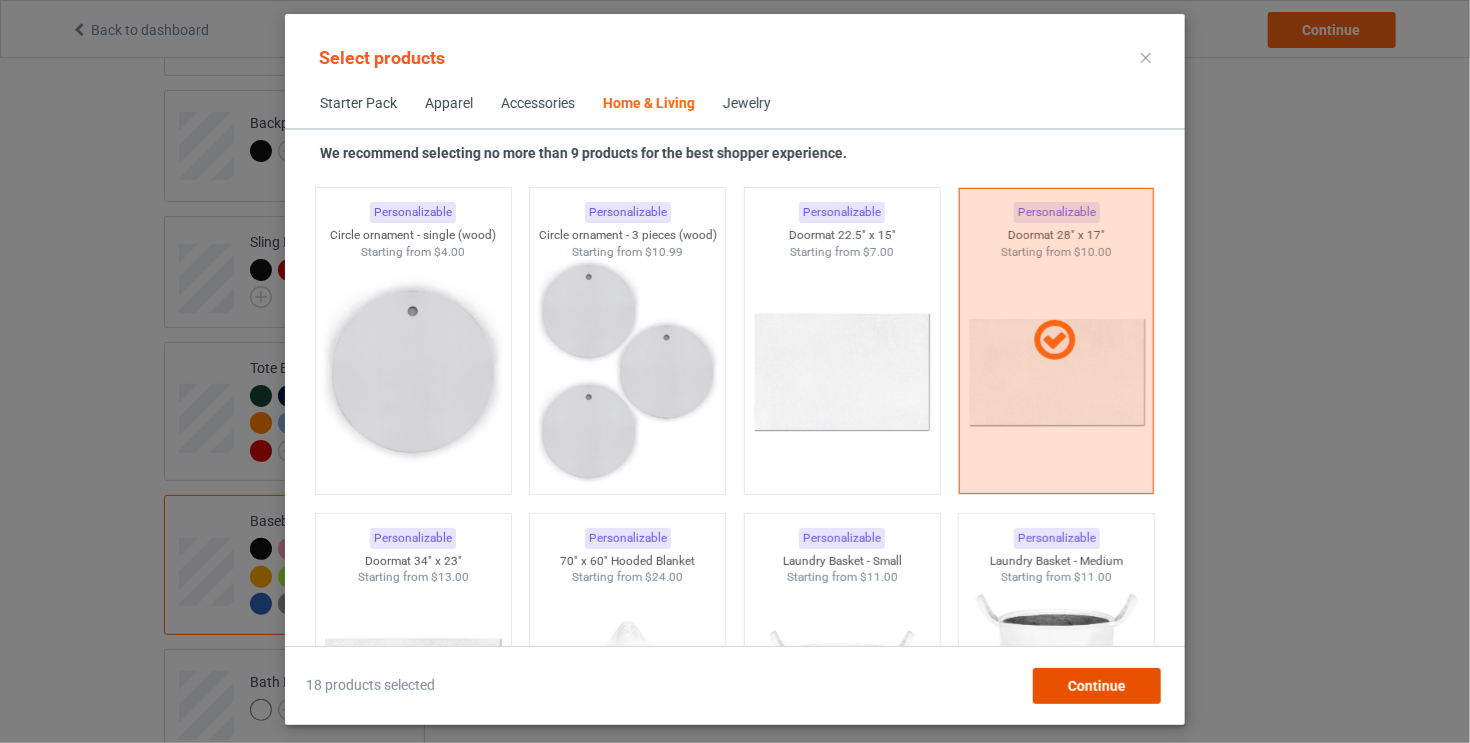 click on "Continue" at bounding box center [1097, 686] 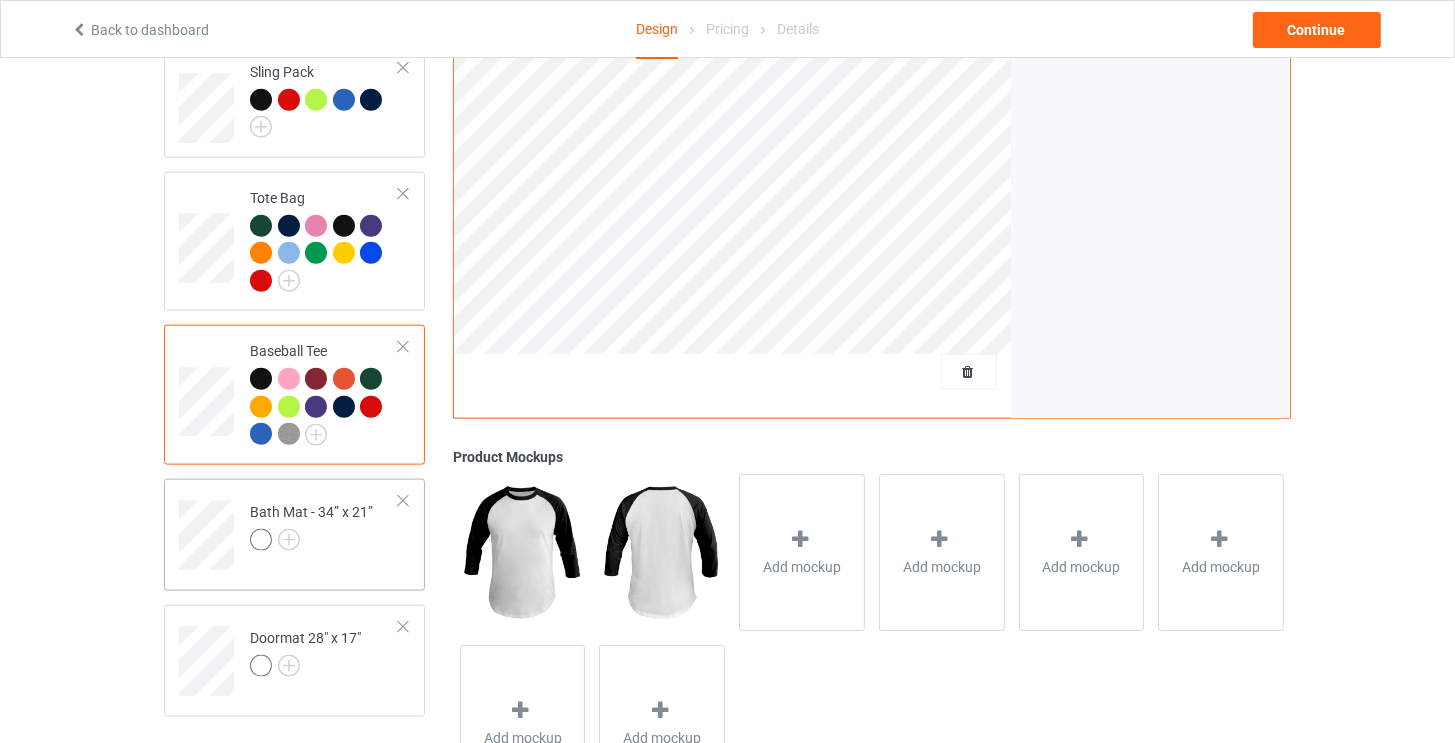 scroll, scrollTop: 2339, scrollLeft: 0, axis: vertical 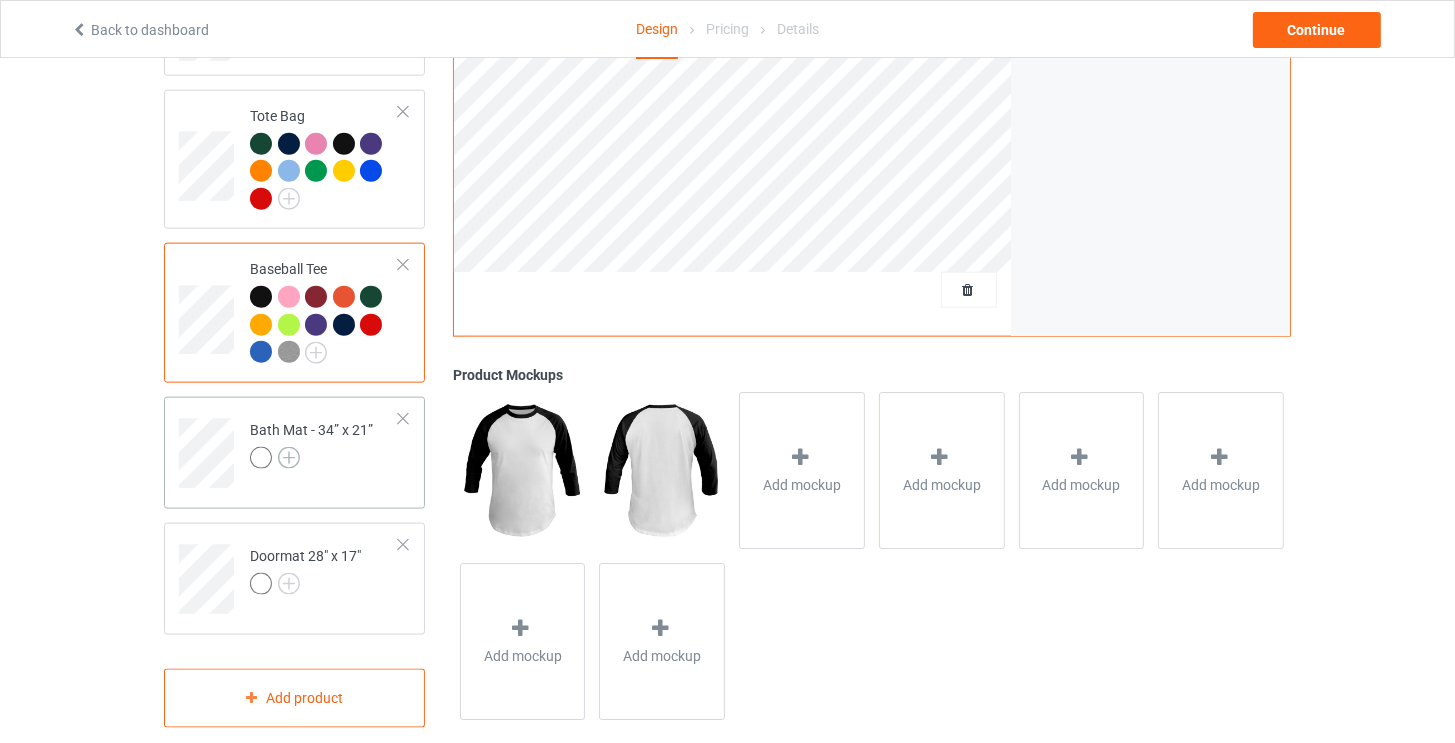 click at bounding box center [289, 458] 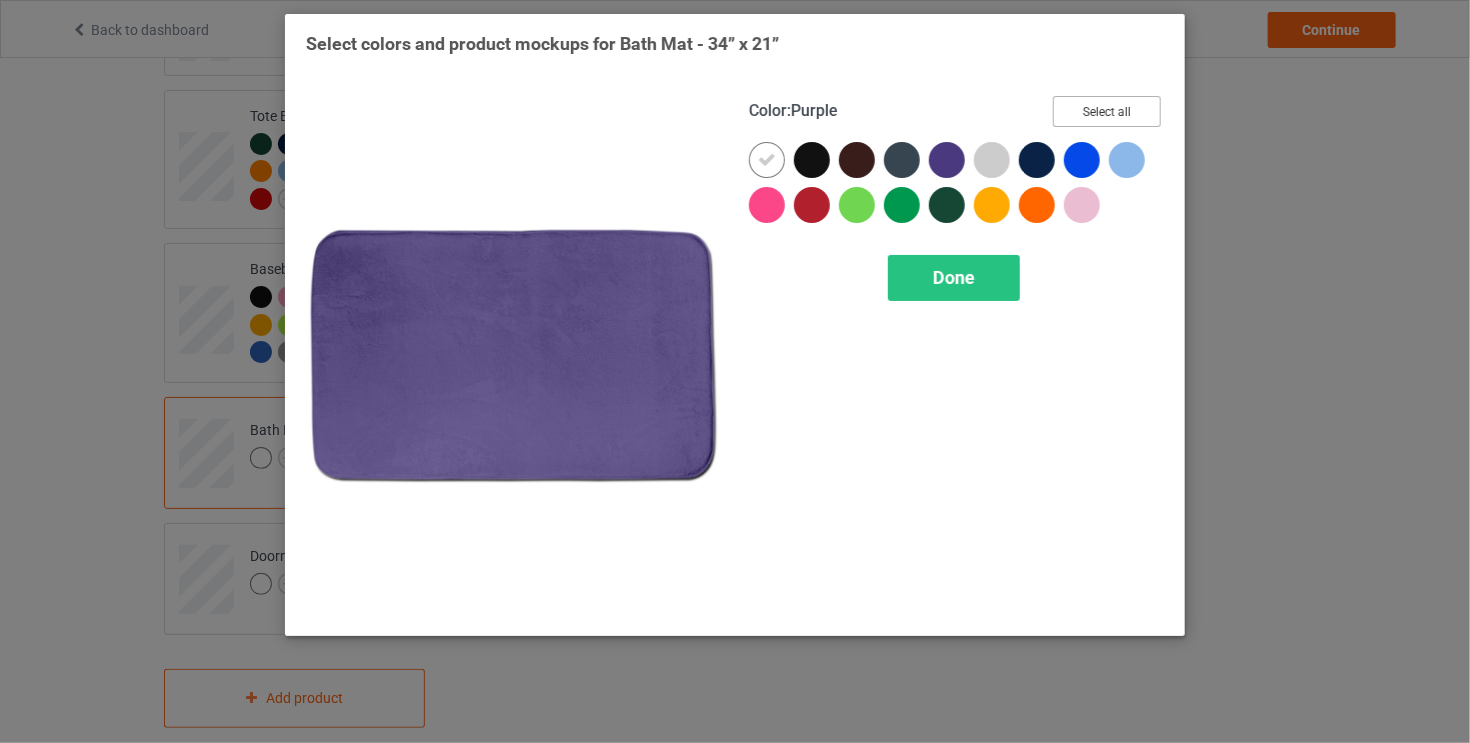 click on "Select all" at bounding box center [1107, 111] 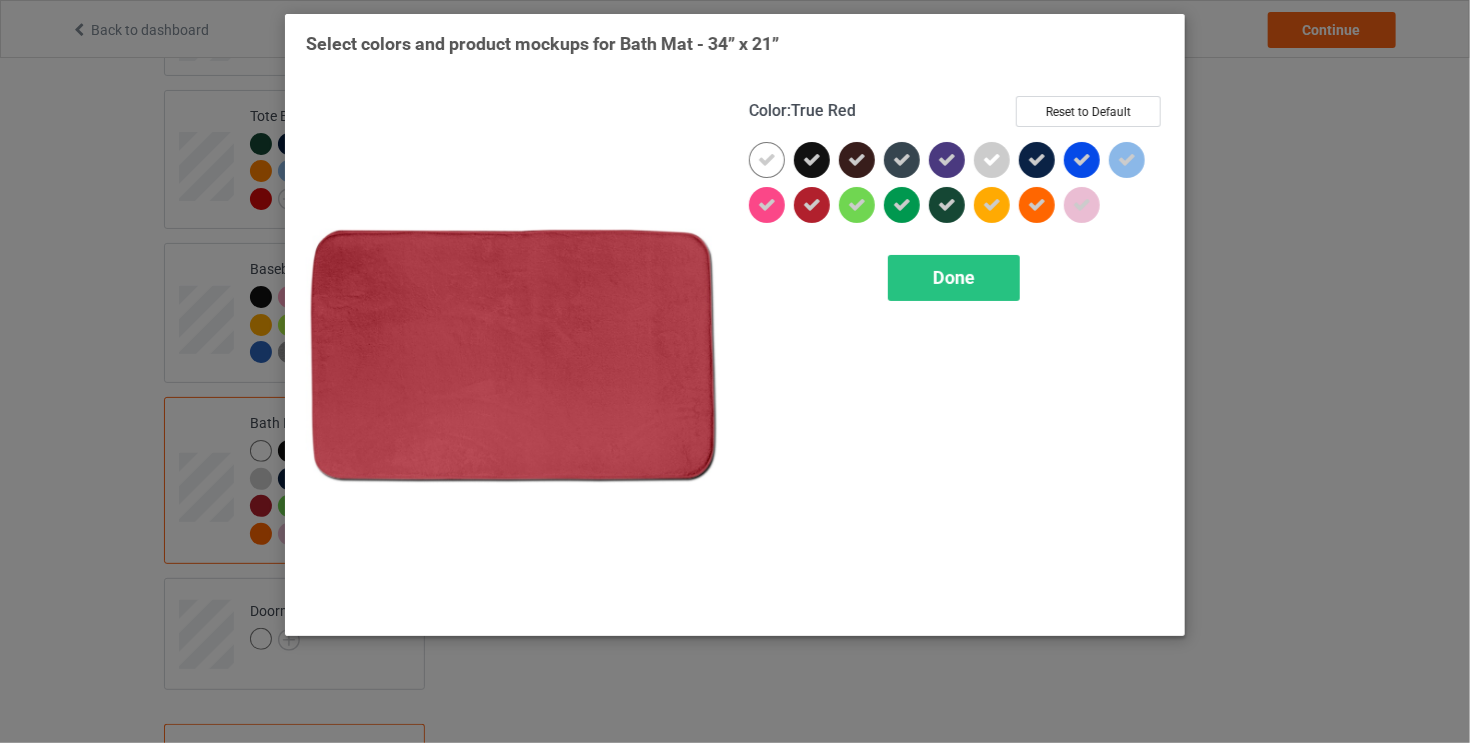 click at bounding box center (812, 205) 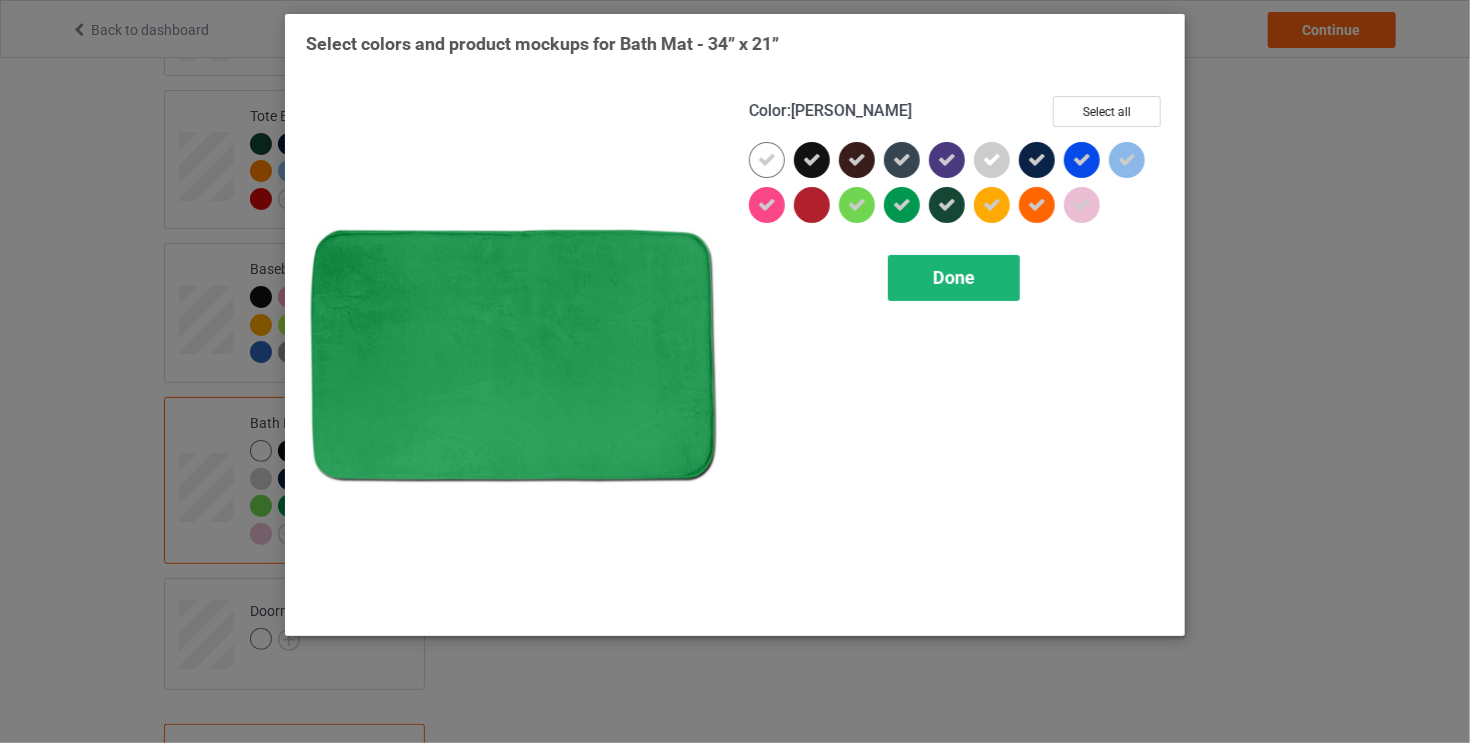 click on "Done" at bounding box center (954, 278) 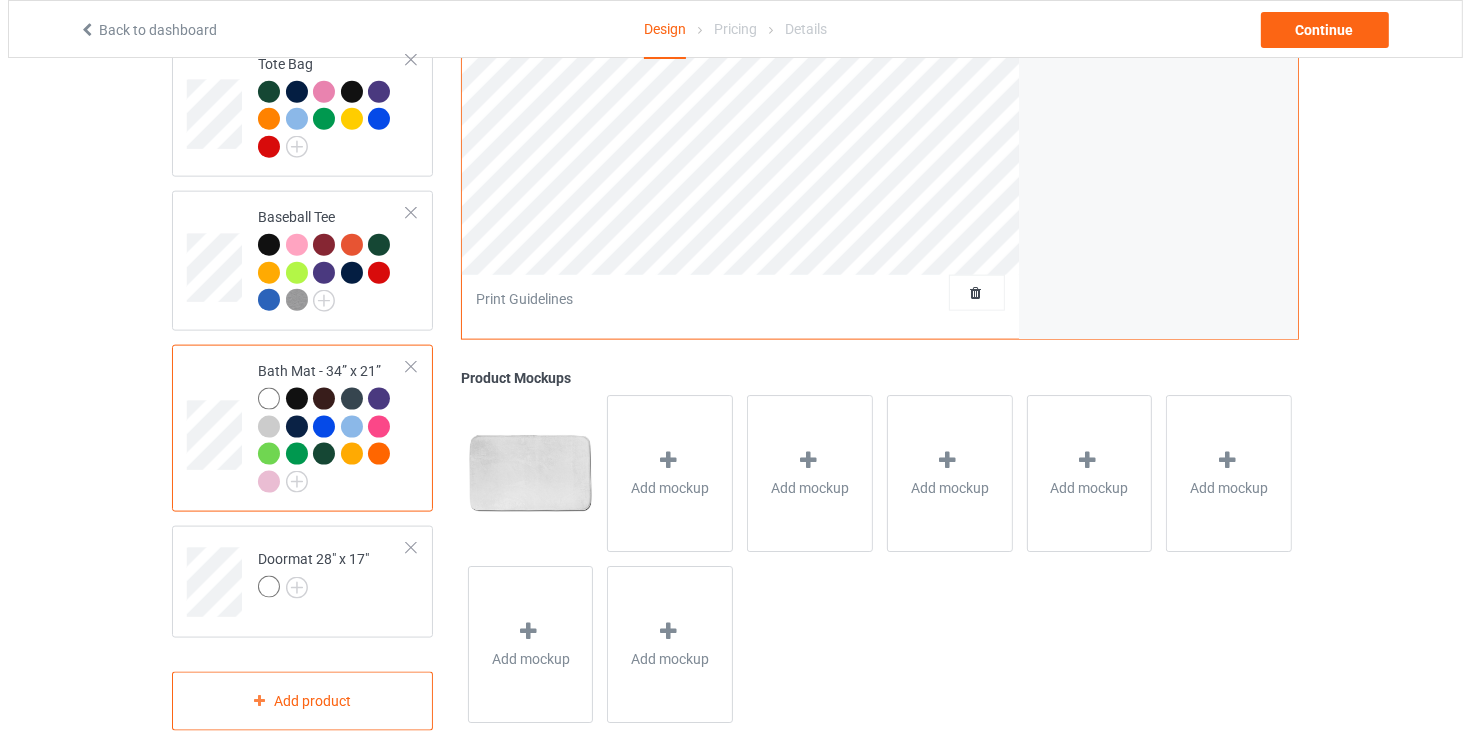 scroll, scrollTop: 2393, scrollLeft: 0, axis: vertical 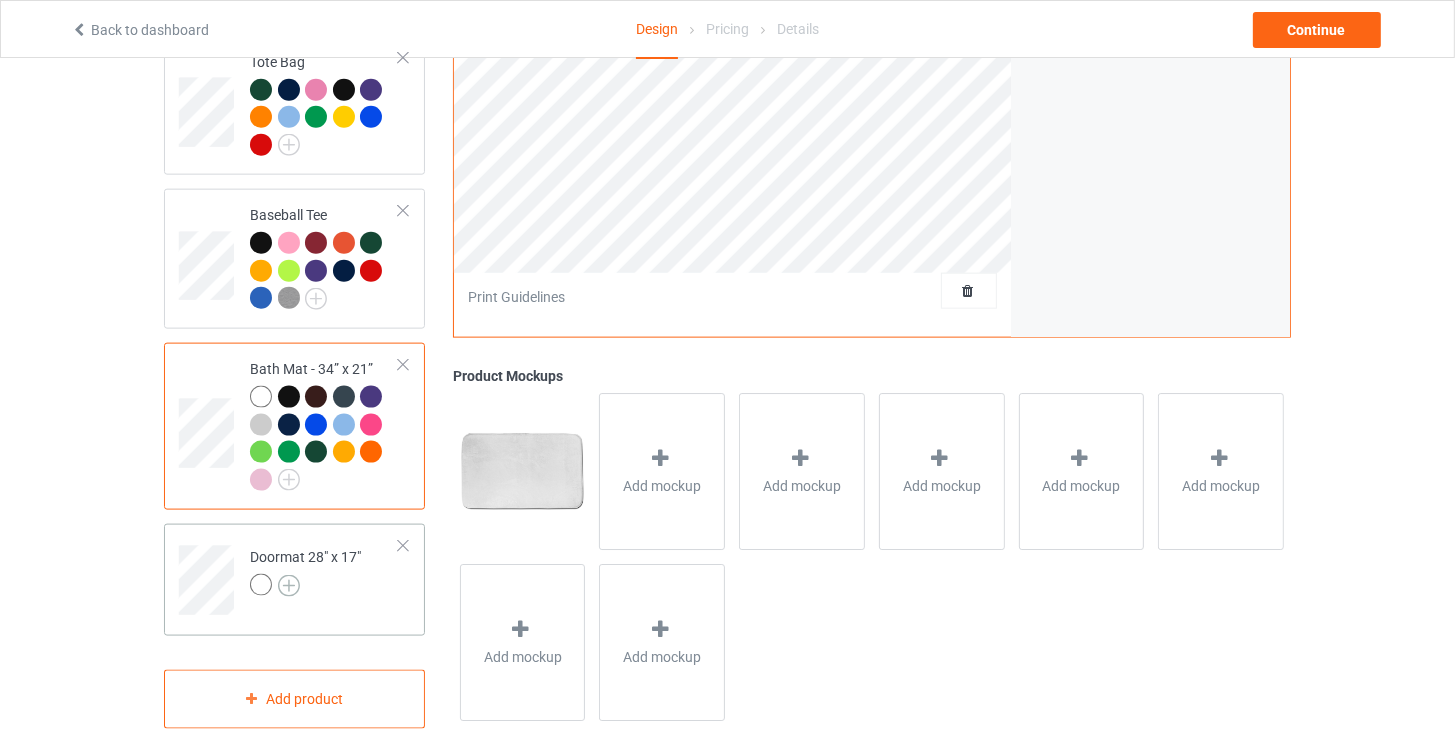 click at bounding box center [289, 586] 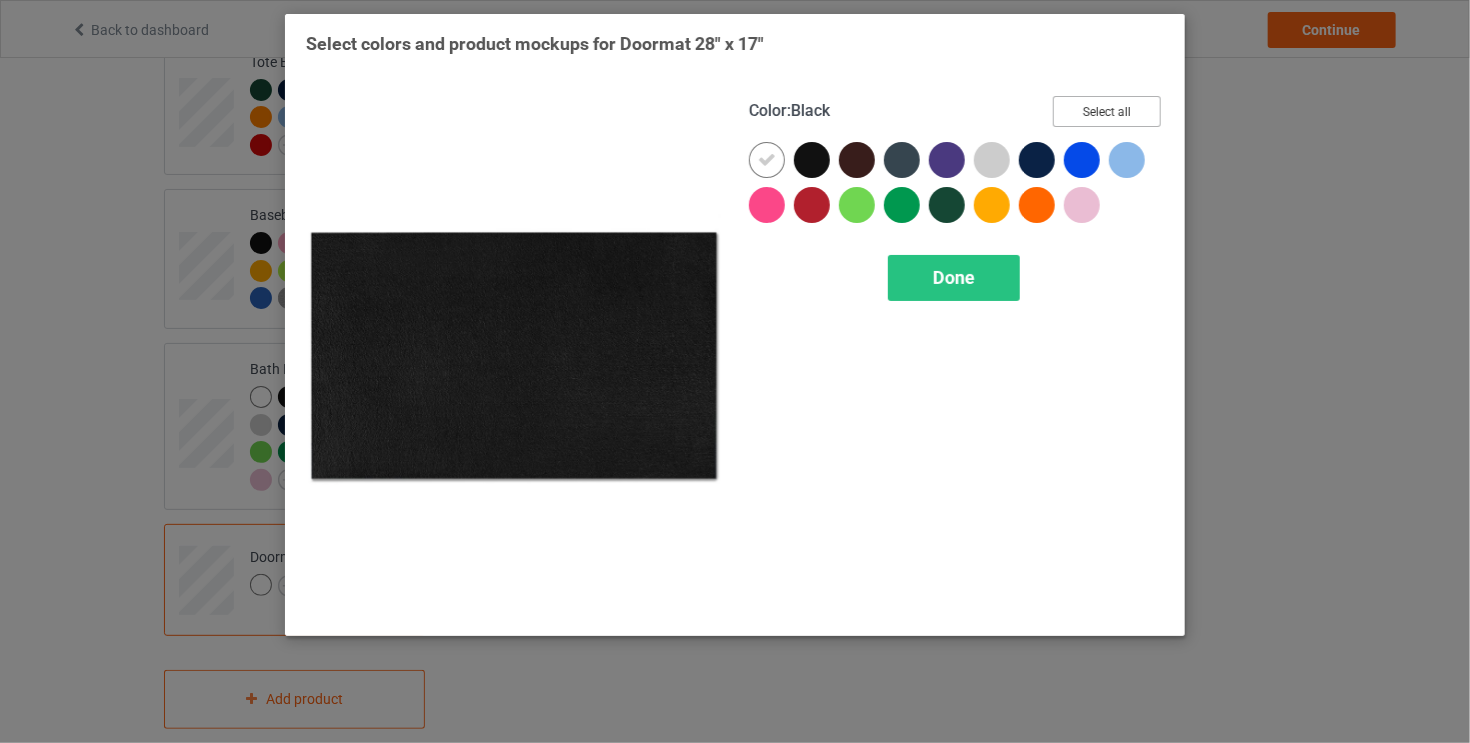 click on "Select all" at bounding box center (1107, 111) 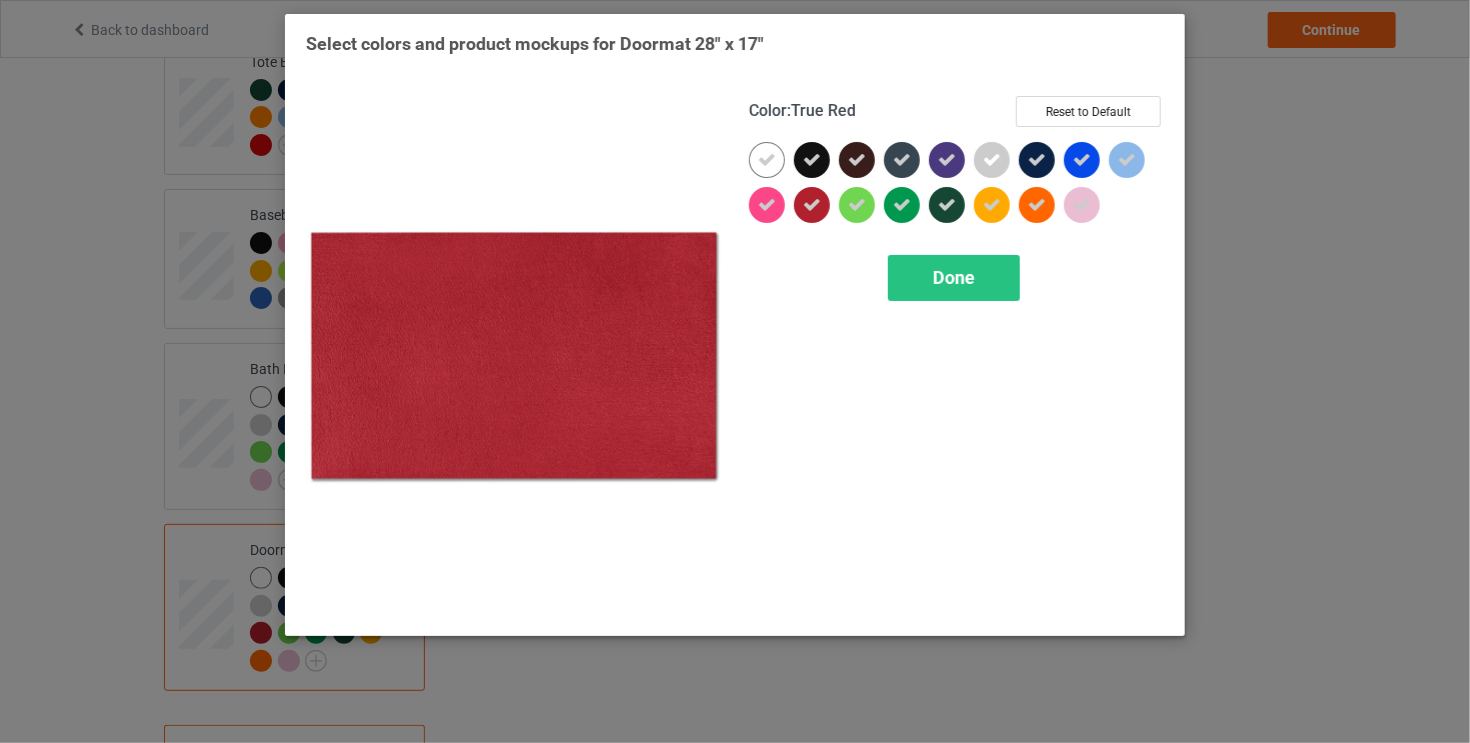 click at bounding box center [812, 205] 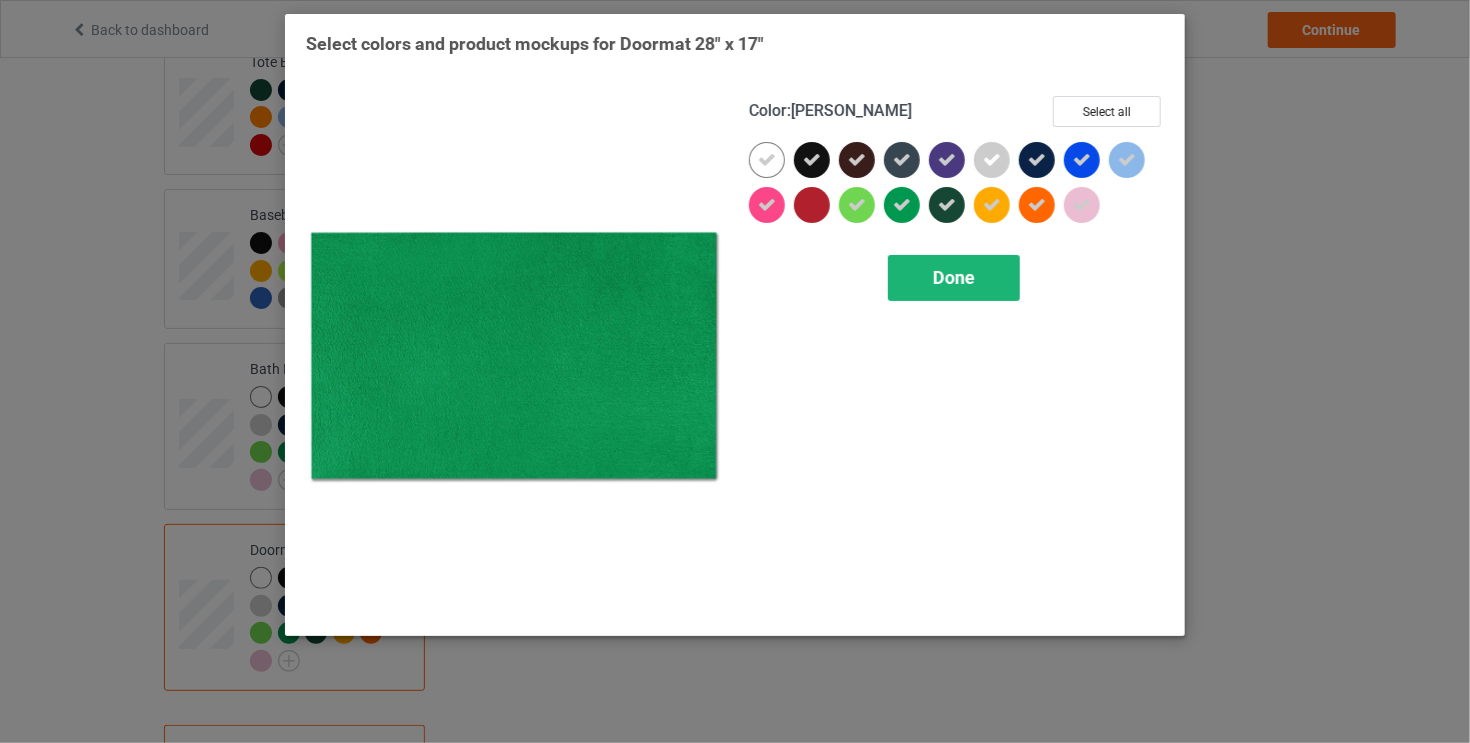 click on "Done" at bounding box center (954, 278) 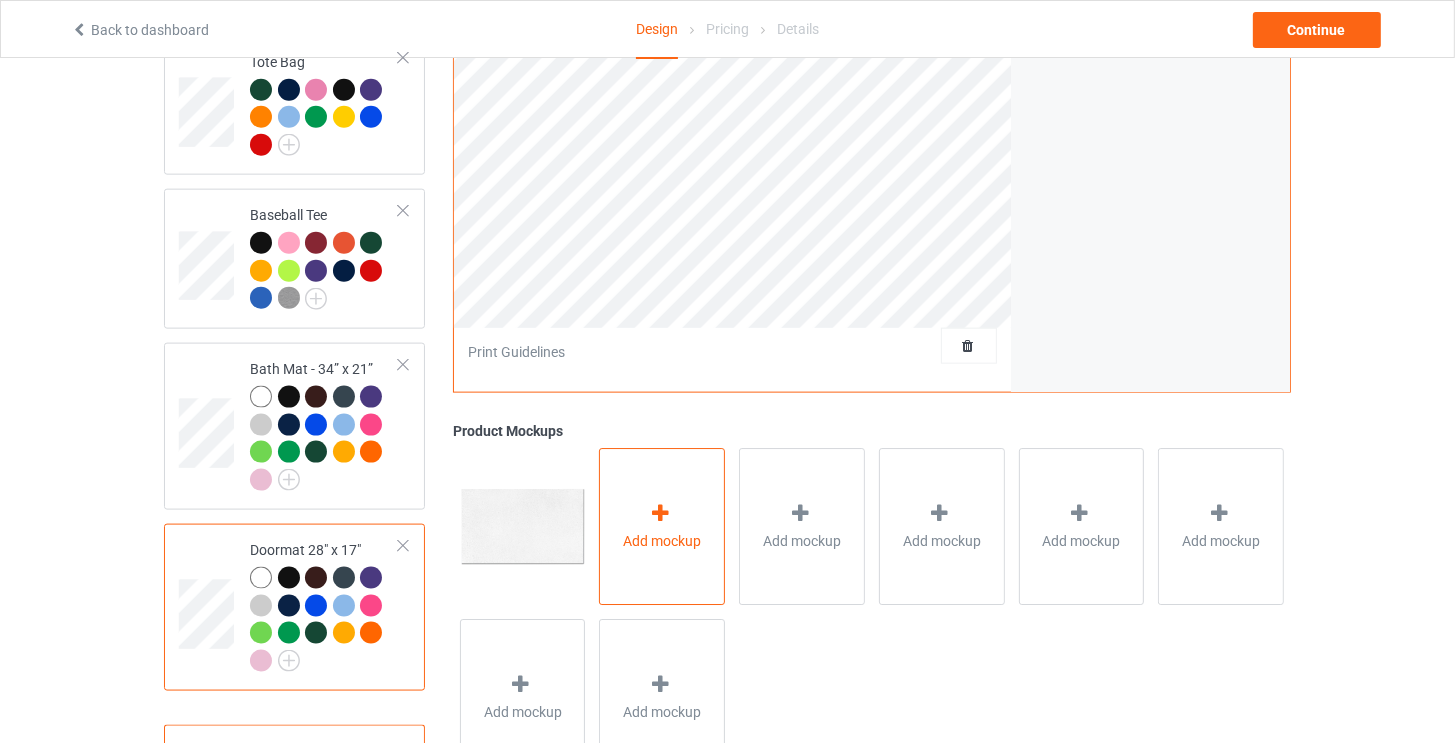 click on "Add mockup" at bounding box center [662, 527] 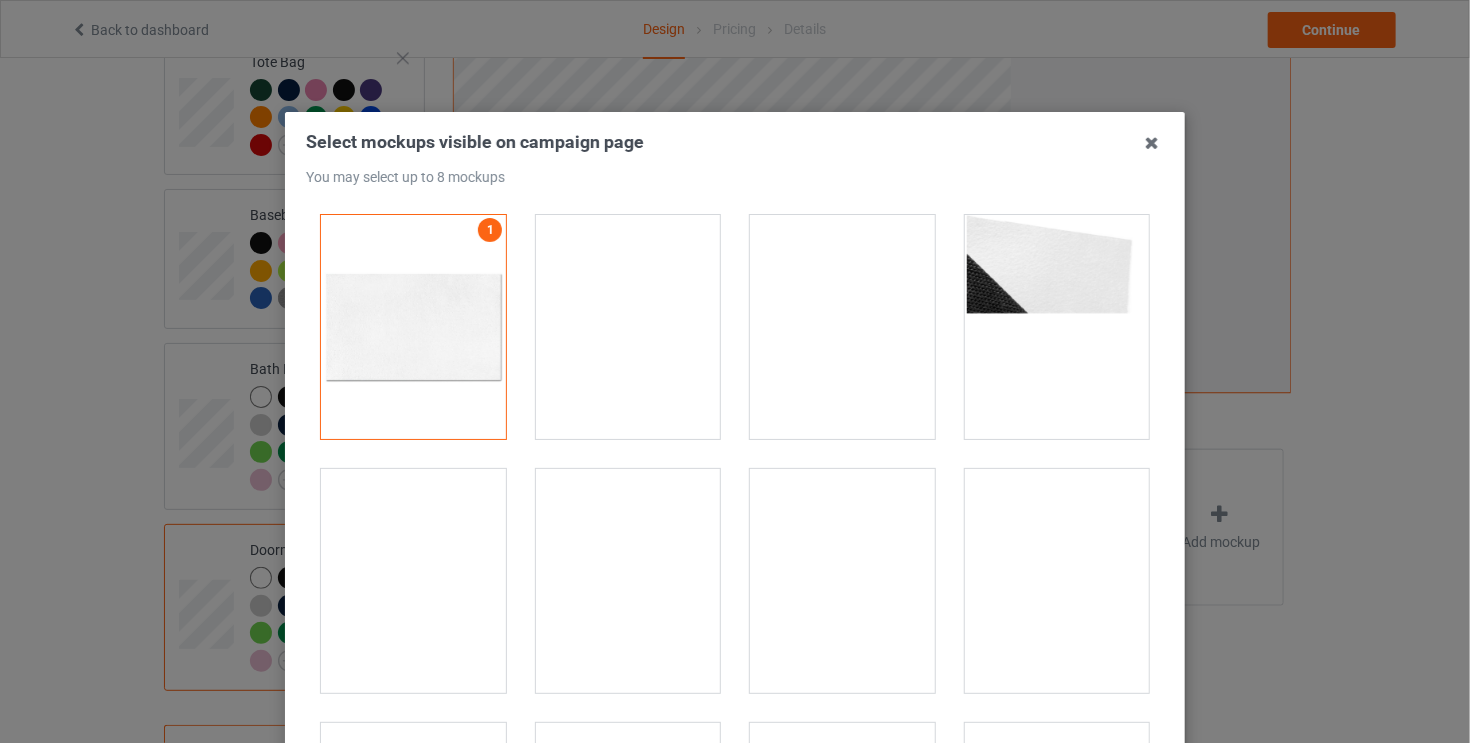 click at bounding box center [1057, 327] 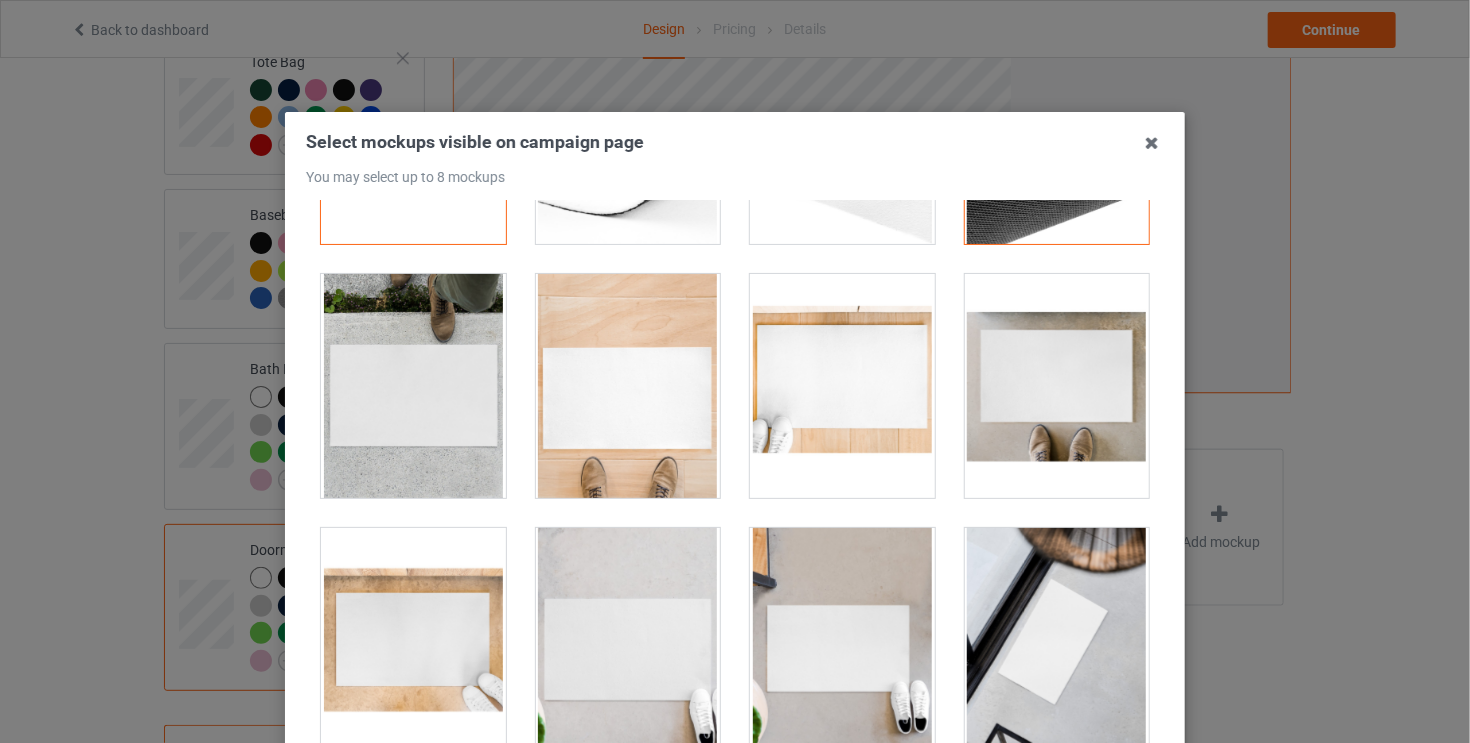 scroll, scrollTop: 200, scrollLeft: 0, axis: vertical 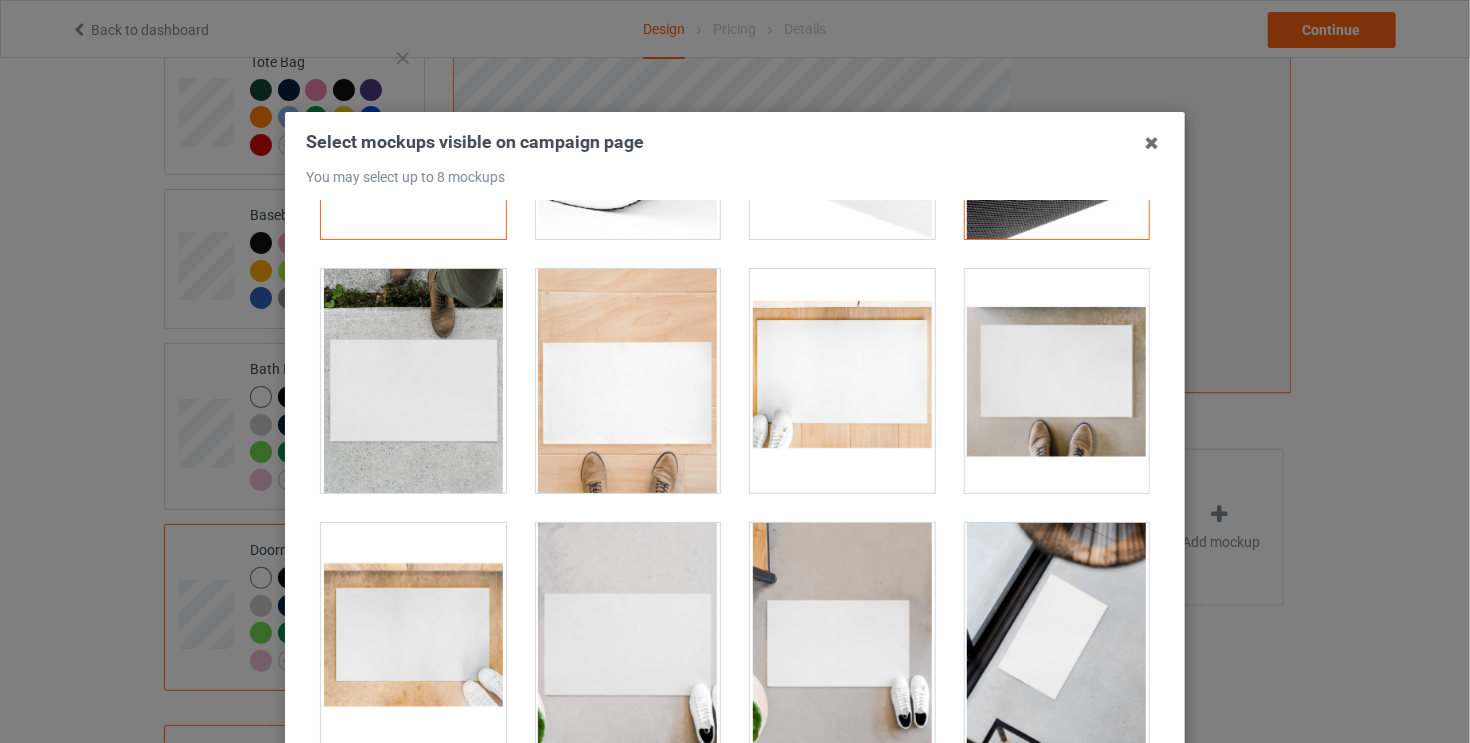click at bounding box center [842, 381] 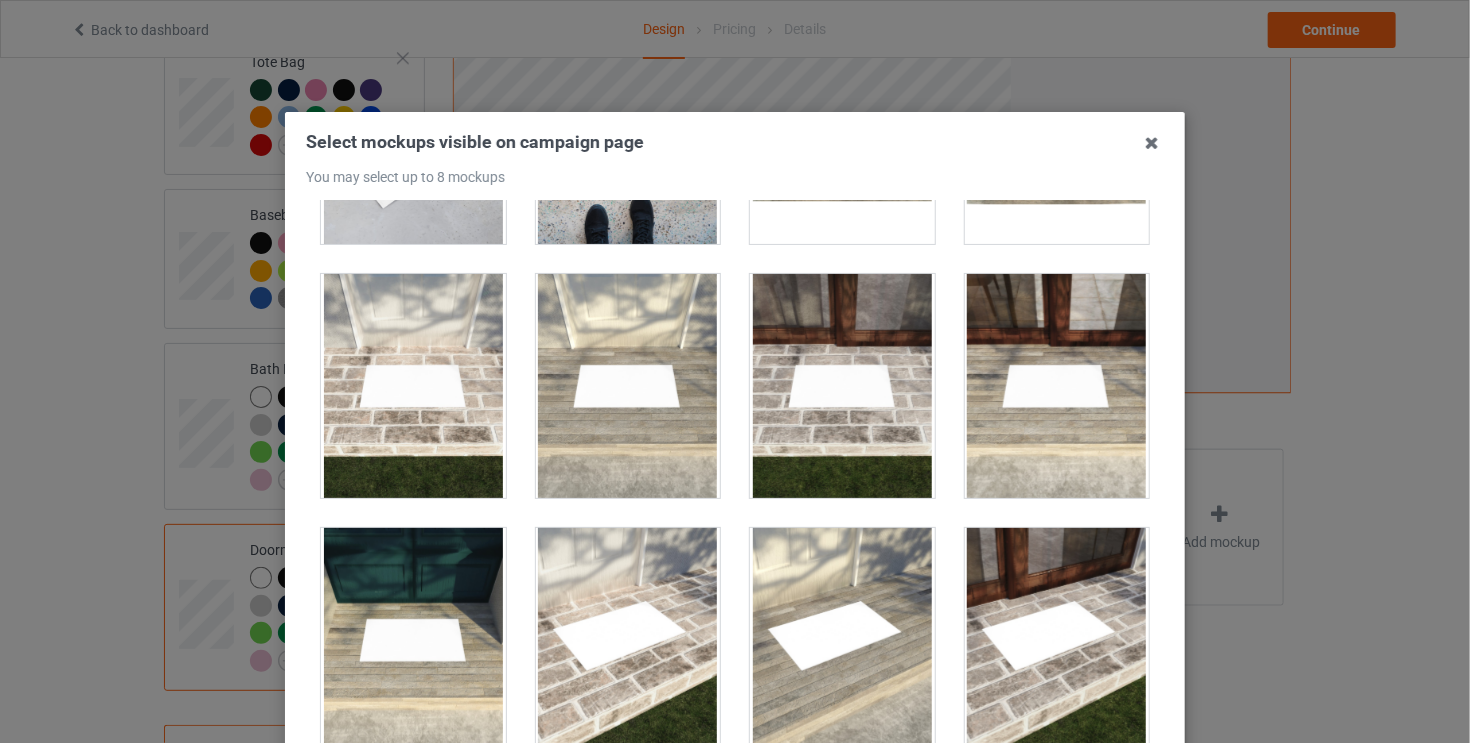 scroll, scrollTop: 1200, scrollLeft: 0, axis: vertical 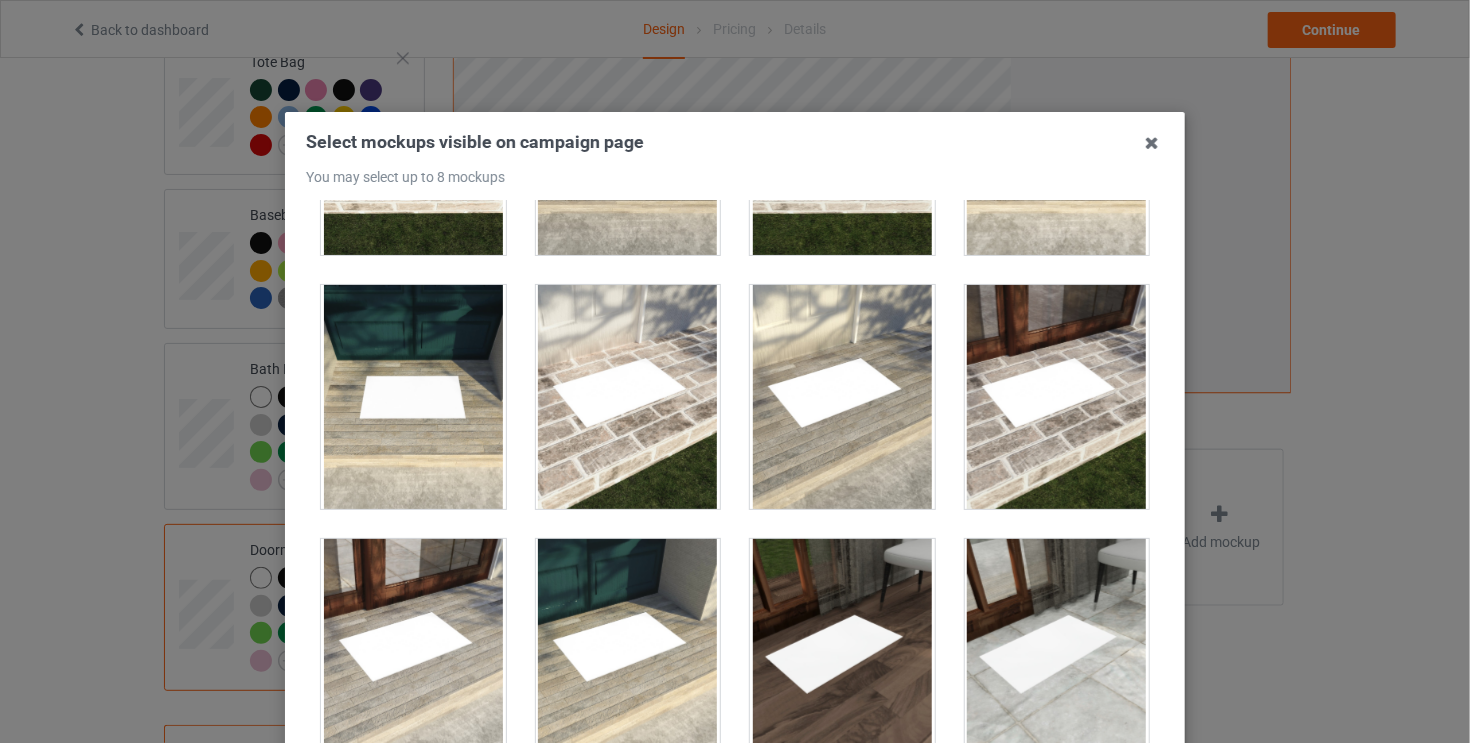click at bounding box center (842, 397) 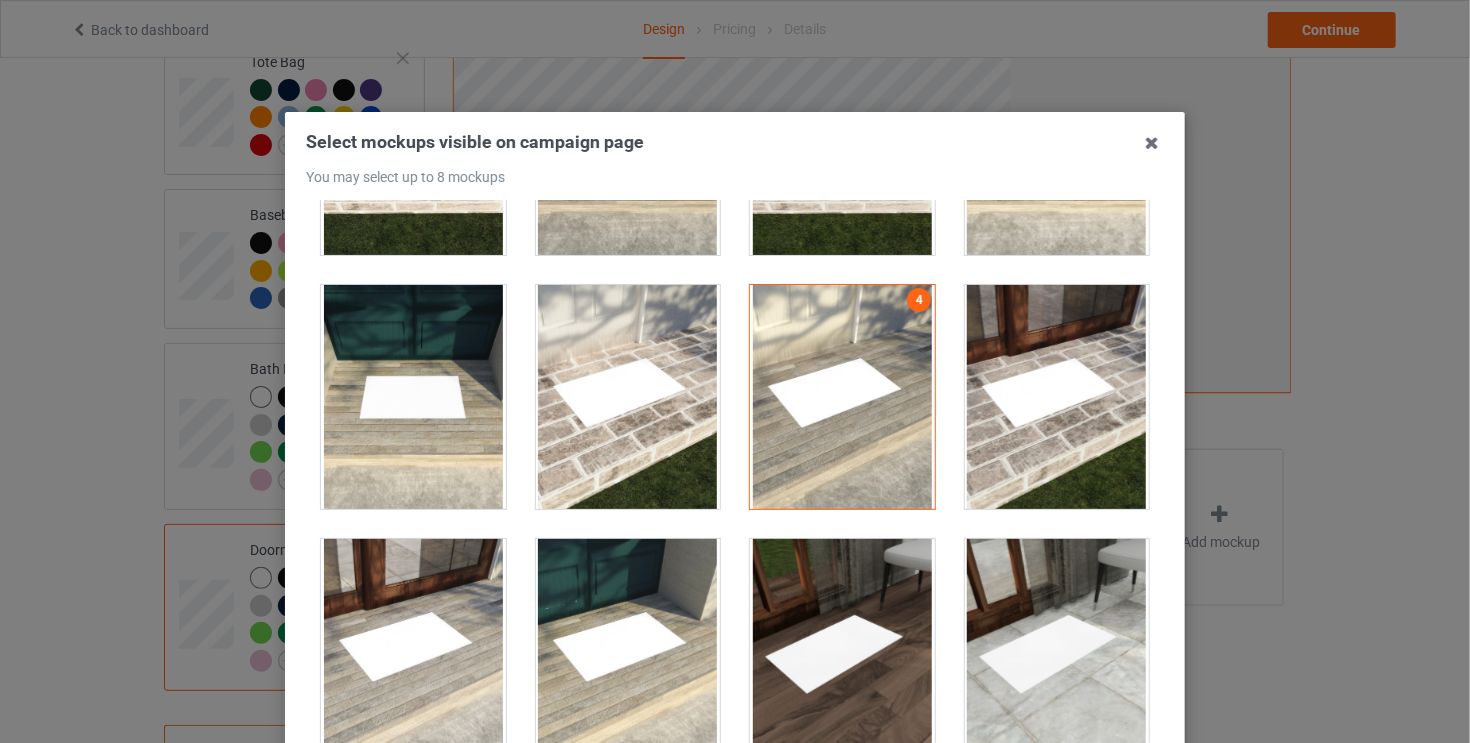 click at bounding box center (1057, 397) 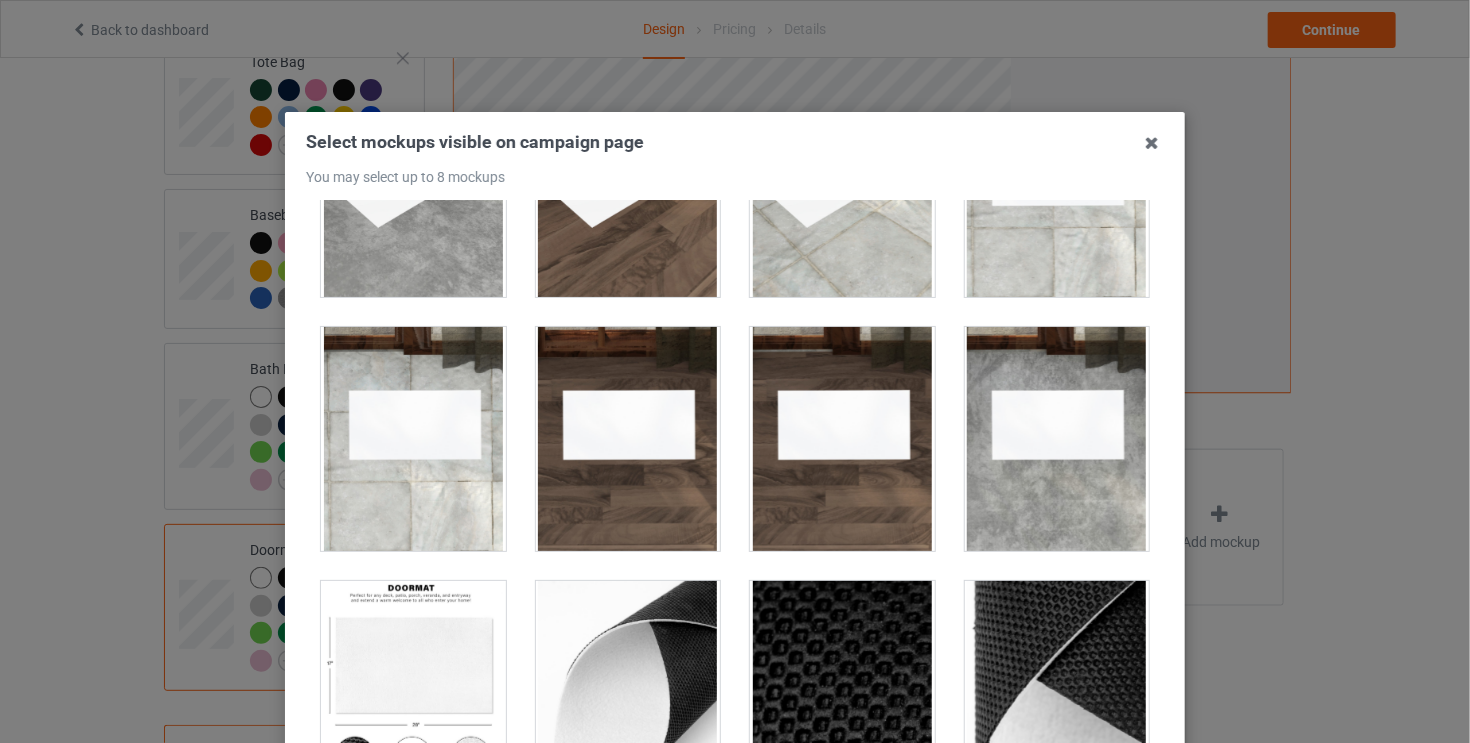 scroll, scrollTop: 1940, scrollLeft: 0, axis: vertical 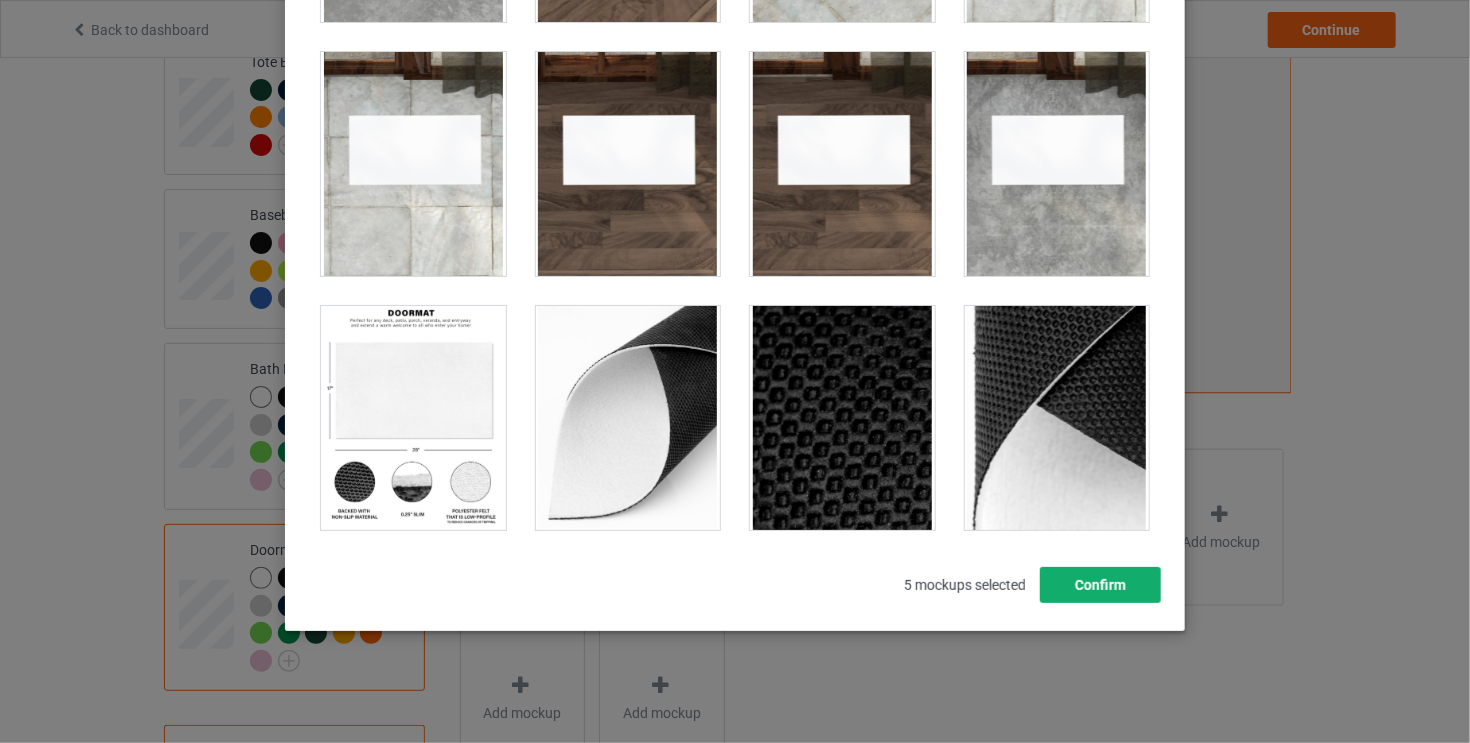 click on "Confirm" at bounding box center (1100, 585) 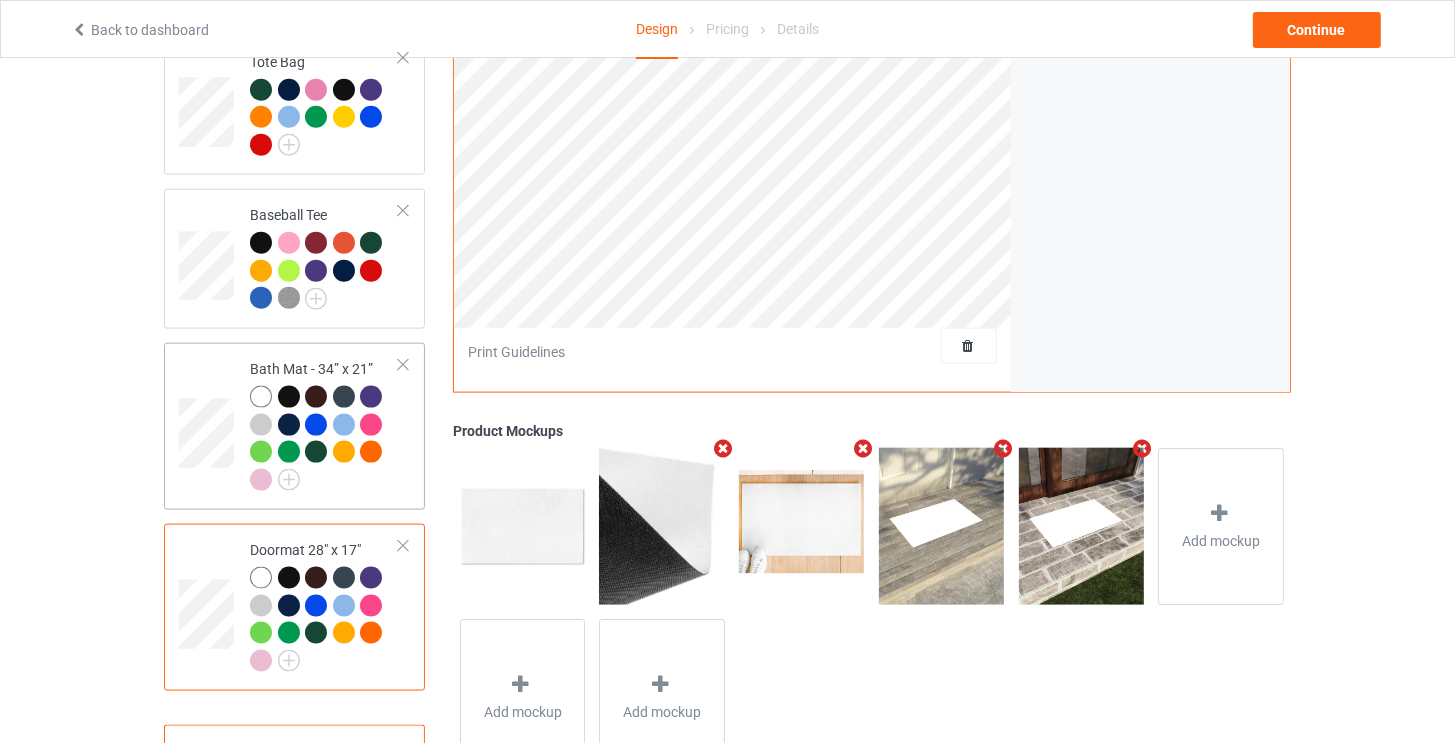 click on "Bath Mat - 34” x 21”" at bounding box center (324, 424) 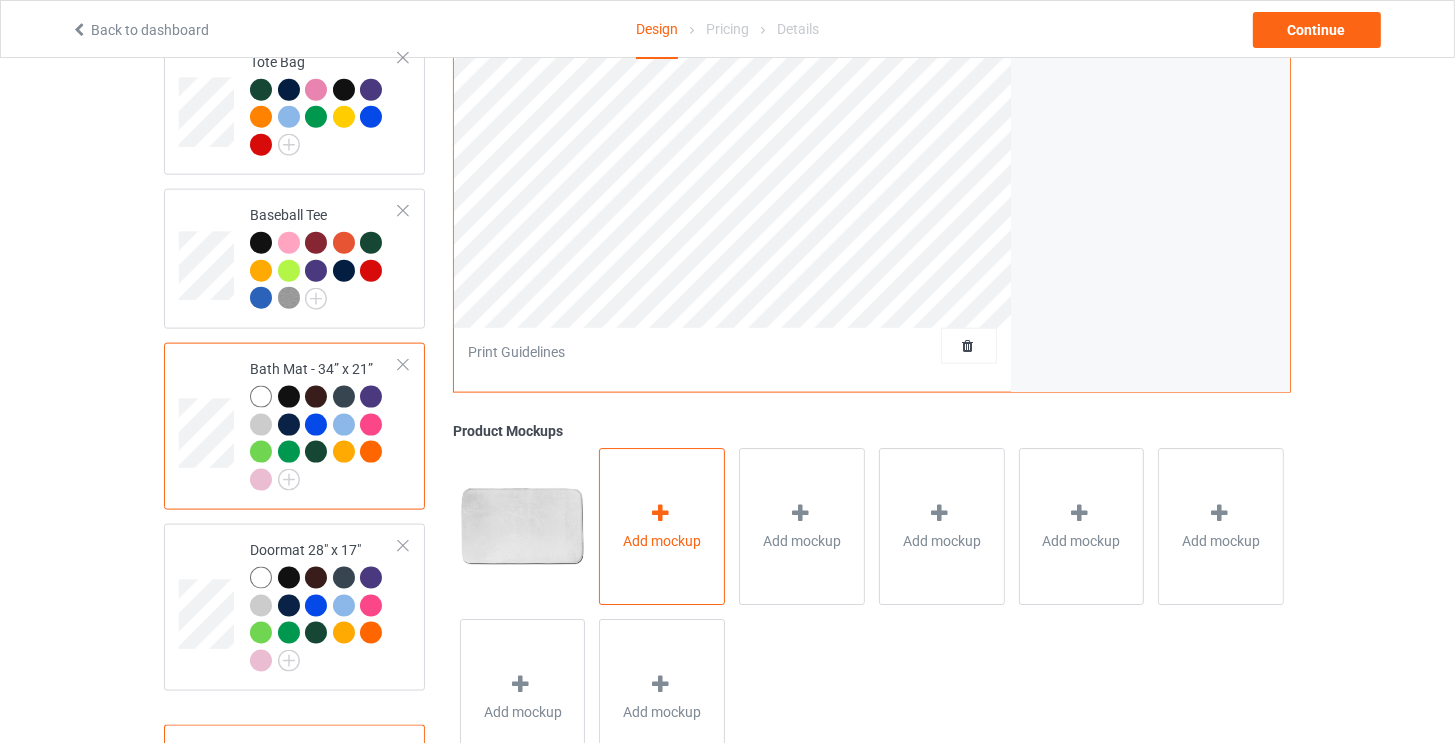 click on "Add mockup" at bounding box center [662, 527] 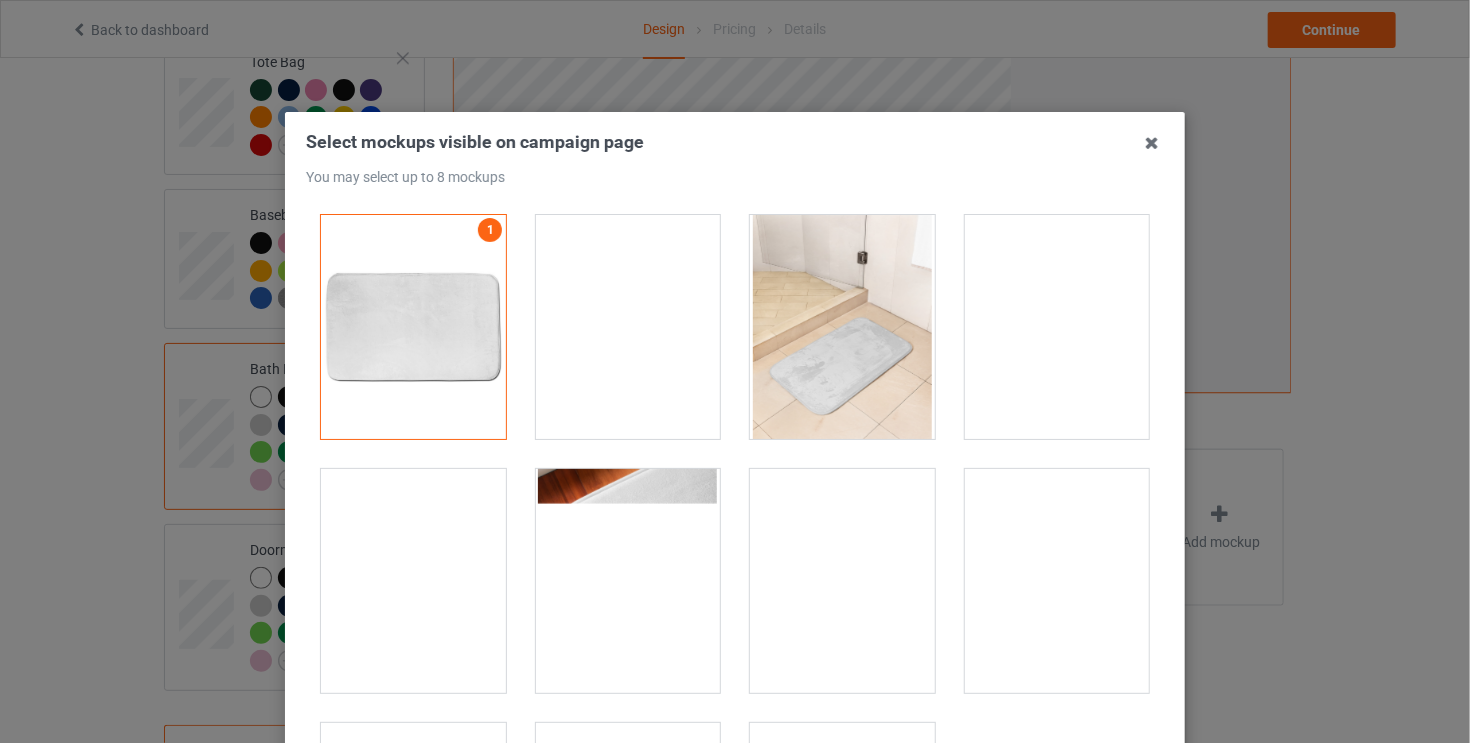 click at bounding box center [1057, 327] 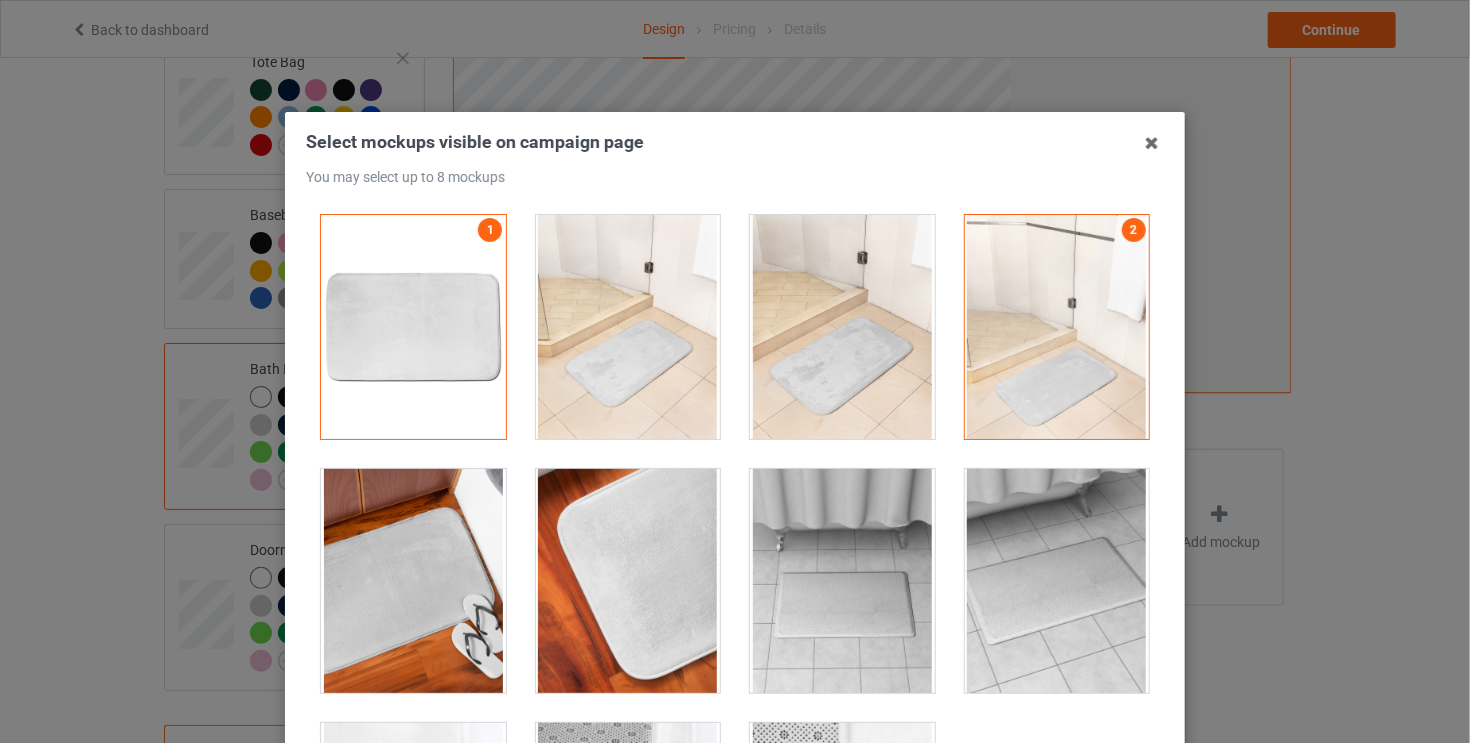 click at bounding box center (628, 327) 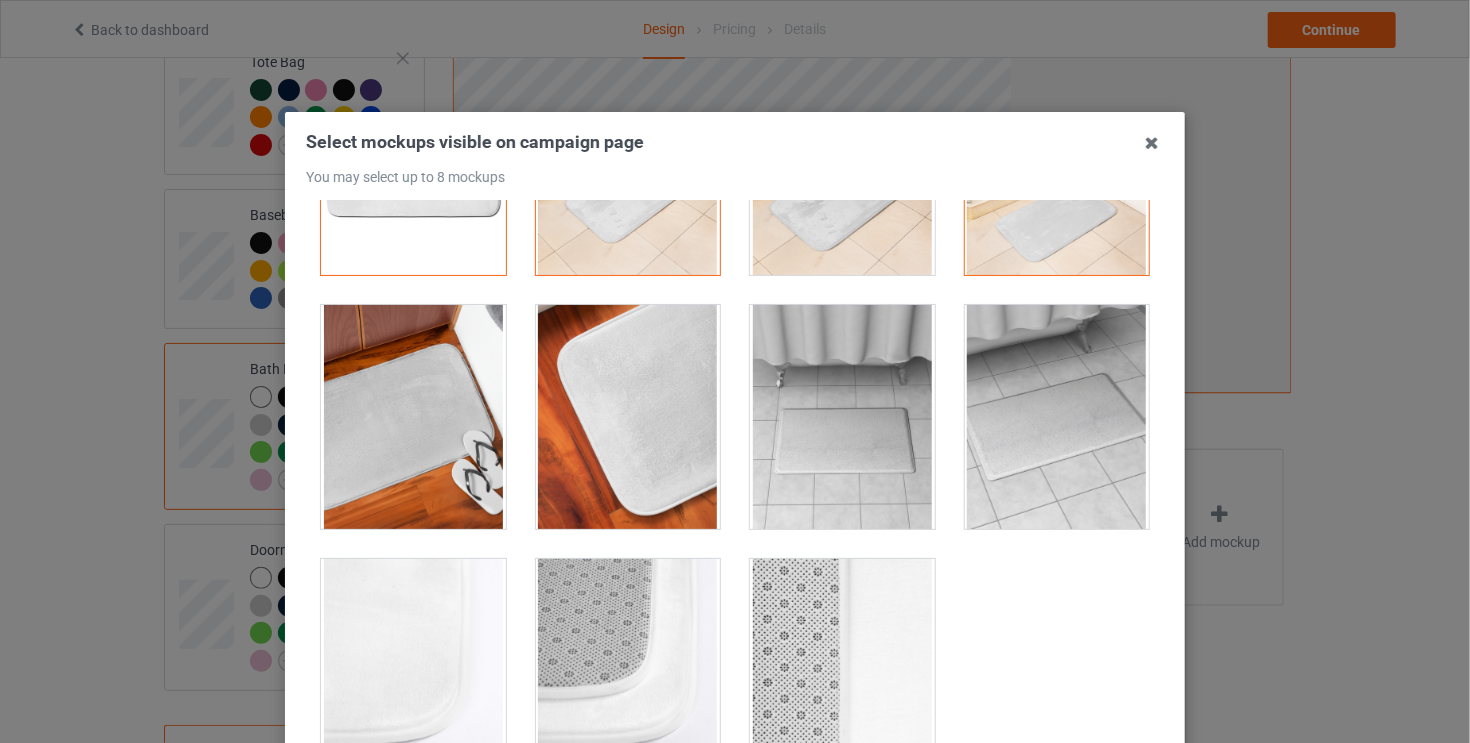 scroll, scrollTop: 165, scrollLeft: 0, axis: vertical 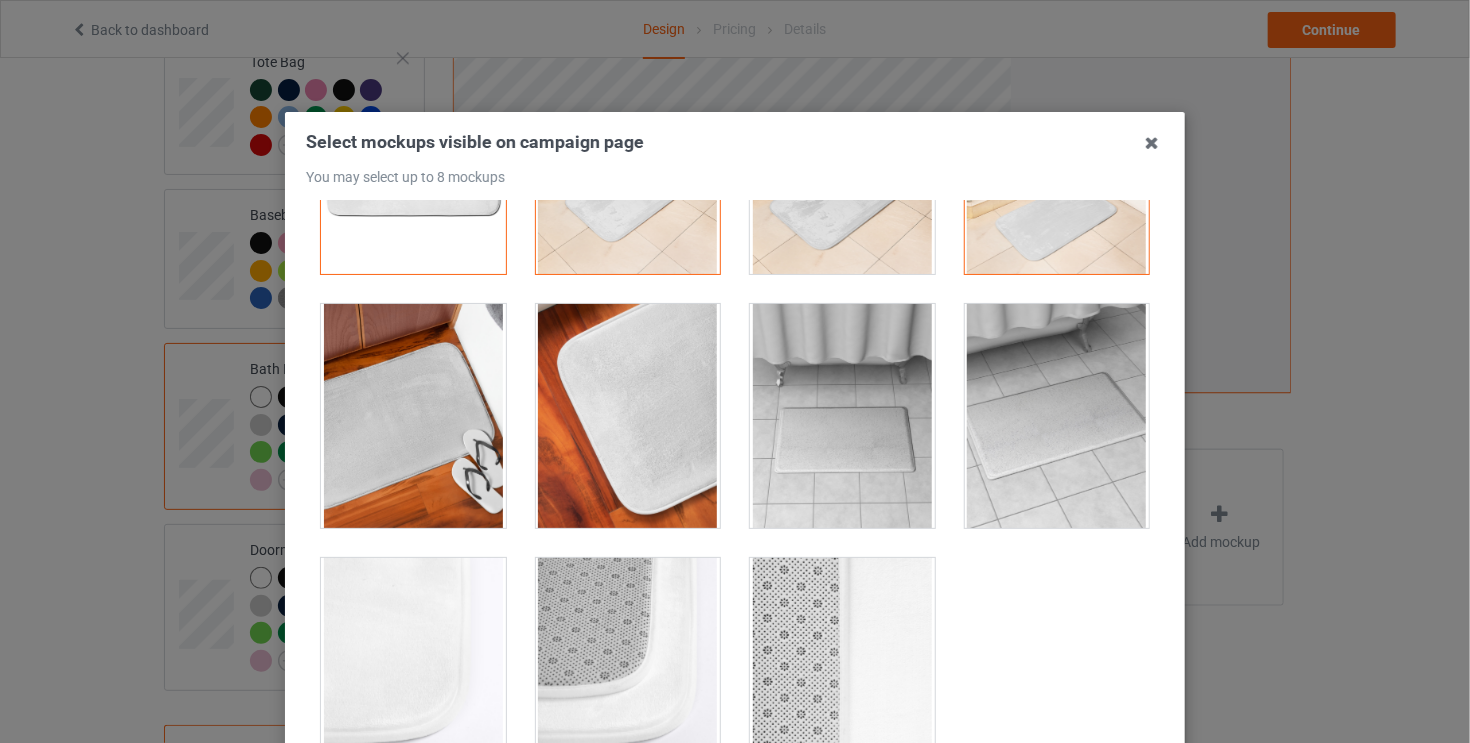 click at bounding box center (842, 416) 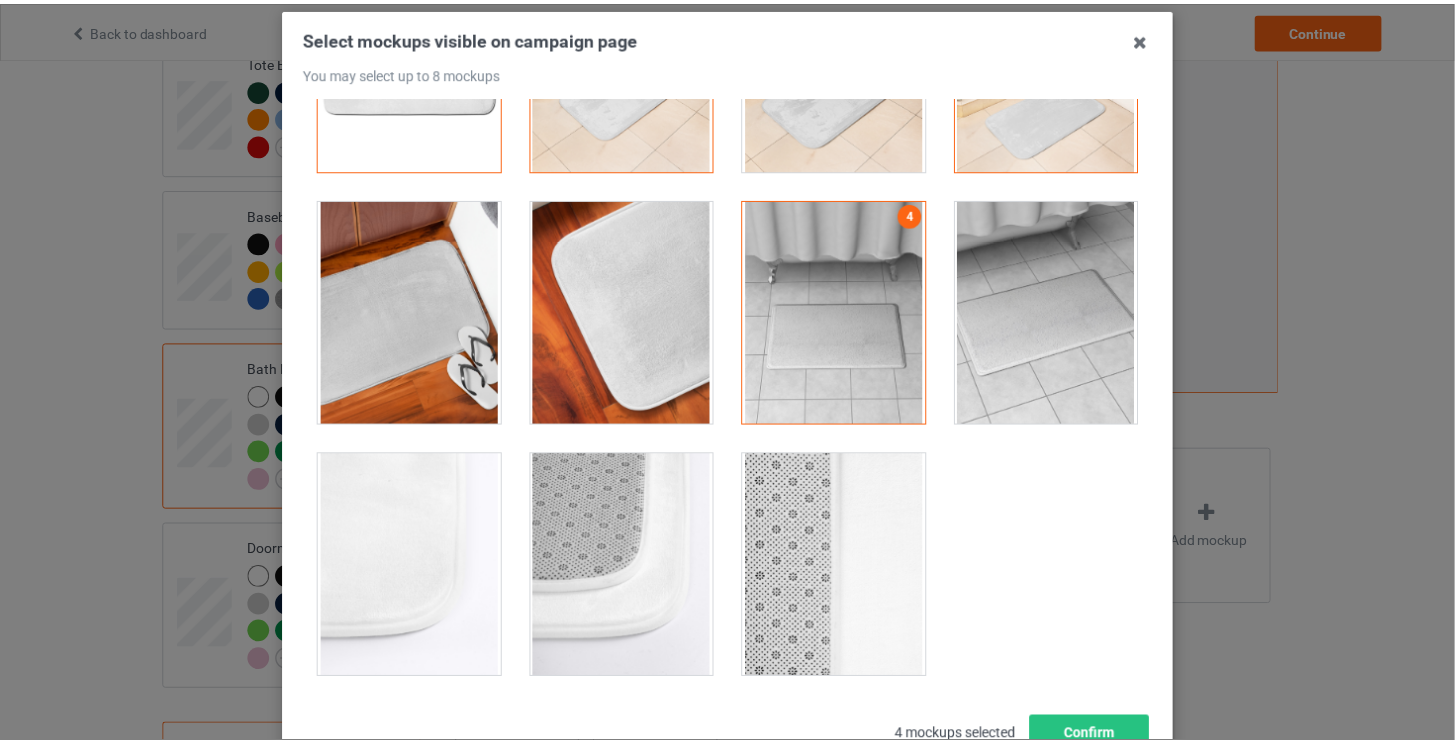 scroll, scrollTop: 255, scrollLeft: 0, axis: vertical 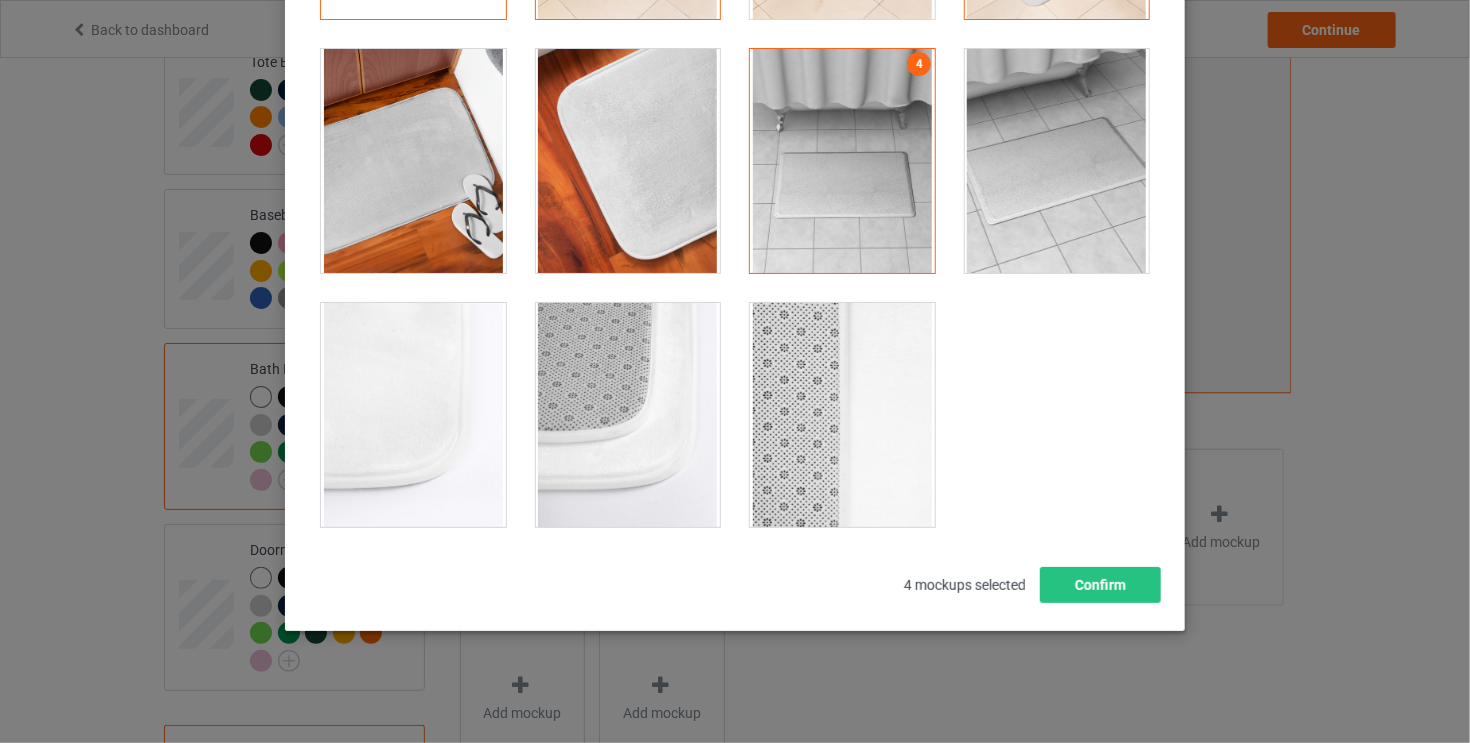 click at bounding box center (628, 415) 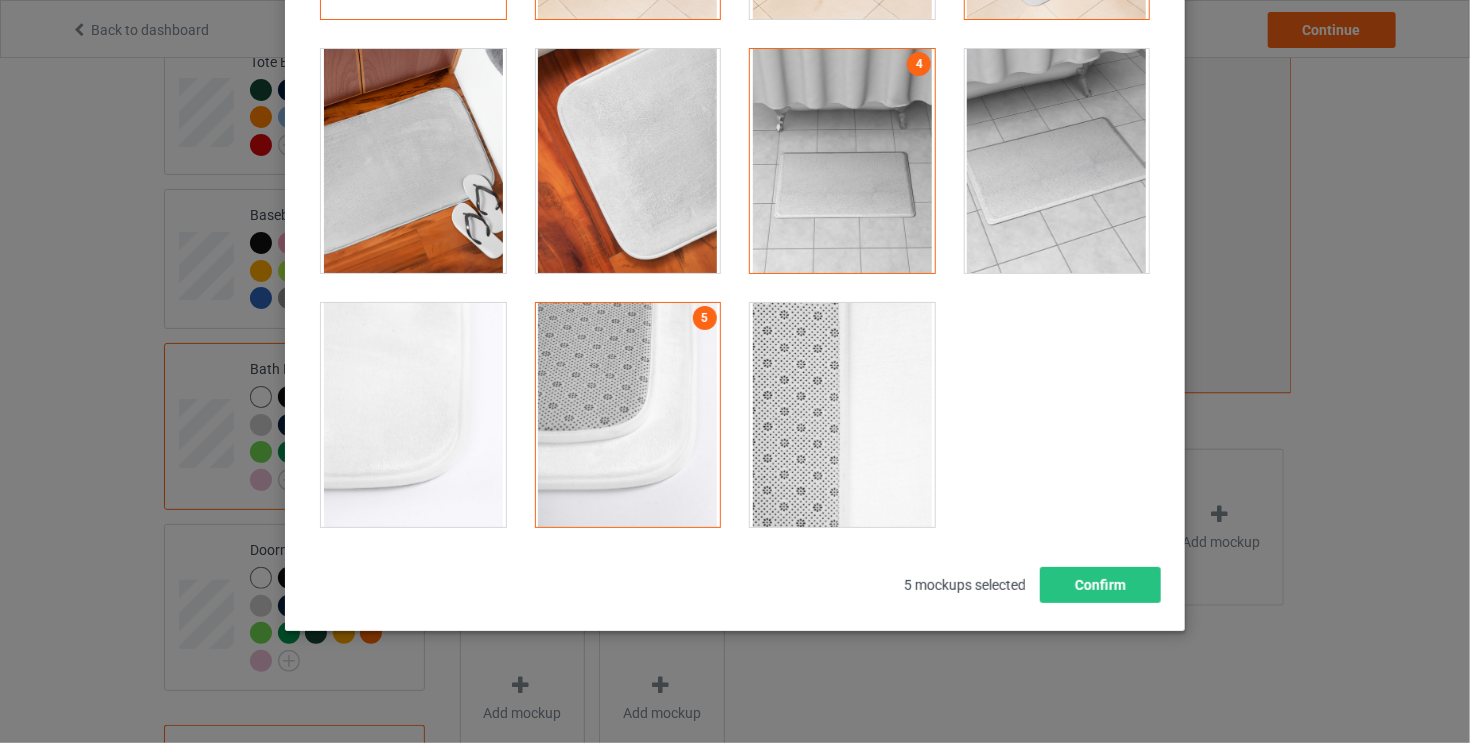 click at bounding box center [842, 415] 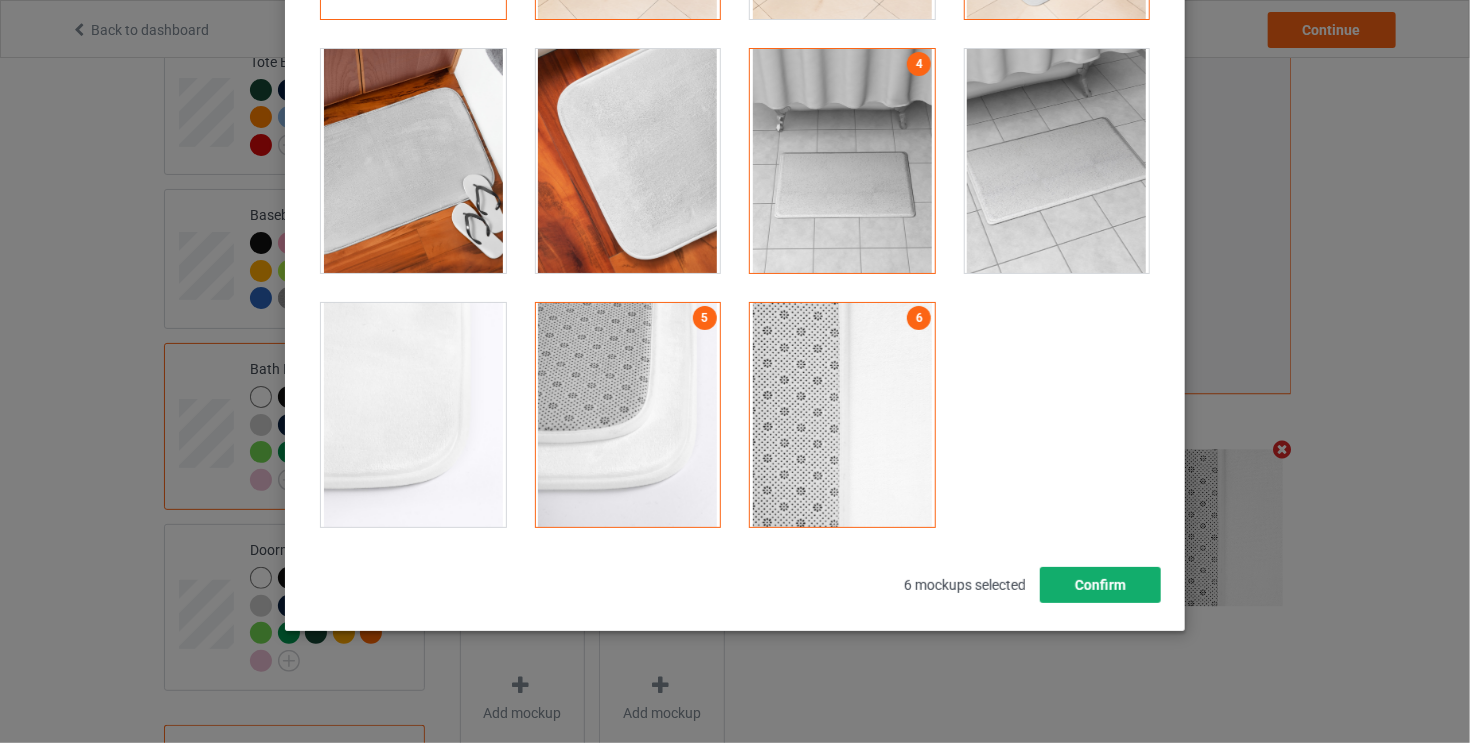 click on "Confirm" at bounding box center [1100, 585] 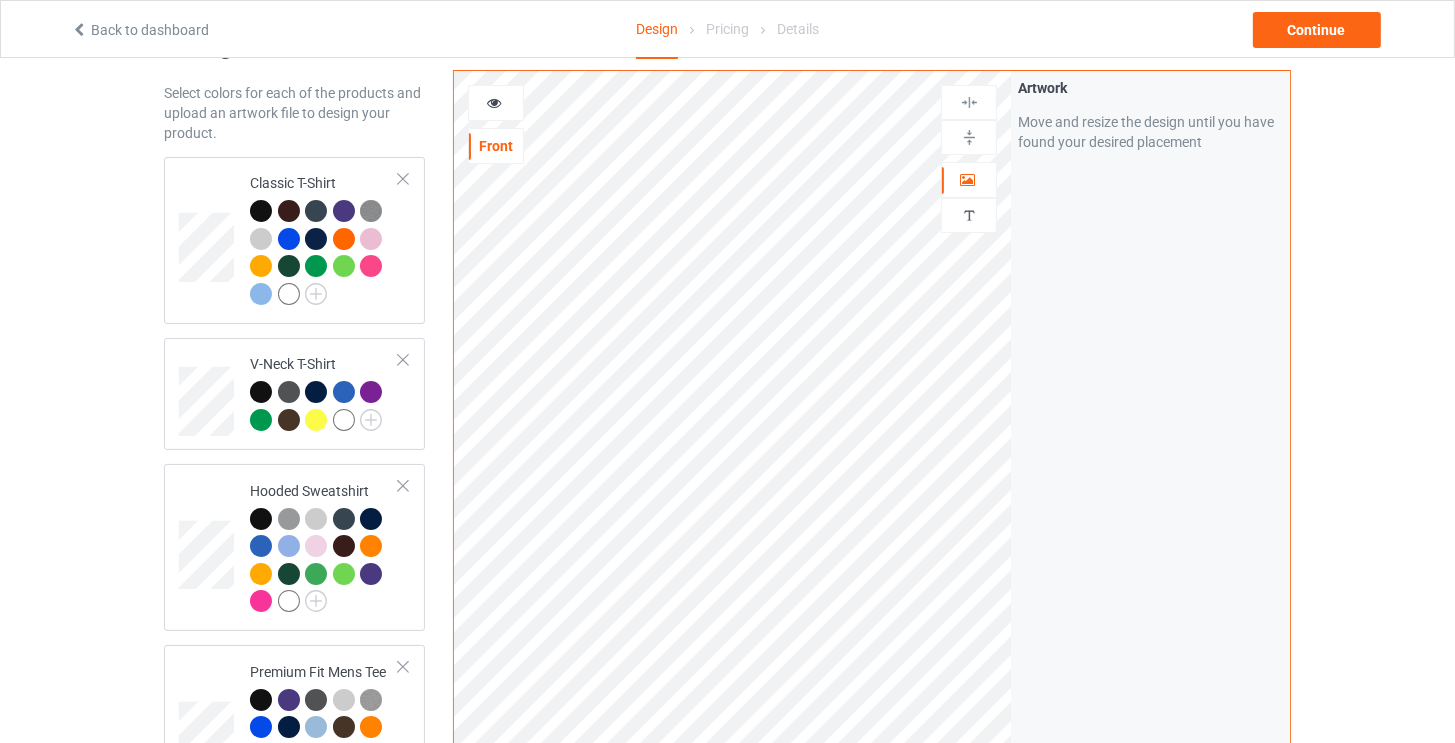 scroll, scrollTop: 0, scrollLeft: 0, axis: both 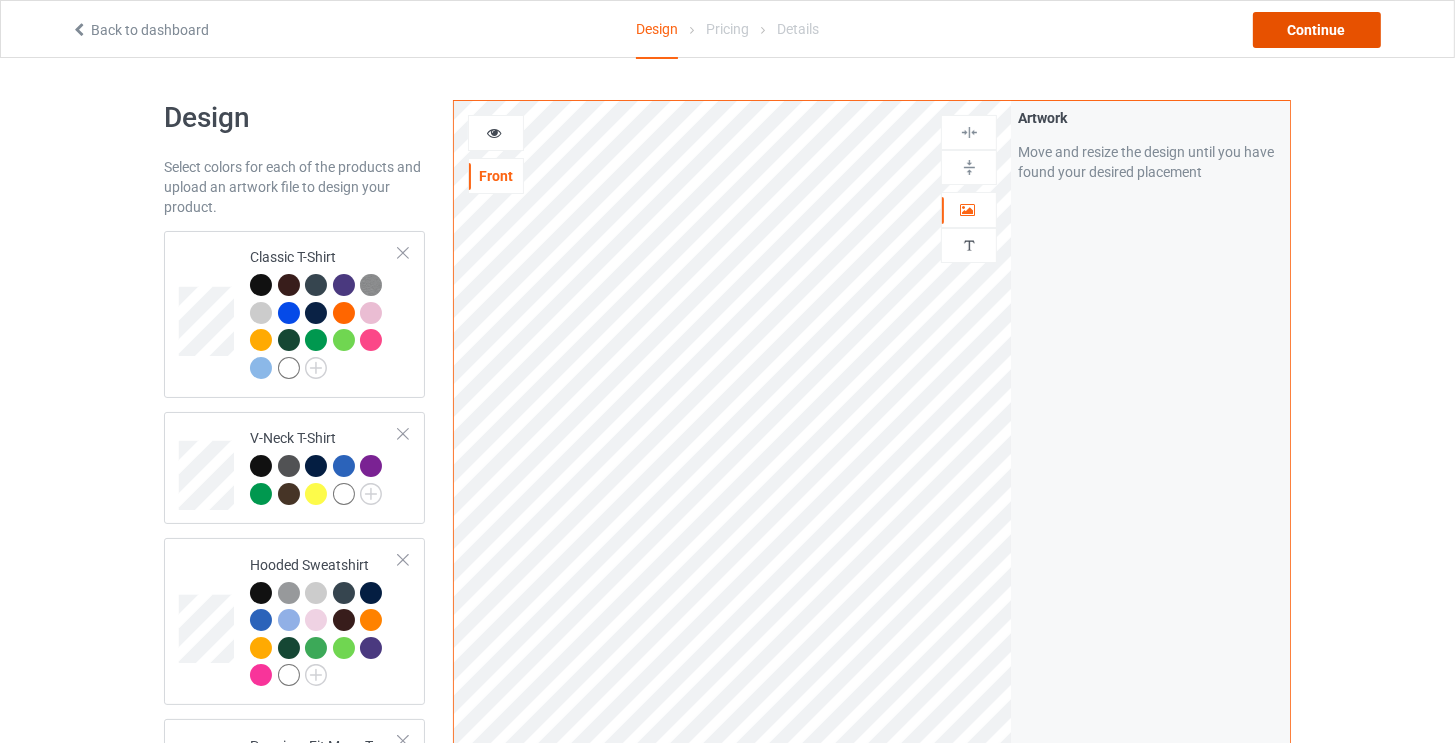 click on "Continue" at bounding box center [1317, 30] 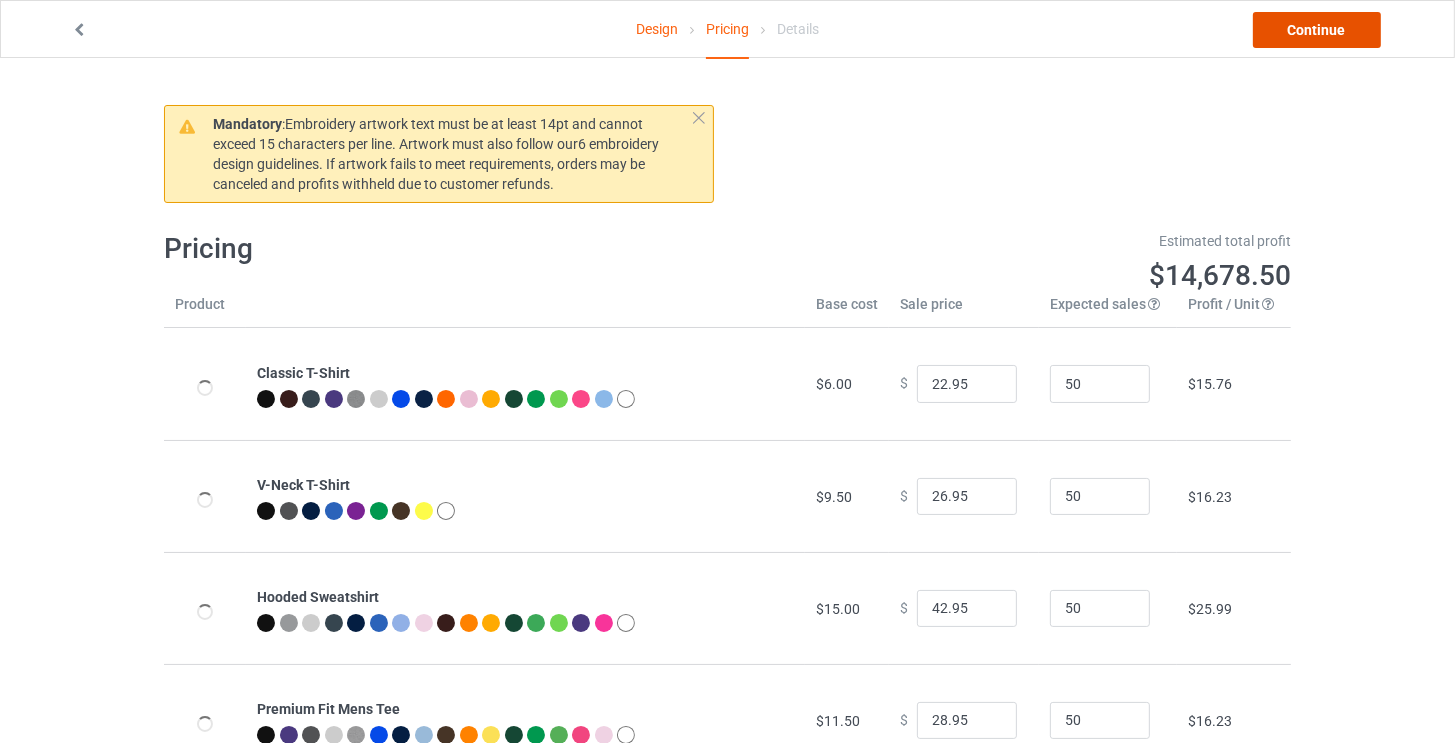 click on "Continue" at bounding box center (1317, 30) 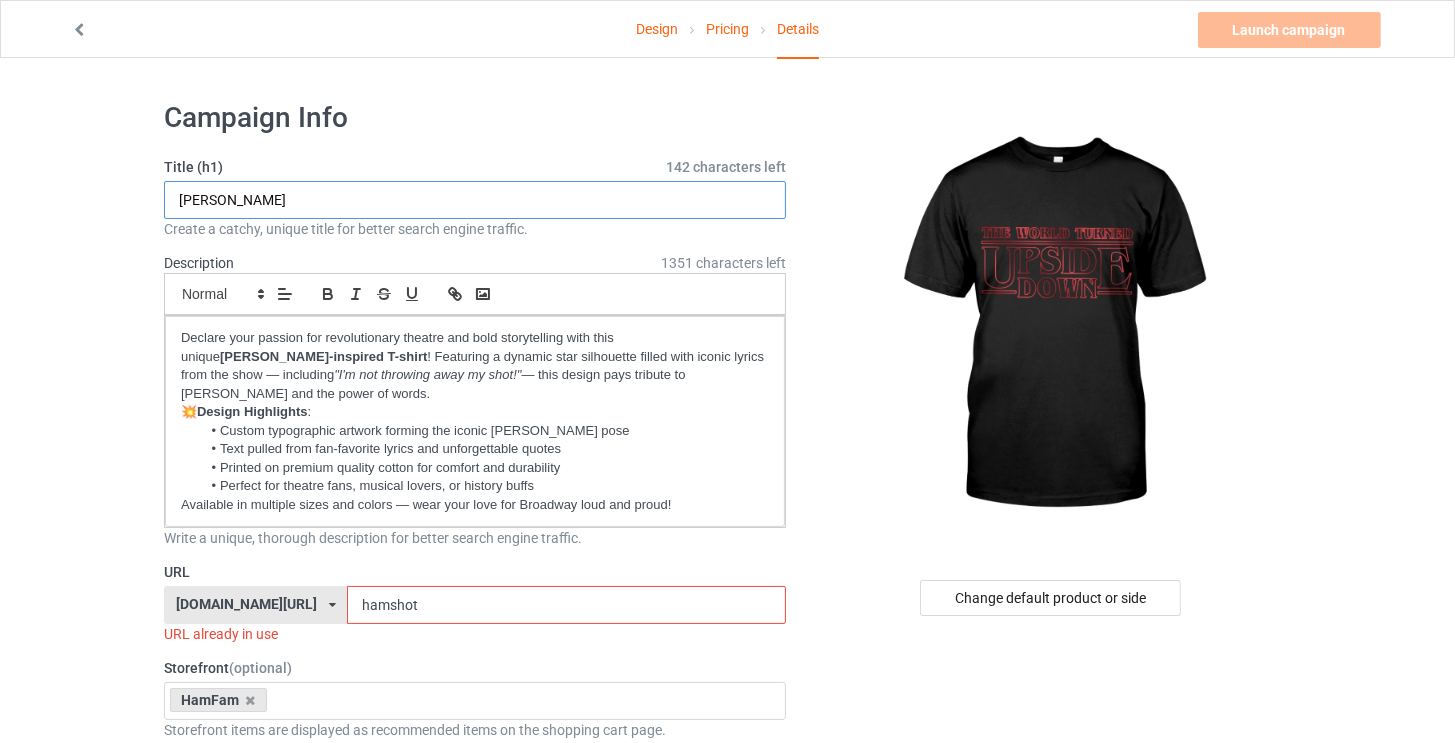 drag, startPoint x: 242, startPoint y: 199, endPoint x: 137, endPoint y: 199, distance: 105 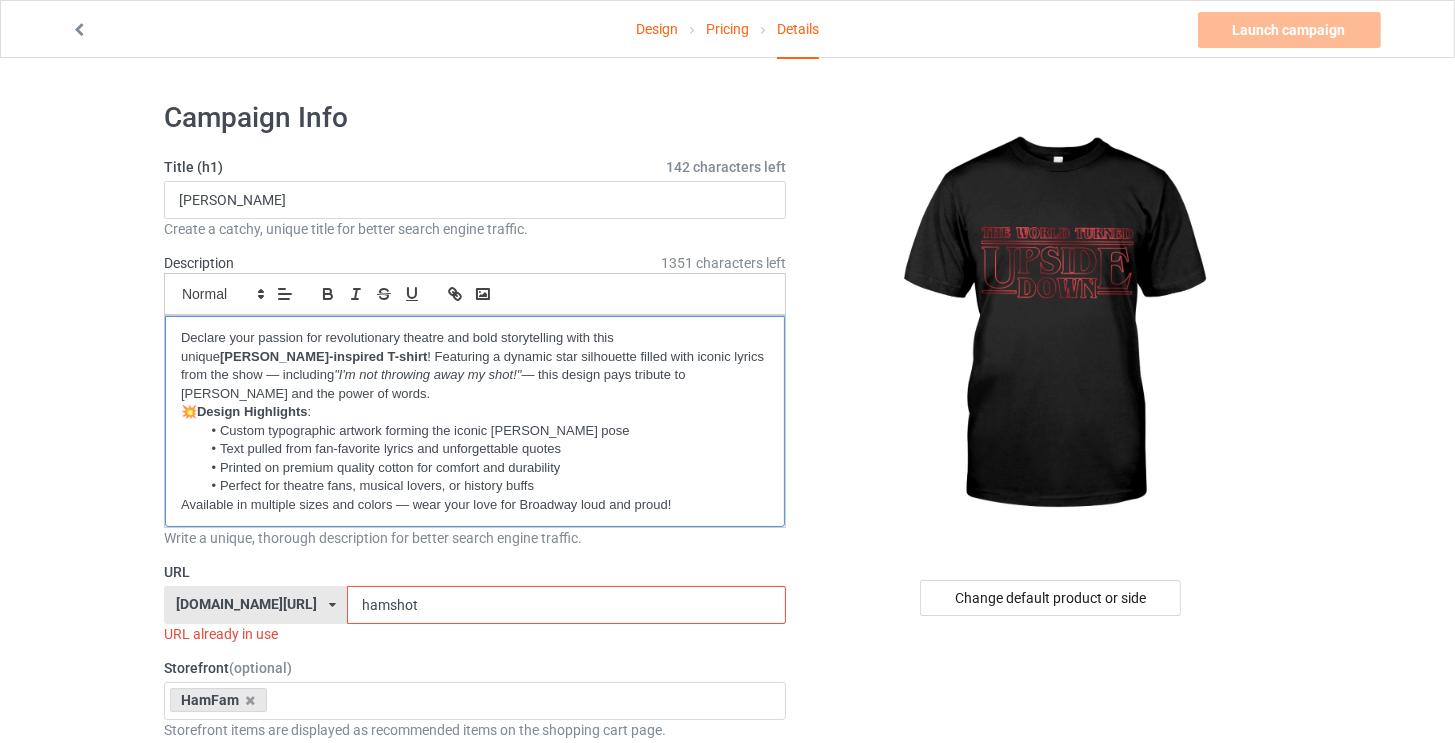 click on "Declare your passion for revolutionary theatre and bold storytelling with this unique  [PERSON_NAME]-inspired T-shirt ! Featuring a dynamic star silhouette filled with iconic lyrics from the show — including  "I'm not throwing away my shot!"  — this design pays tribute to [PERSON_NAME] and the power of words." at bounding box center [475, 366] 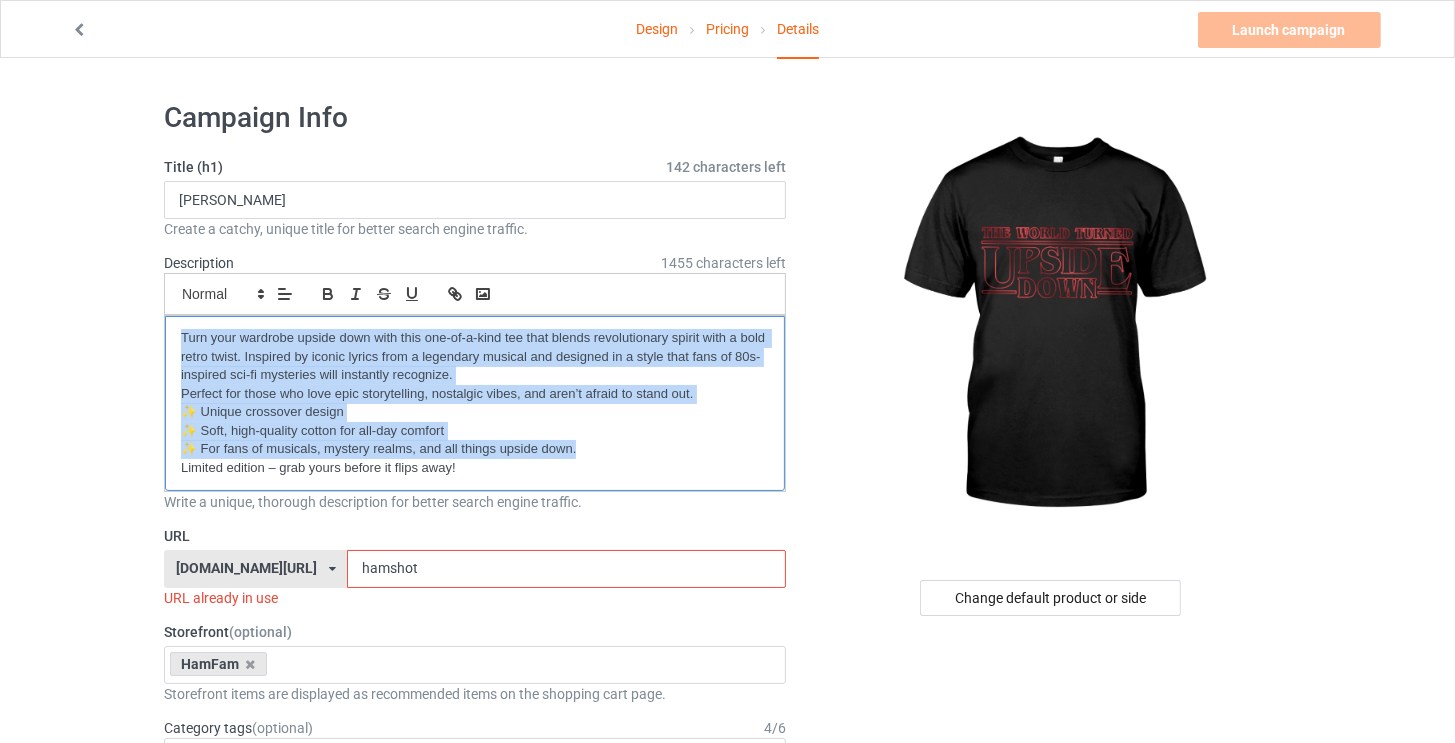 scroll, scrollTop: 0, scrollLeft: 0, axis: both 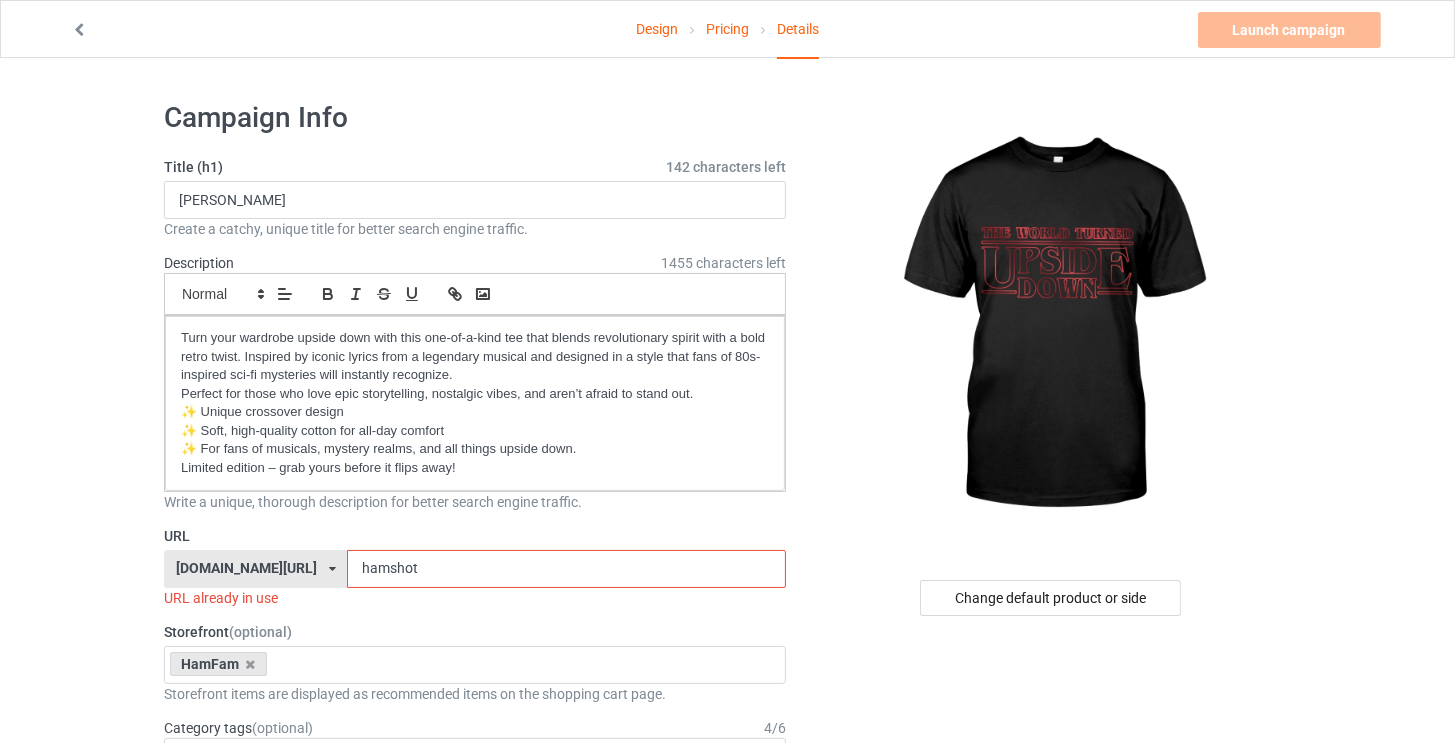 click on "Design Pricing Details Launch campaign Invalid campaign URL Campaign Info Title (h1) 142   characters left [PERSON_NAME] Create a catchy, unique title for better search engine traffic. Description 1455   characters left       Small Normal Large Big Huge                                                                                     Turn your wardrobe upside down with this one-of-a-kind tee that blends revolutionary spirit with a bold retro twist. Inspired by iconic lyrics from a legendary musical and designed in a style that fans of 80s-inspired sci-fi mysteries will instantly recognize. Perfect for those who love epic storytelling, nostalgic vibes, and aren’t afraid to stand out. ✨ Unique crossover design  ✨ Soft, high-quality cotton for all-day comfort  ✨ For fans of musicals, mystery realms, and all things upside down. Limited edition – grab yours before it flips away! Write a unique, thorough description for better search engine traffic. URL [DOMAIN_NAME][URL] [DOMAIN_NAME][URL] 587d0d41cee36fd012c64a69 4 /" at bounding box center (727, 1257) 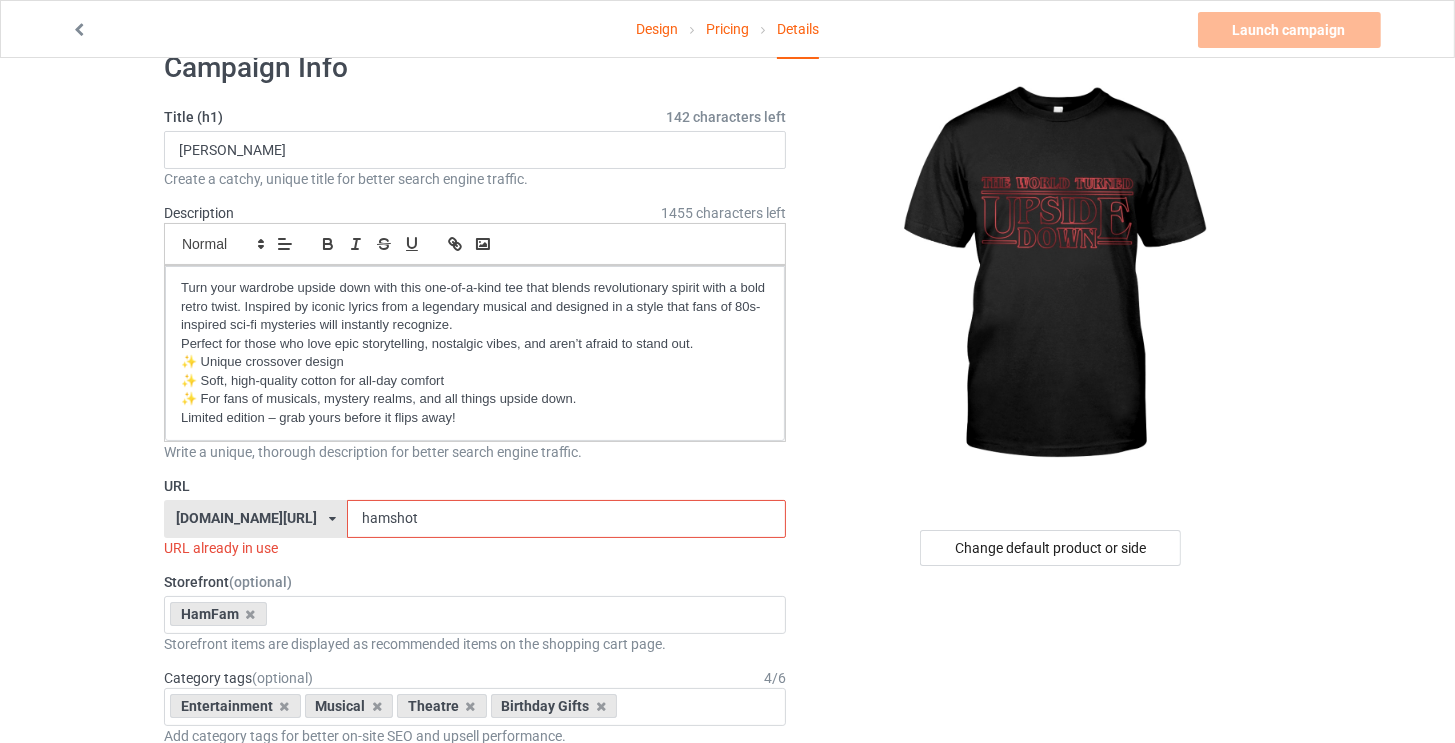 scroll, scrollTop: 100, scrollLeft: 0, axis: vertical 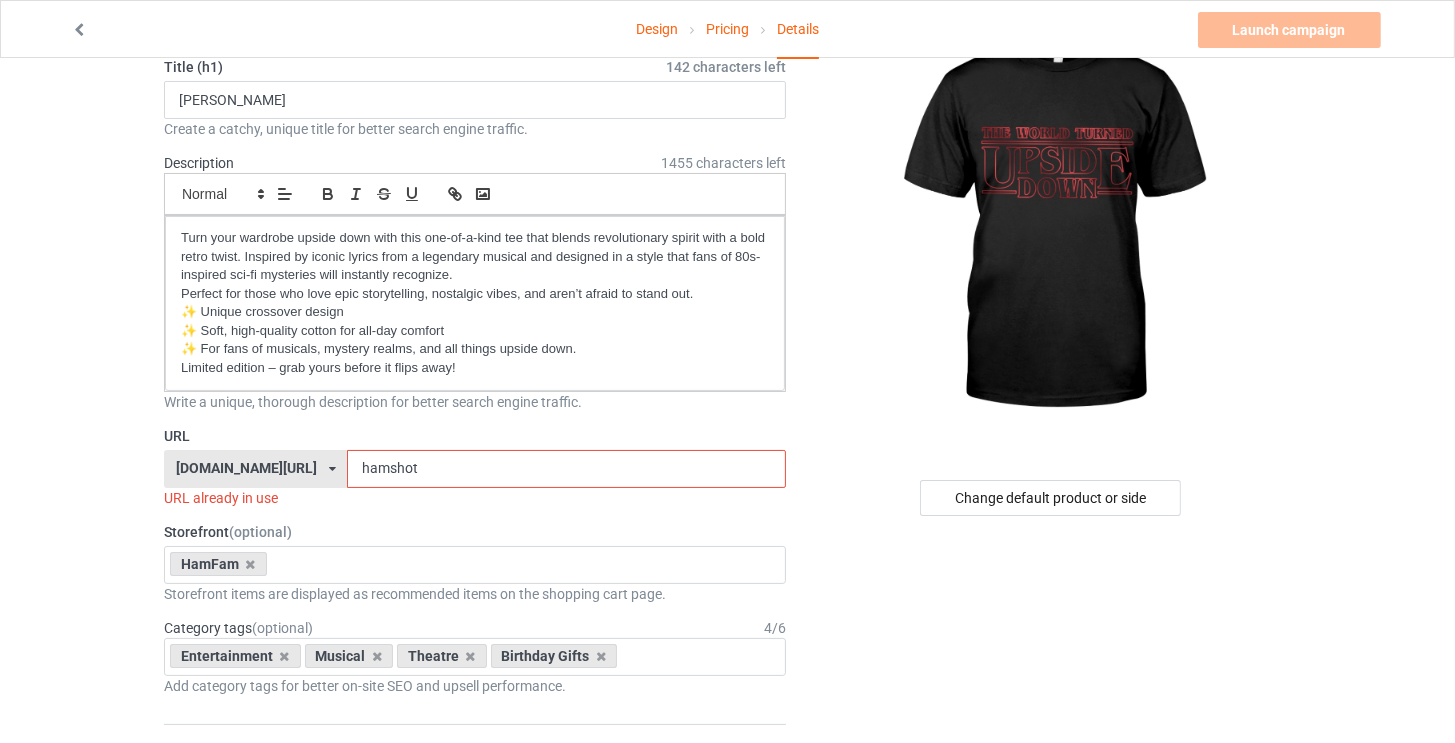 drag, startPoint x: 277, startPoint y: 466, endPoint x: 264, endPoint y: 466, distance: 13 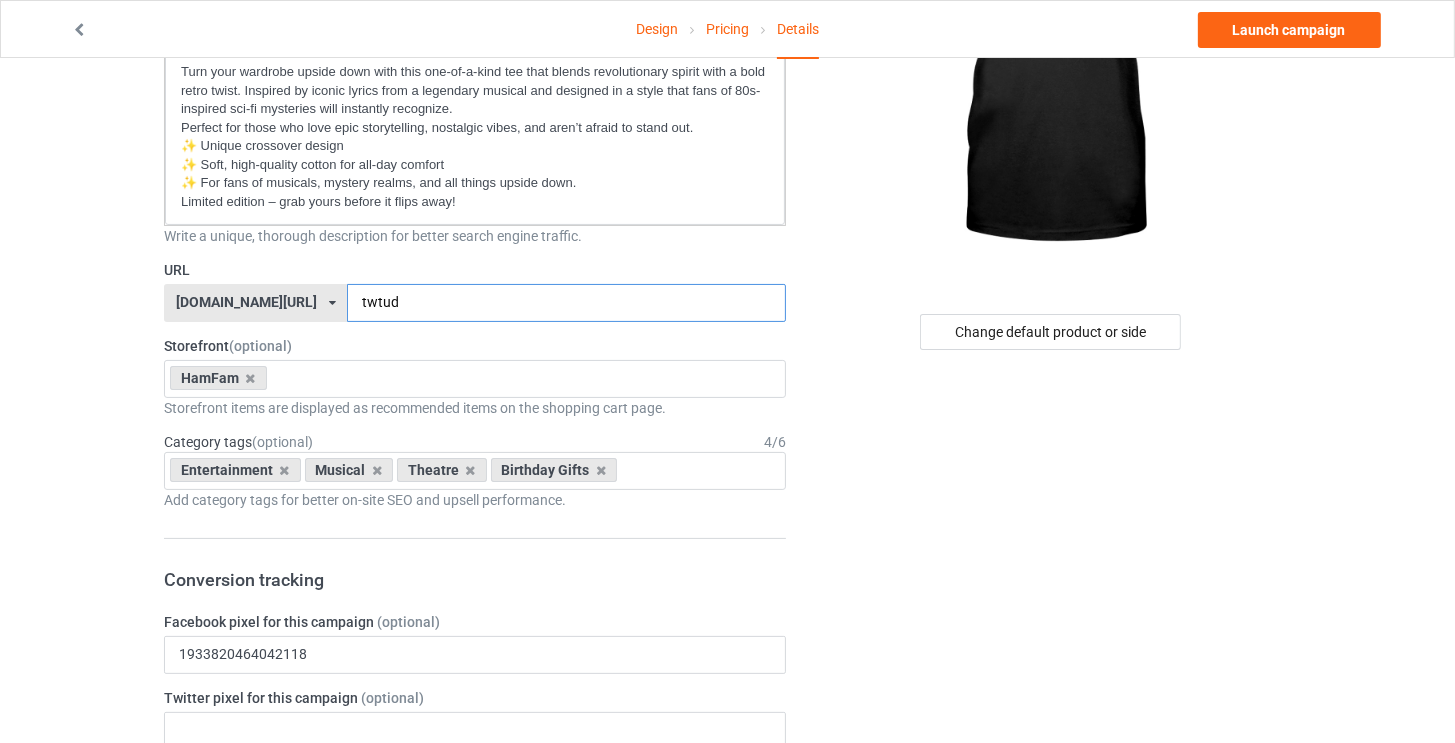 scroll, scrollTop: 400, scrollLeft: 0, axis: vertical 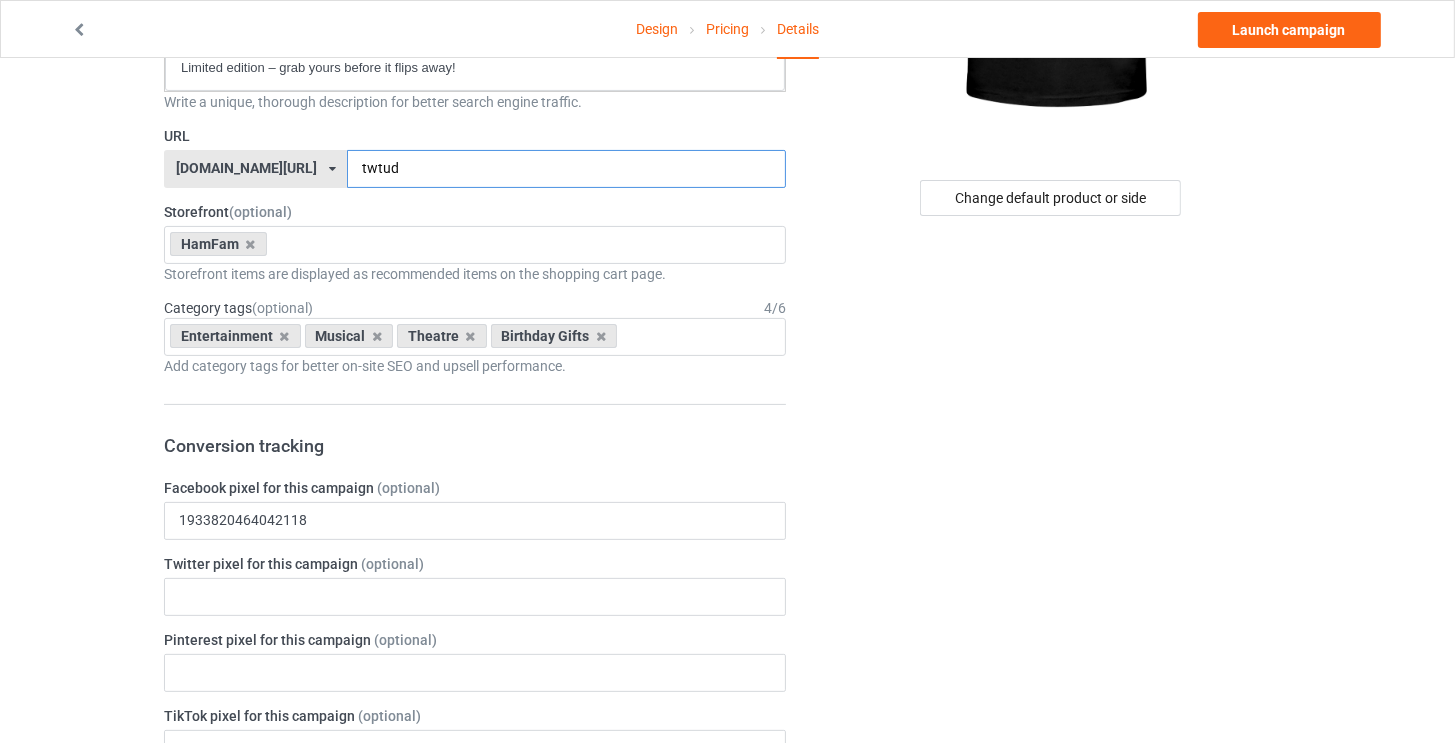 type on "twtud" 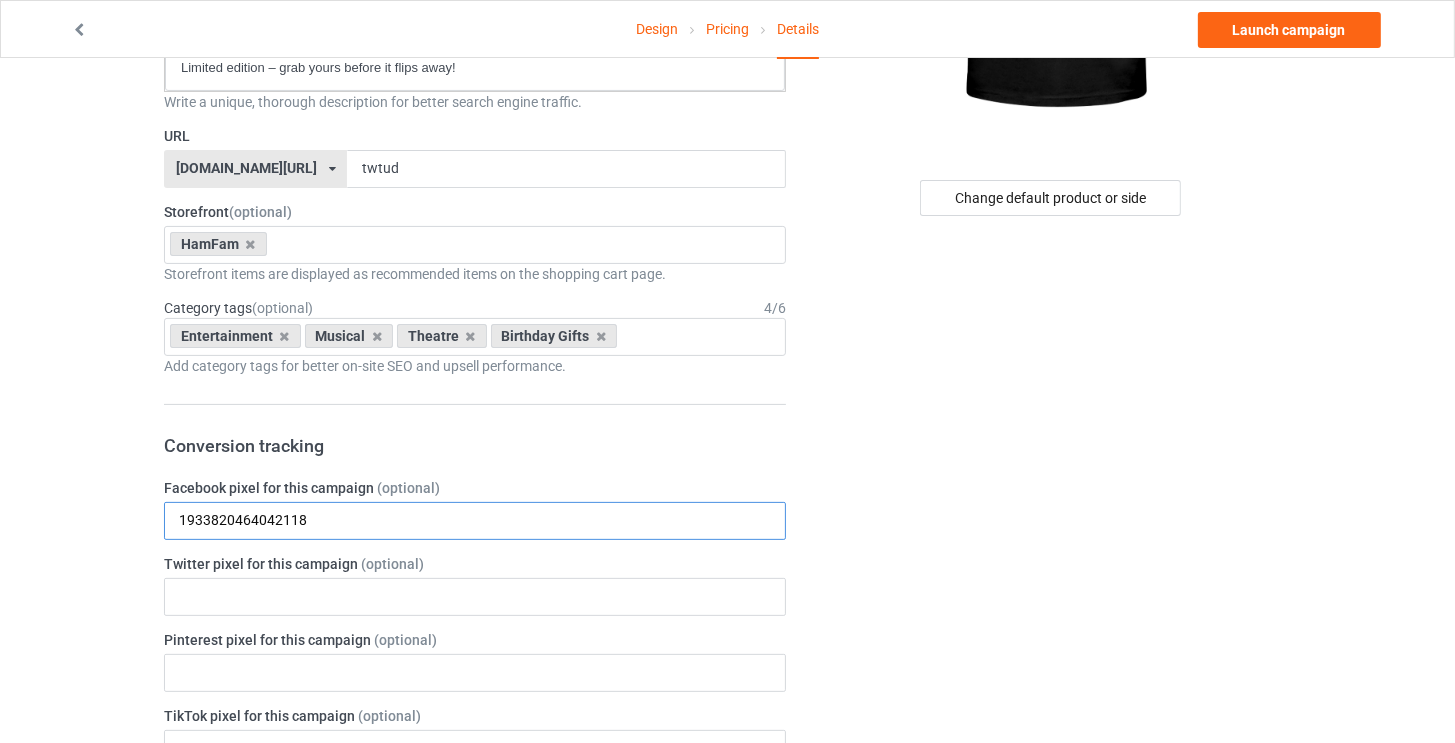 click on "1933820464042118" at bounding box center [475, 521] 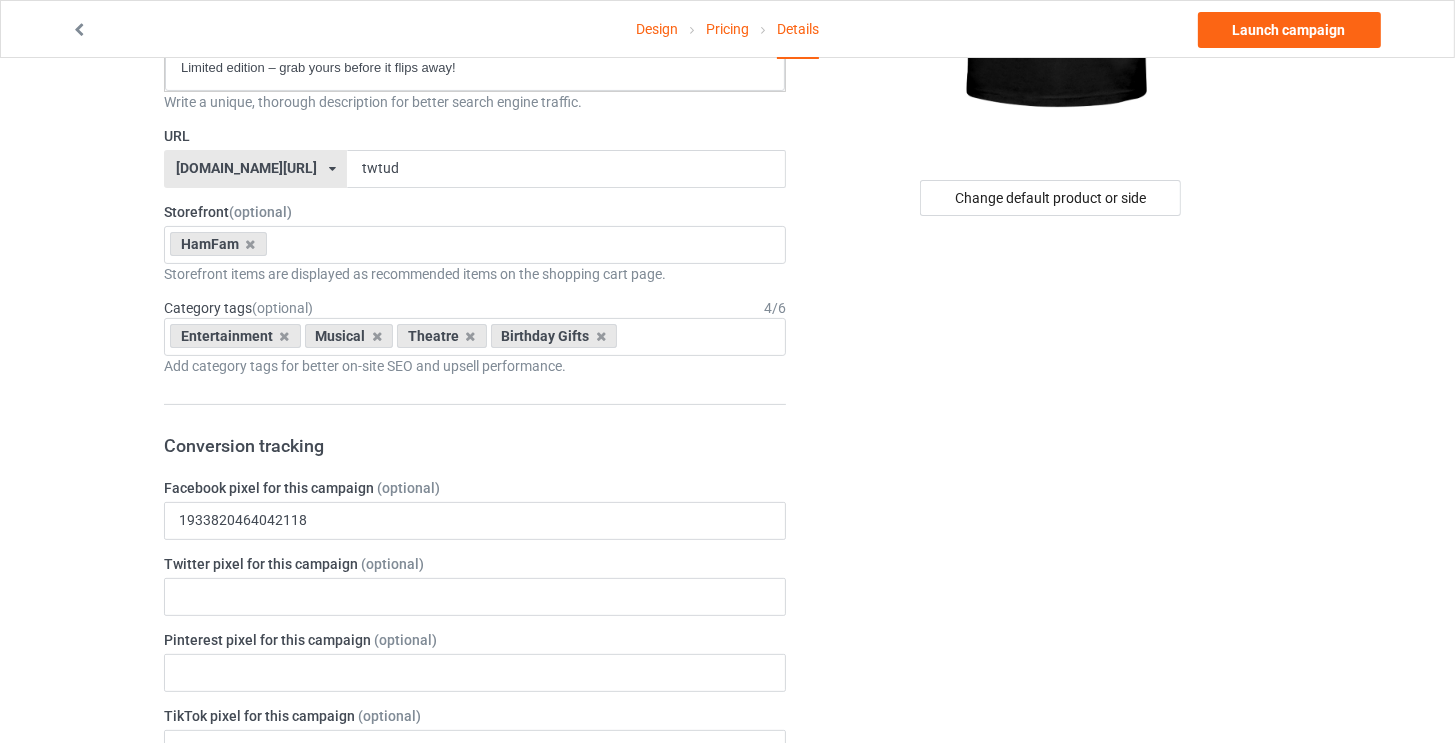 click on "Conversion tracking" at bounding box center [475, 445] 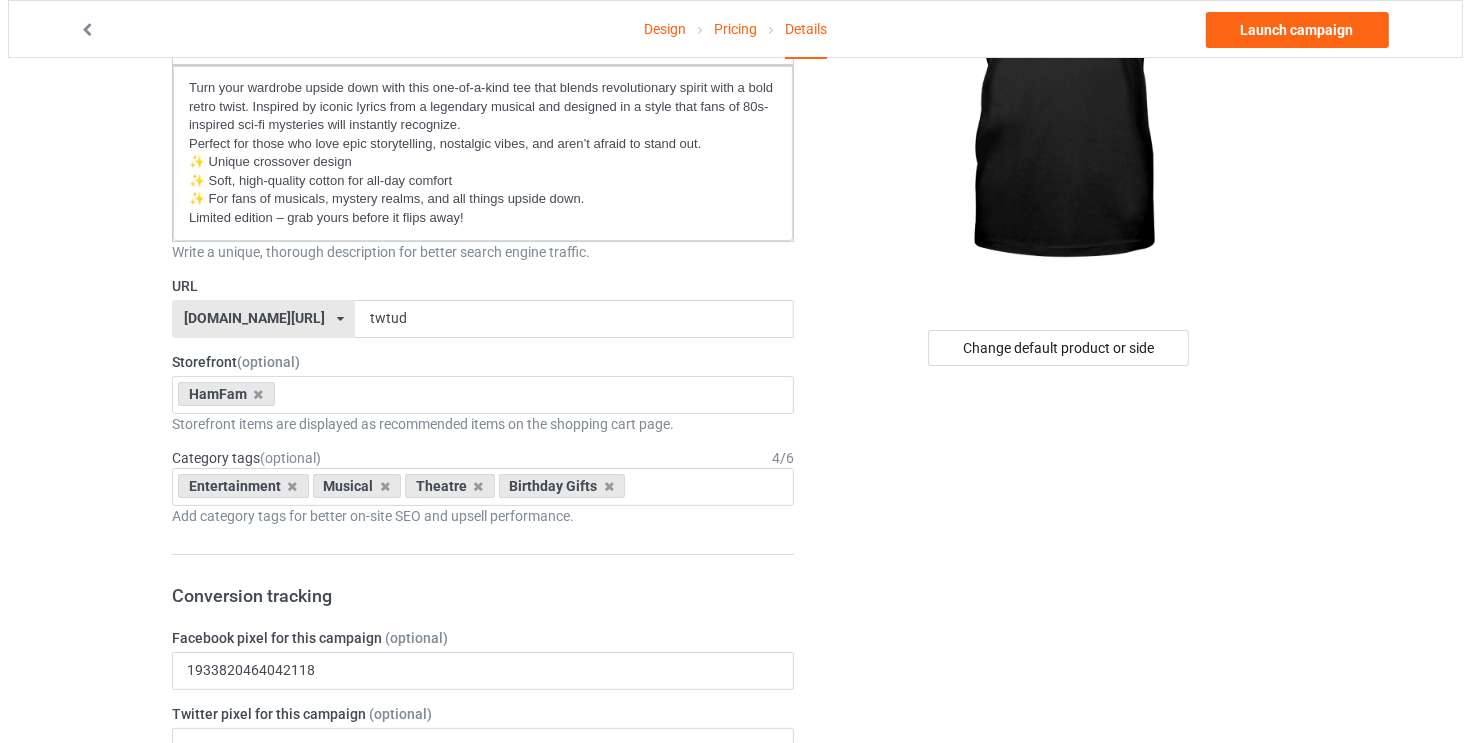 scroll, scrollTop: 0, scrollLeft: 0, axis: both 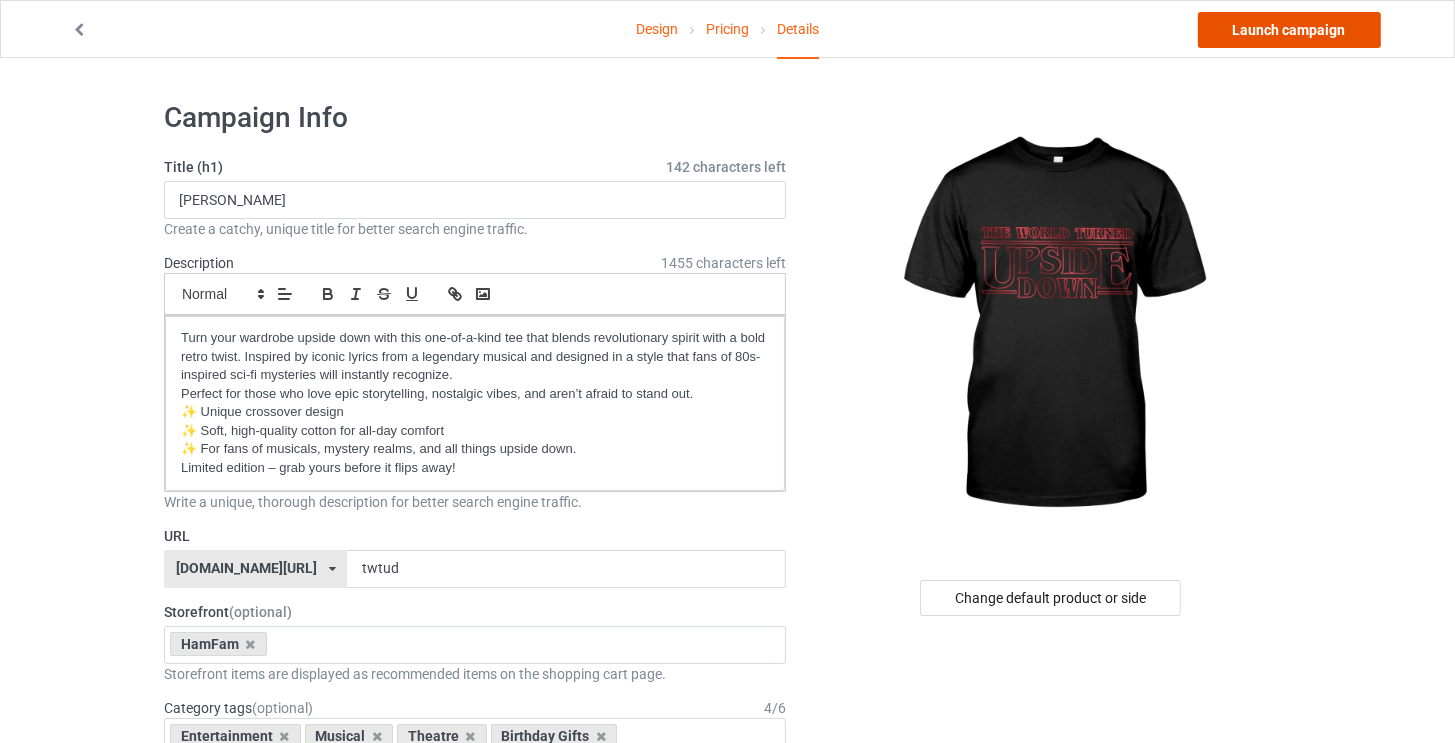 click on "Launch campaign" at bounding box center [1289, 30] 